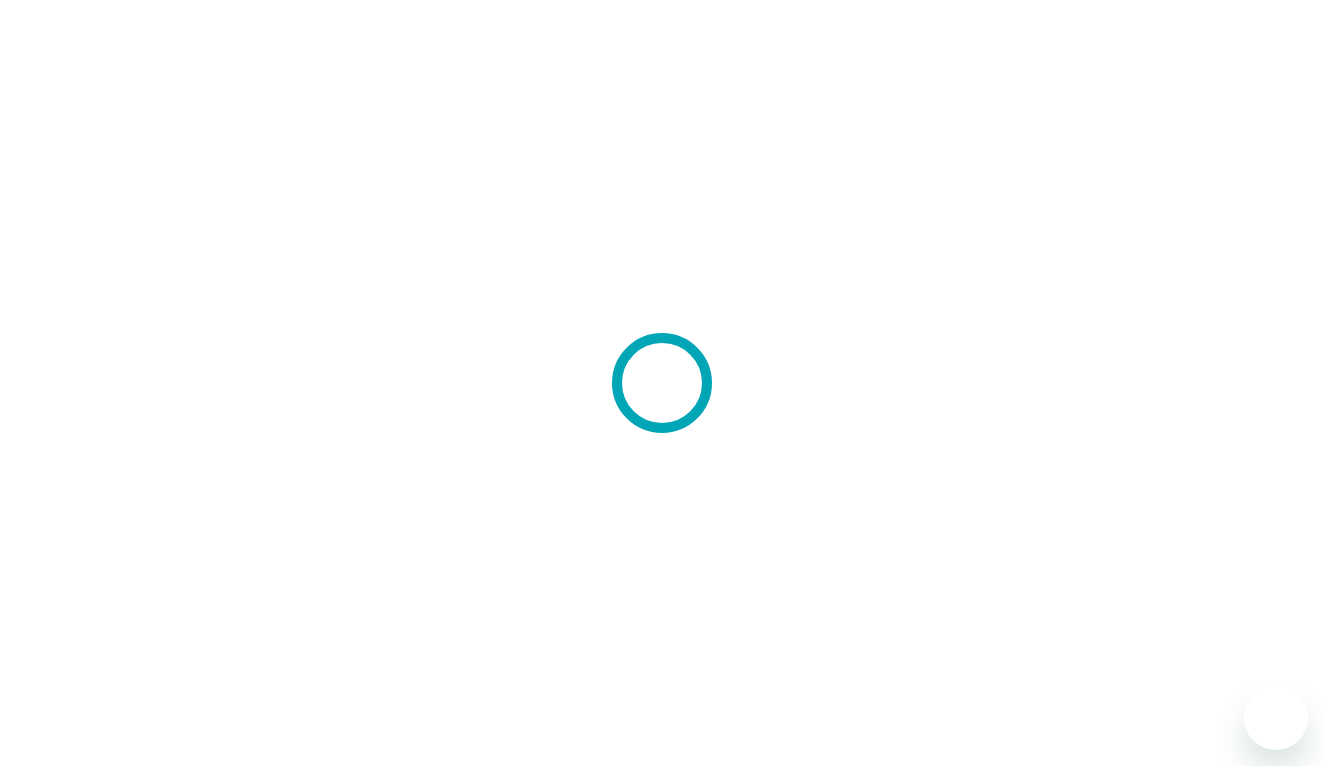 scroll, scrollTop: 0, scrollLeft: 0, axis: both 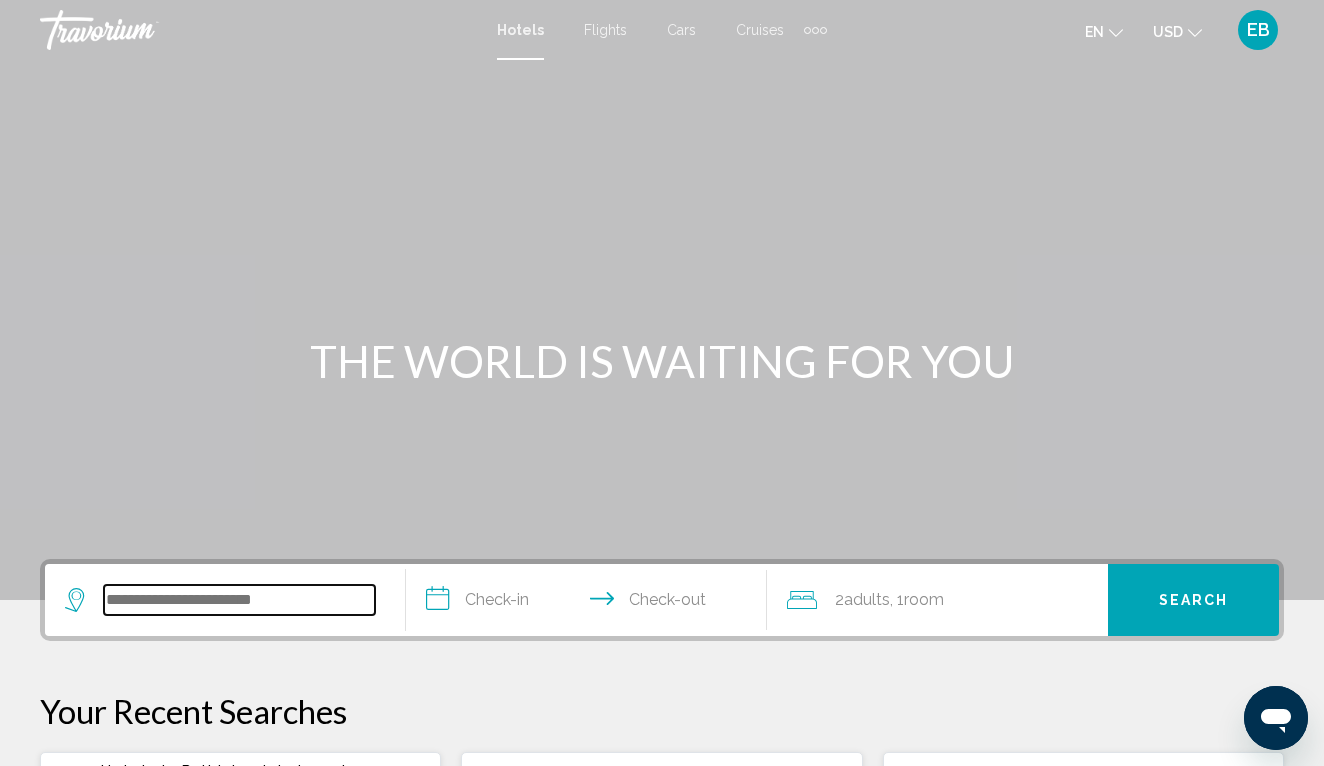 click at bounding box center [239, 600] 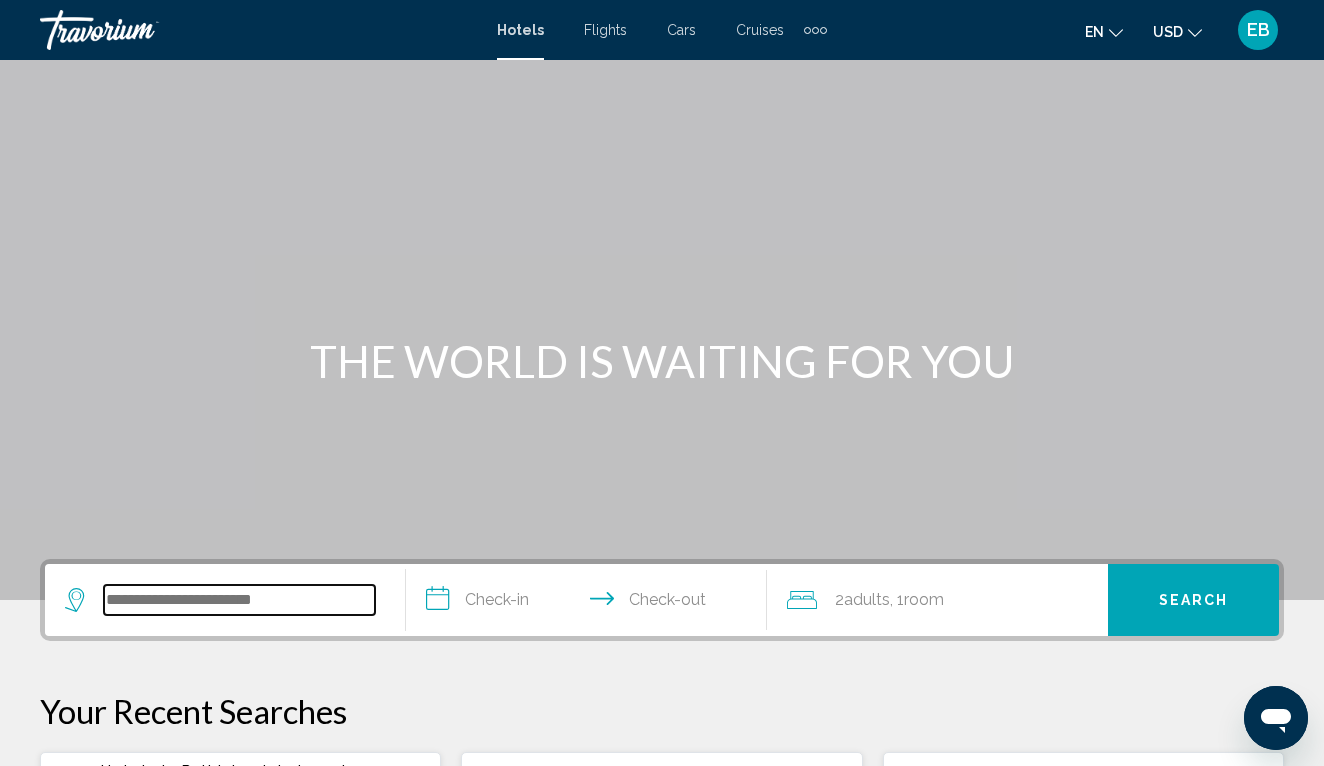 scroll, scrollTop: 494, scrollLeft: 0, axis: vertical 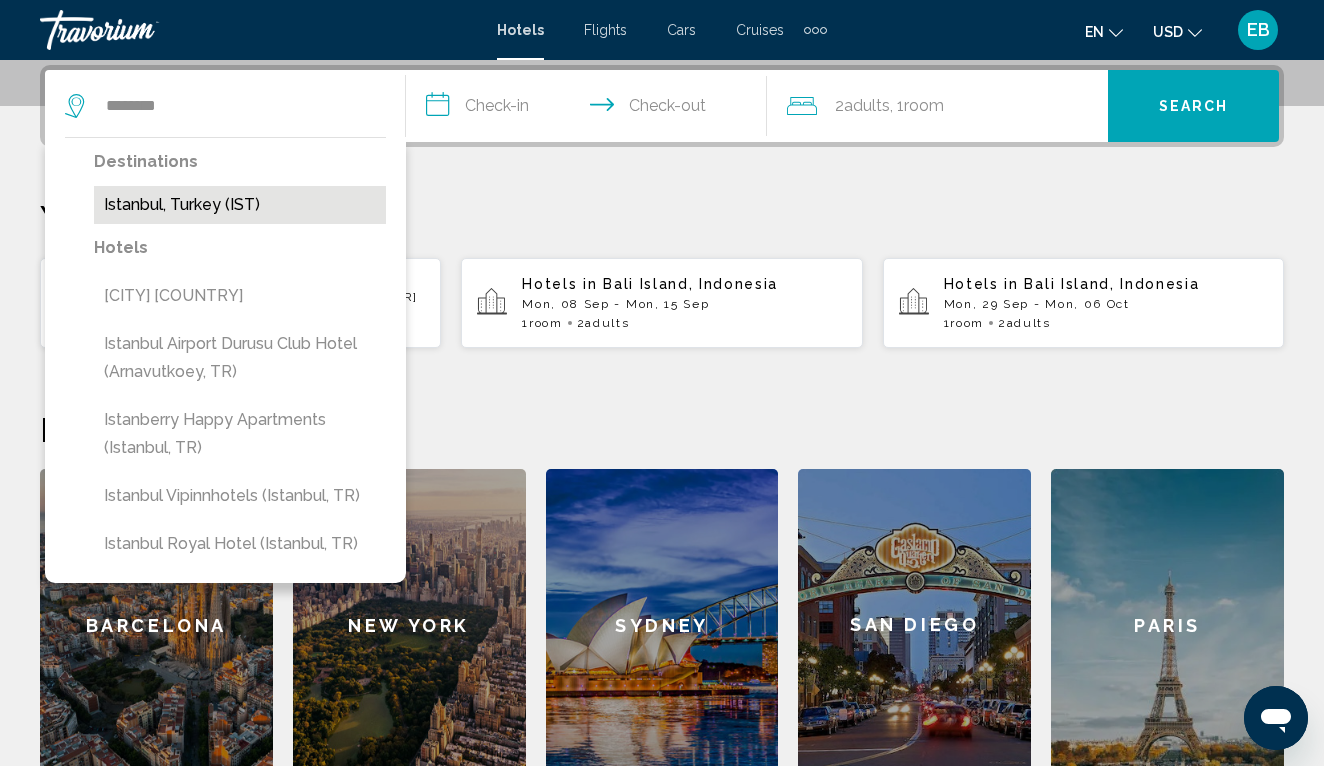 drag, startPoint x: 243, startPoint y: 593, endPoint x: 249, endPoint y: 201, distance: 392.04593 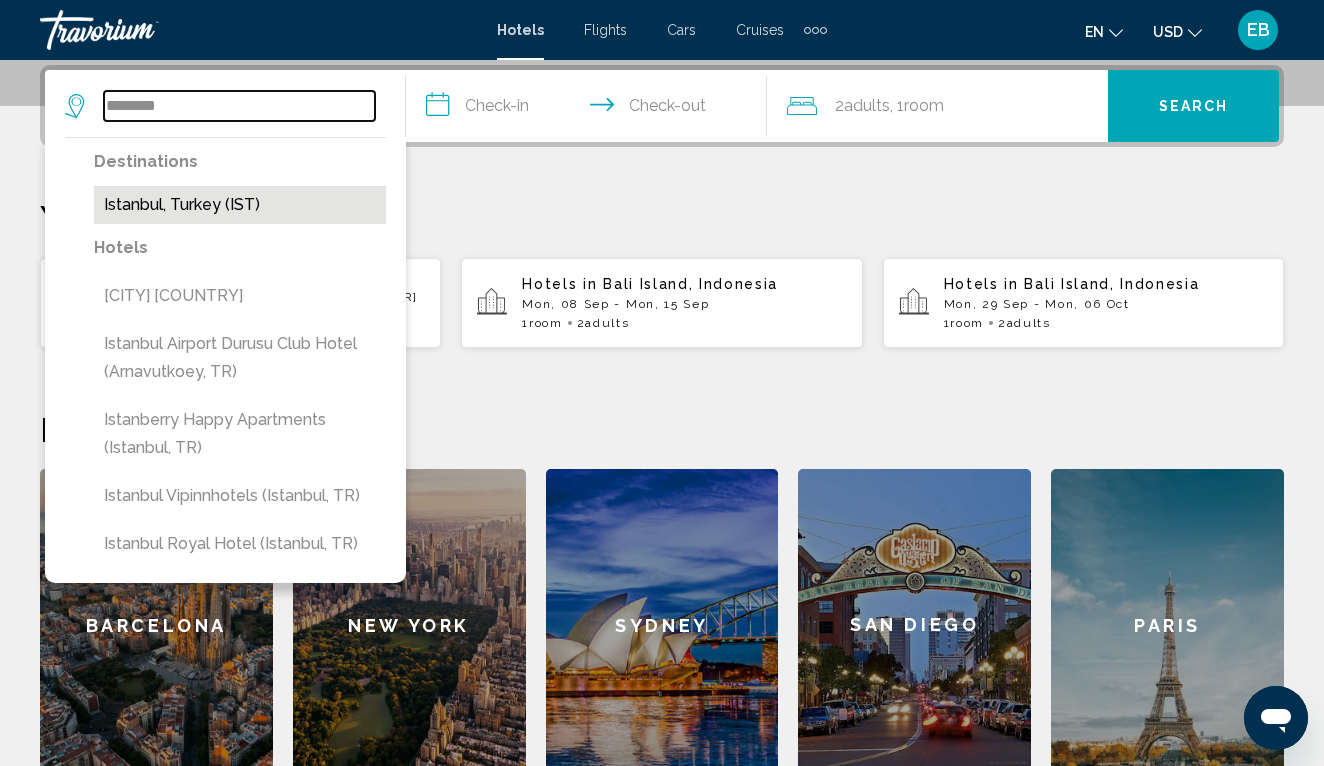 type on "**********" 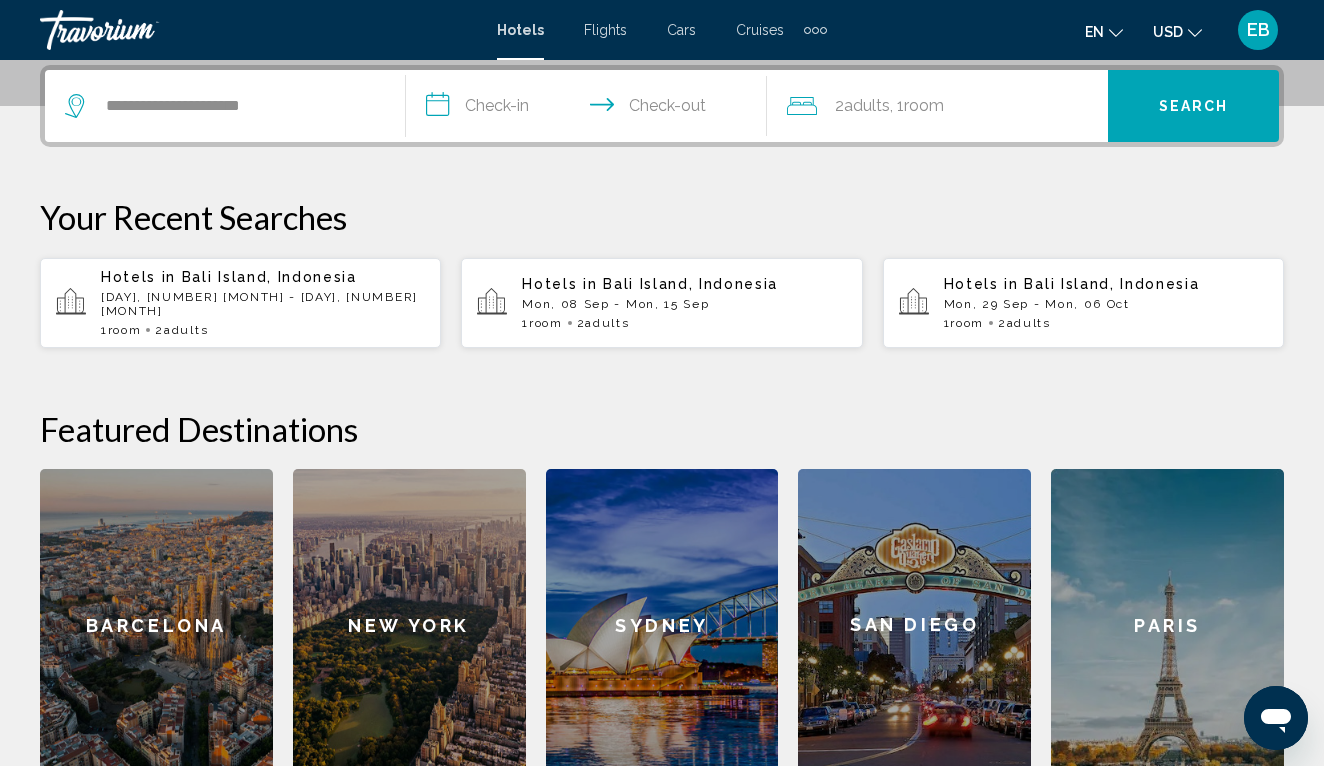click on "**********" at bounding box center (590, 109) 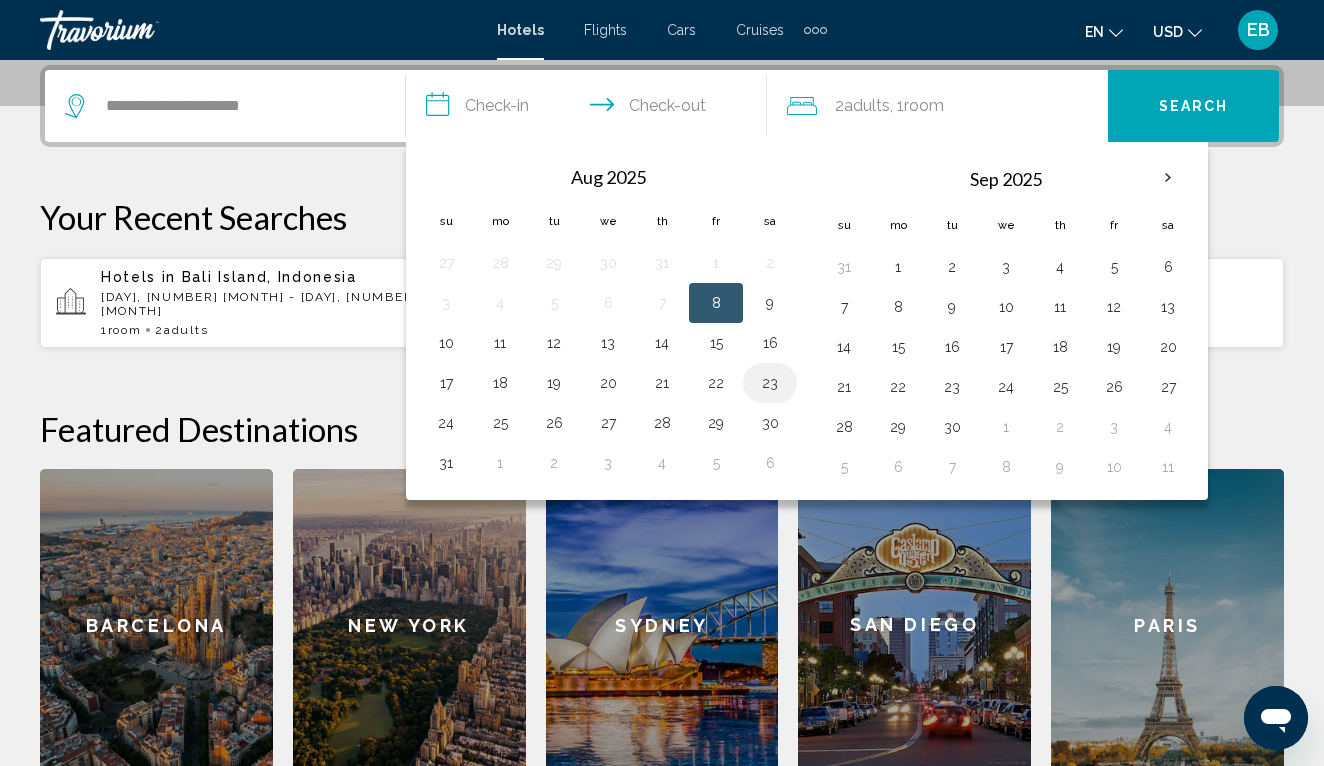 click on "23" at bounding box center [770, 383] 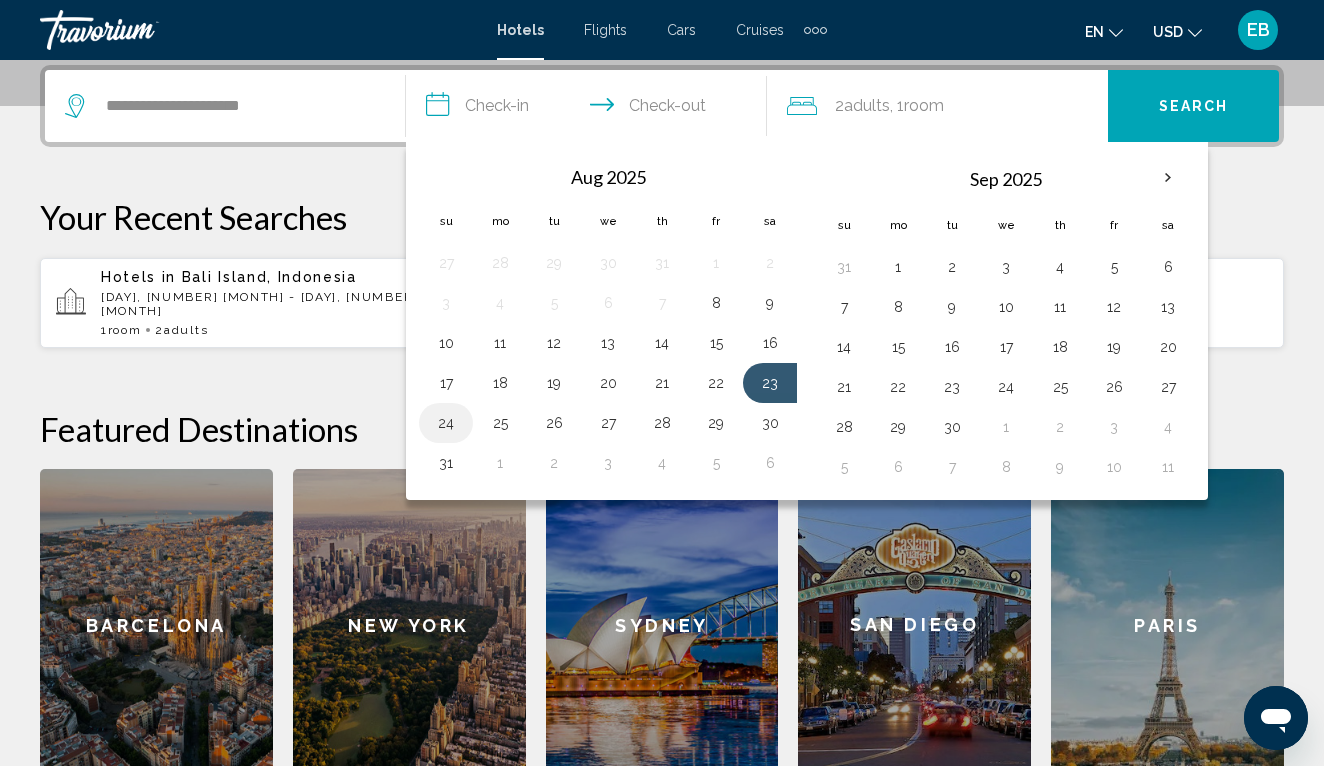 click on "24" at bounding box center [446, 423] 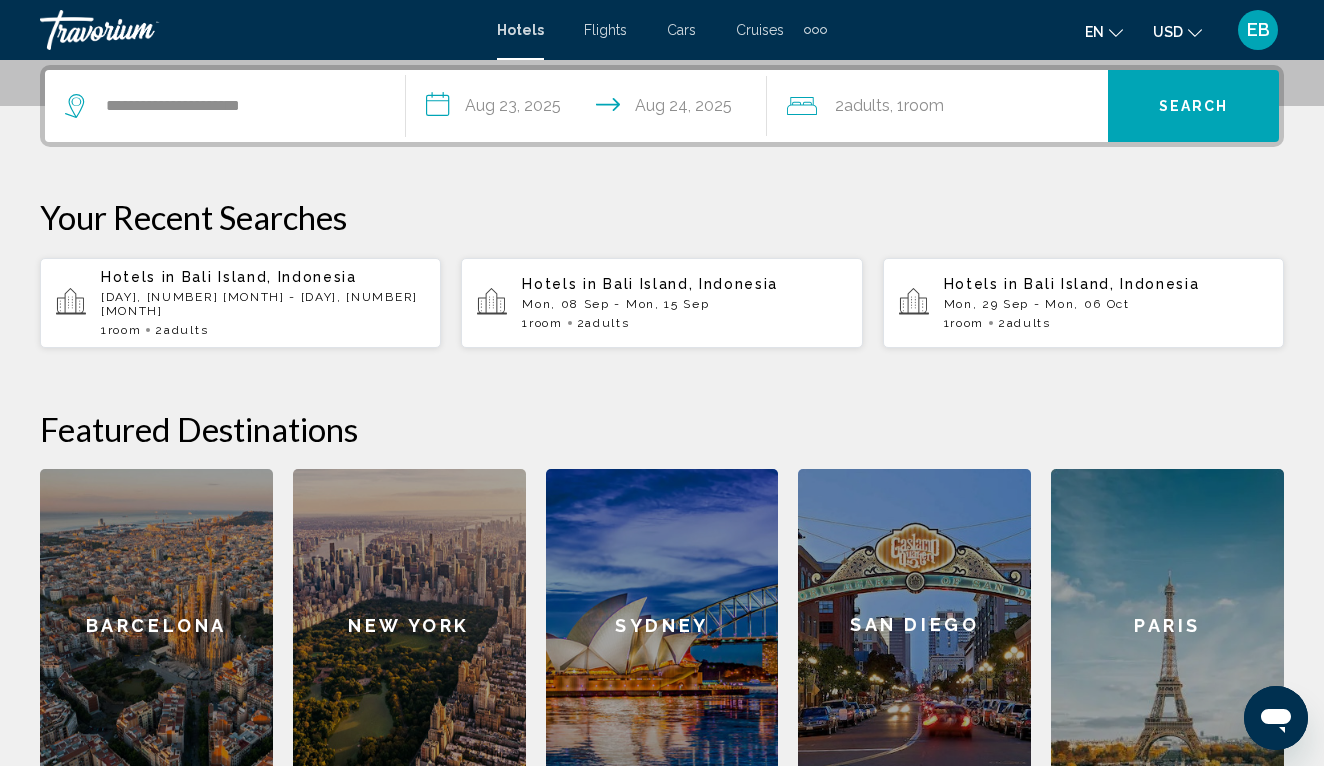 click on "2  Adult Adults , 1  Room rooms" 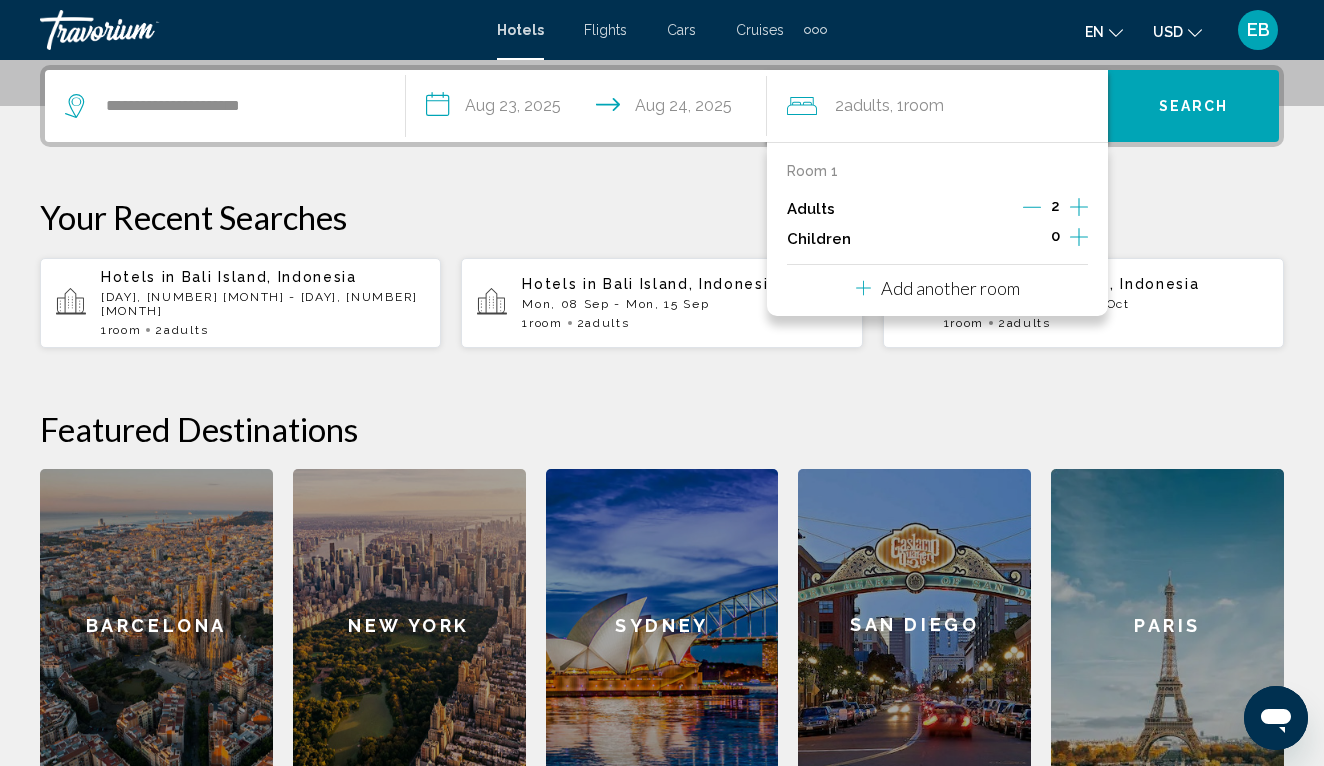 click 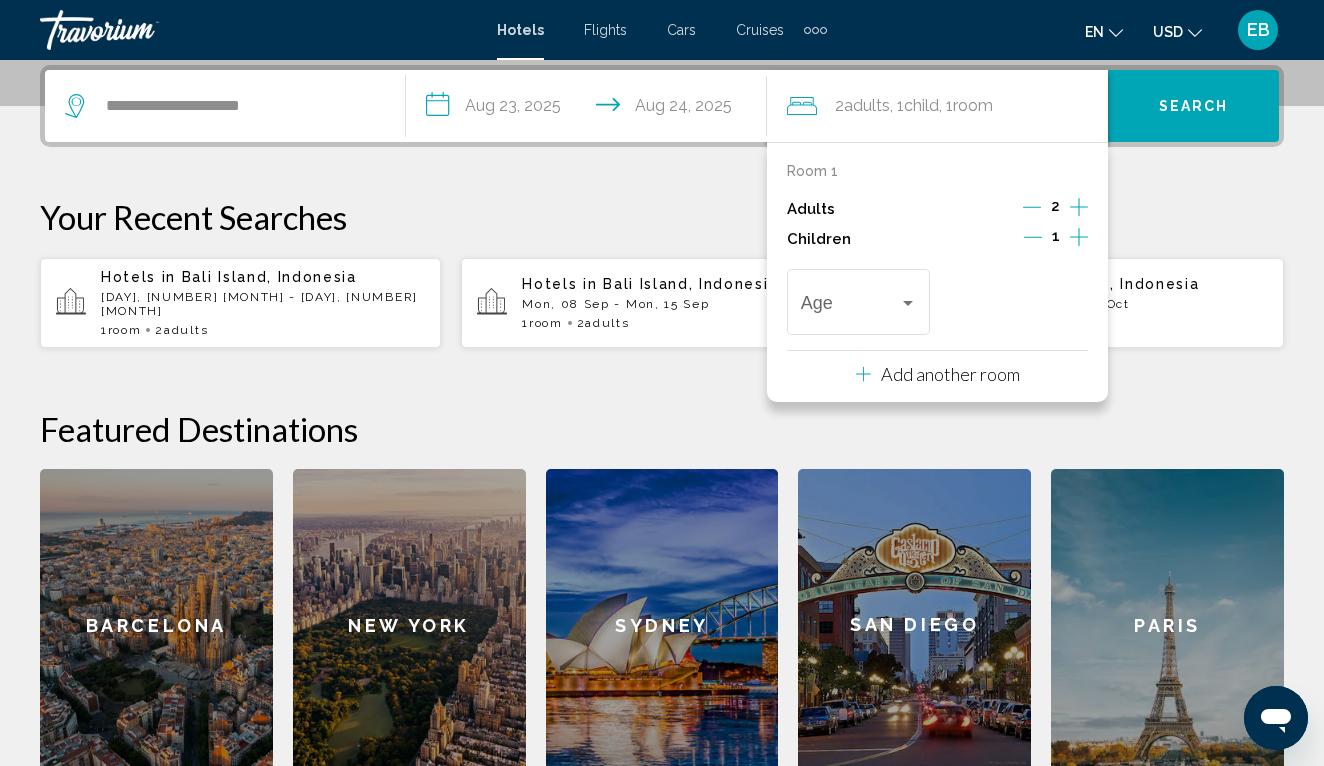 click 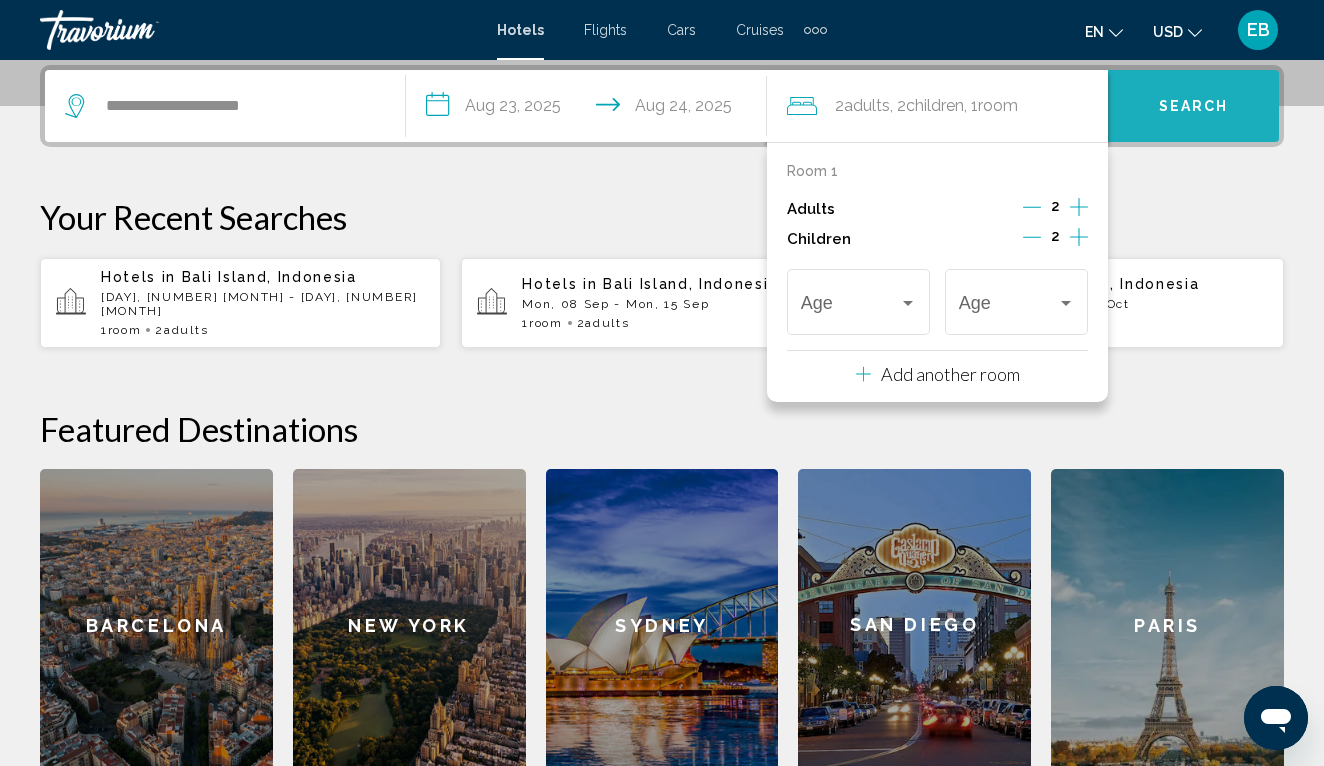 click on "Search" at bounding box center [1194, 107] 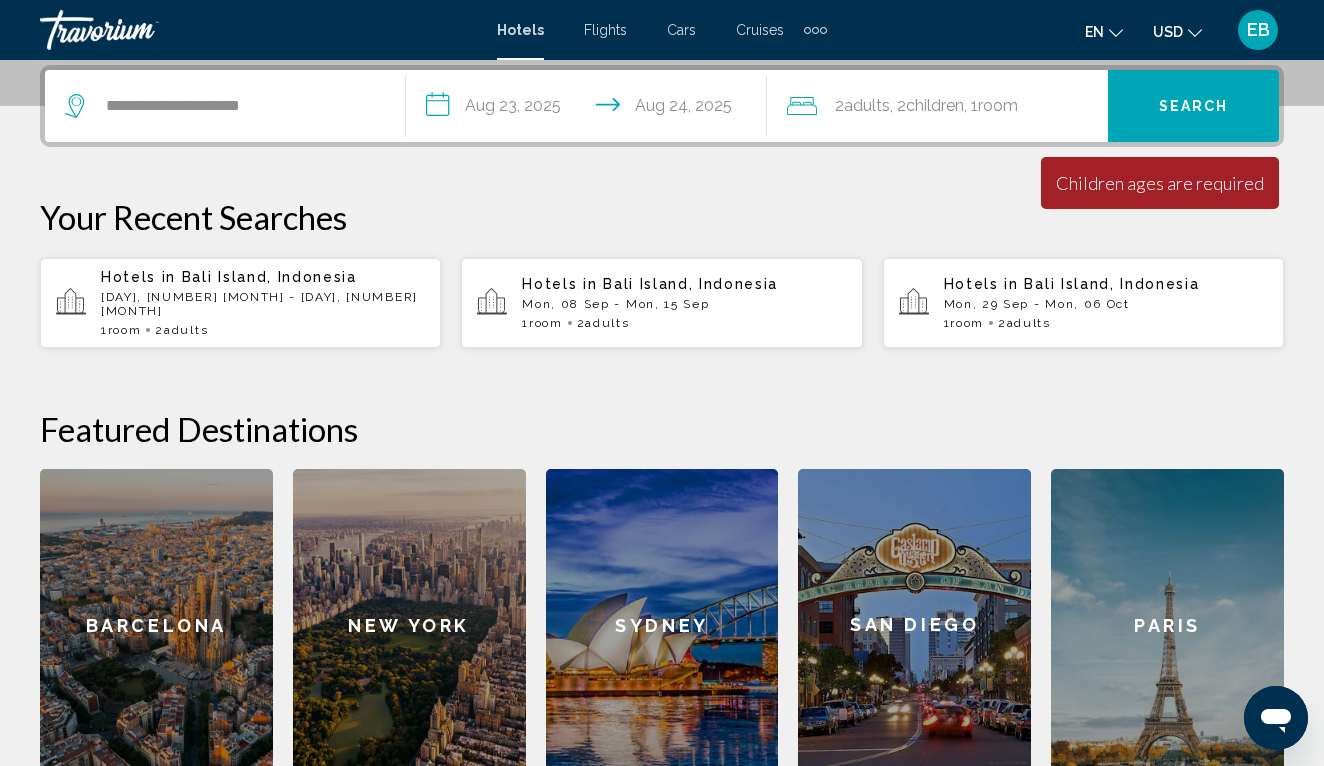 click on "Children" 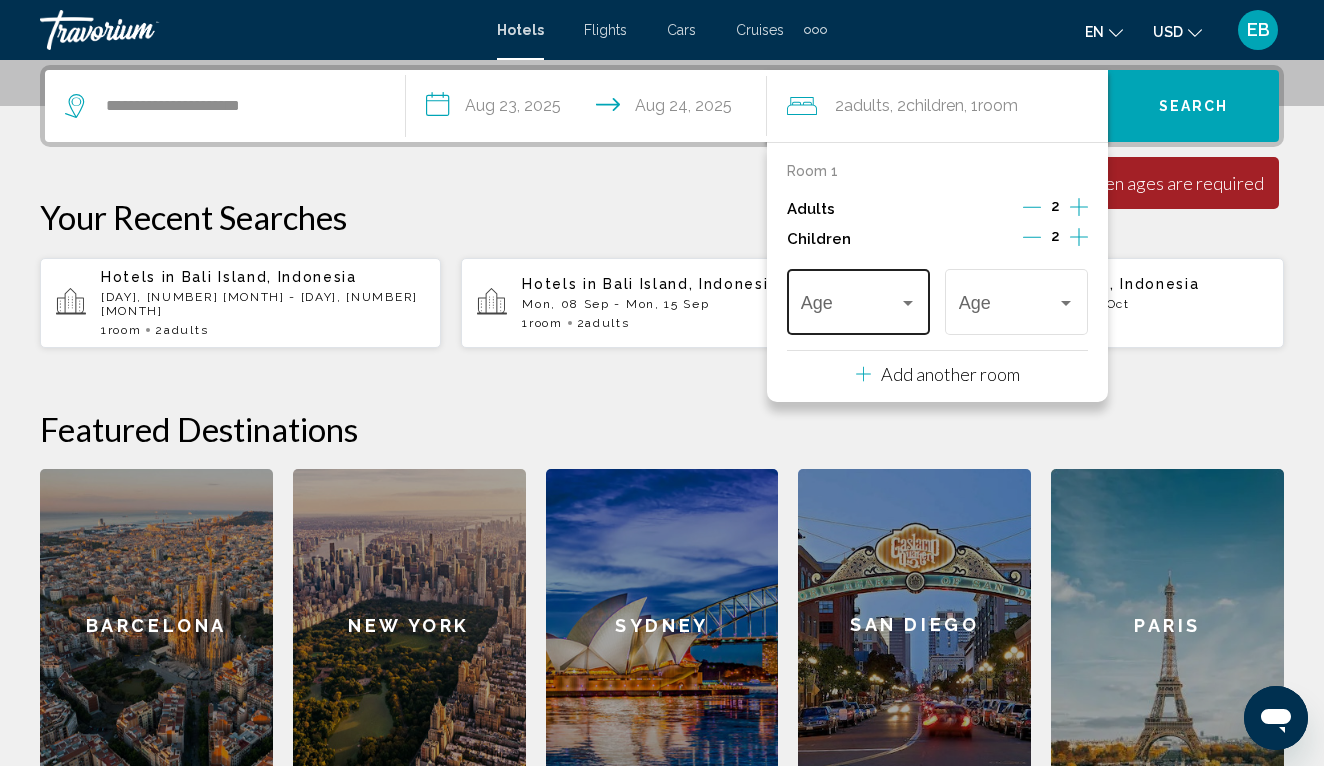 click on "Age" at bounding box center [858, 299] 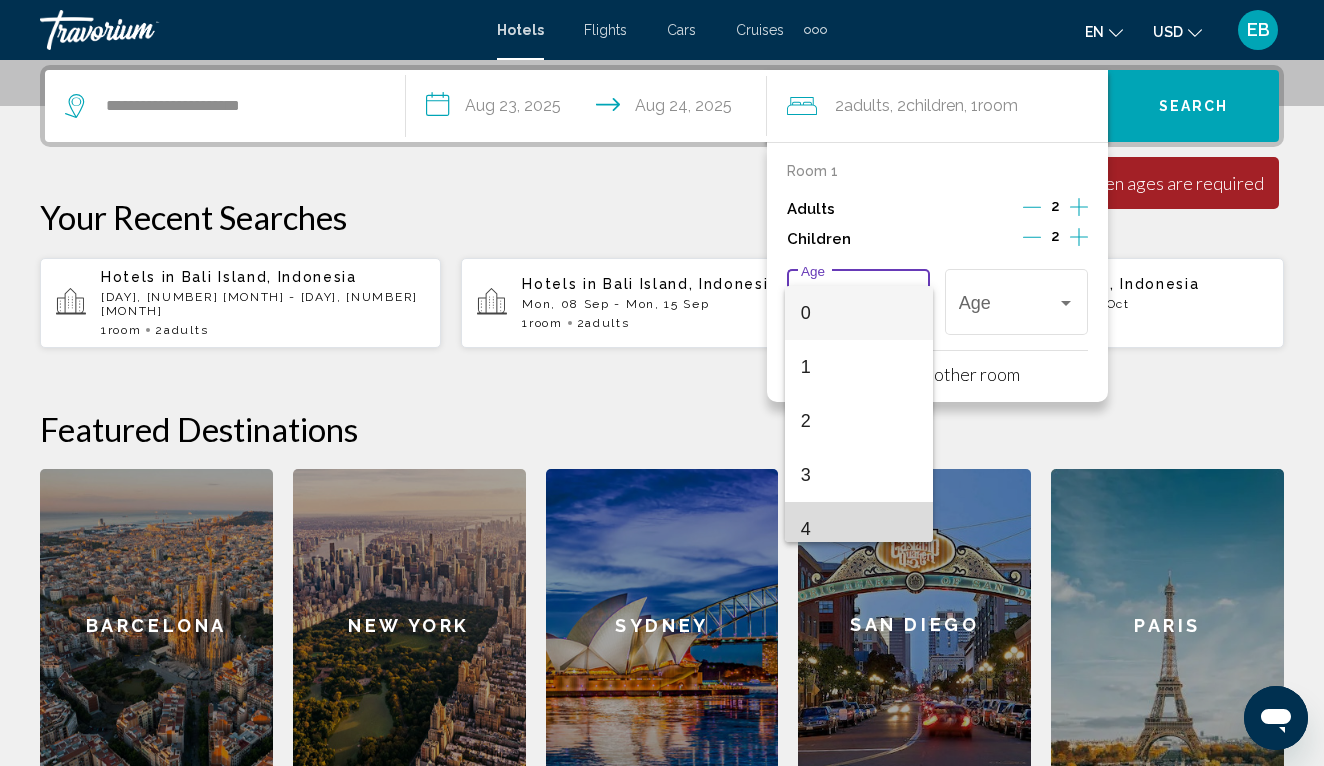 click on "4" at bounding box center [859, 529] 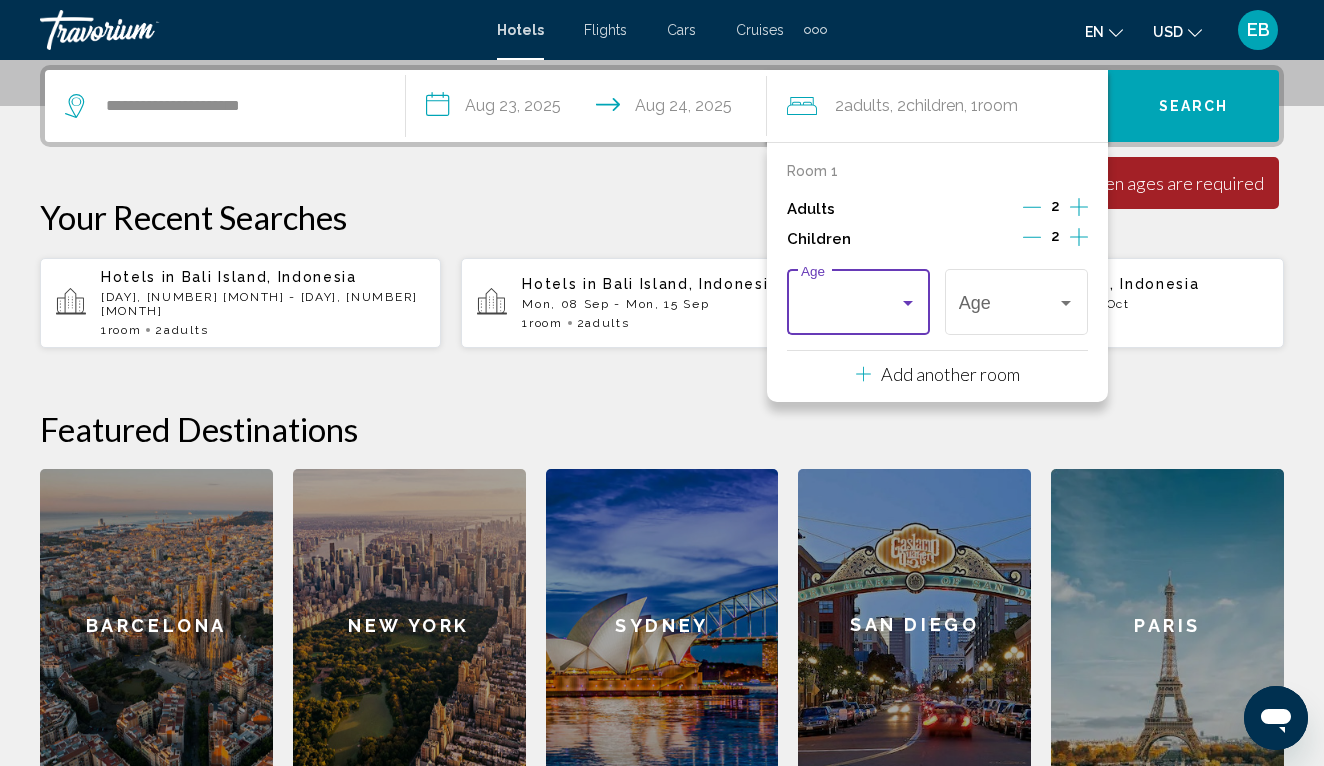 scroll, scrollTop: 14, scrollLeft: 0, axis: vertical 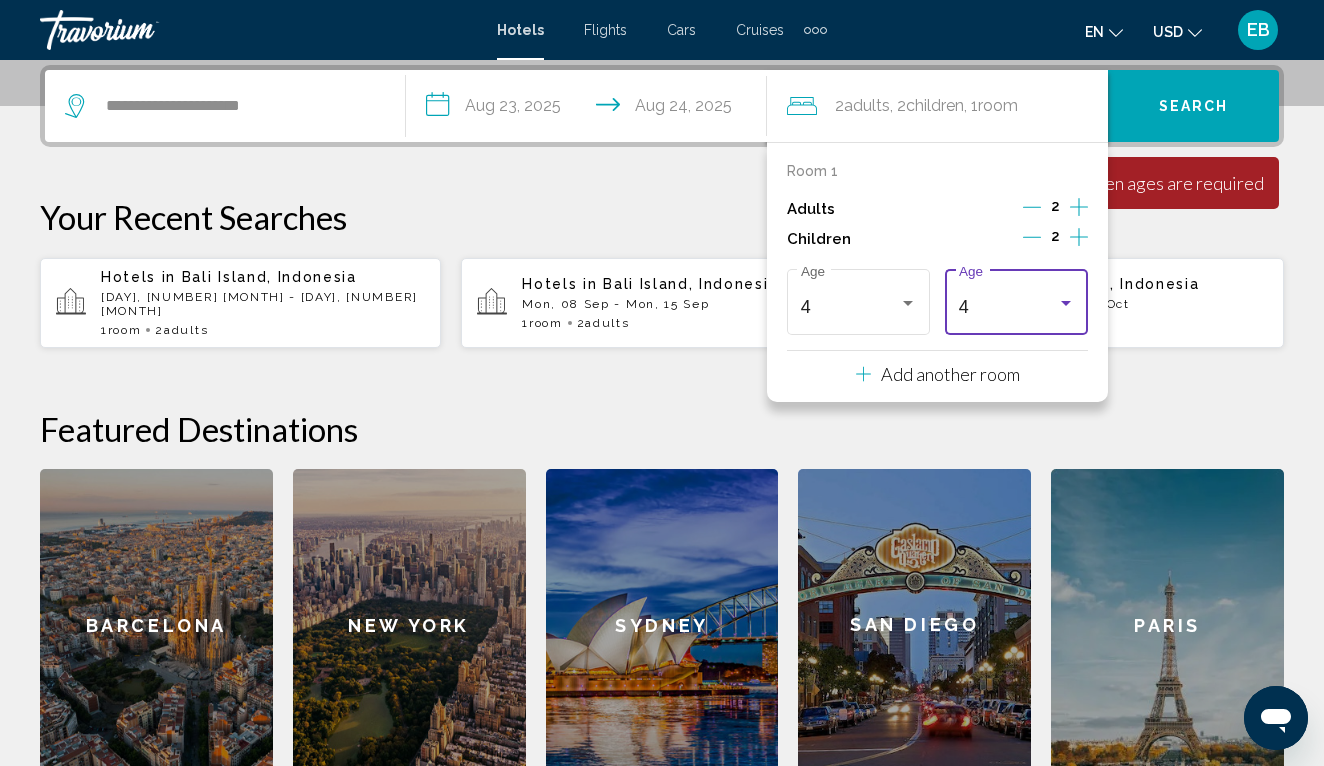 click at bounding box center (1066, 303) 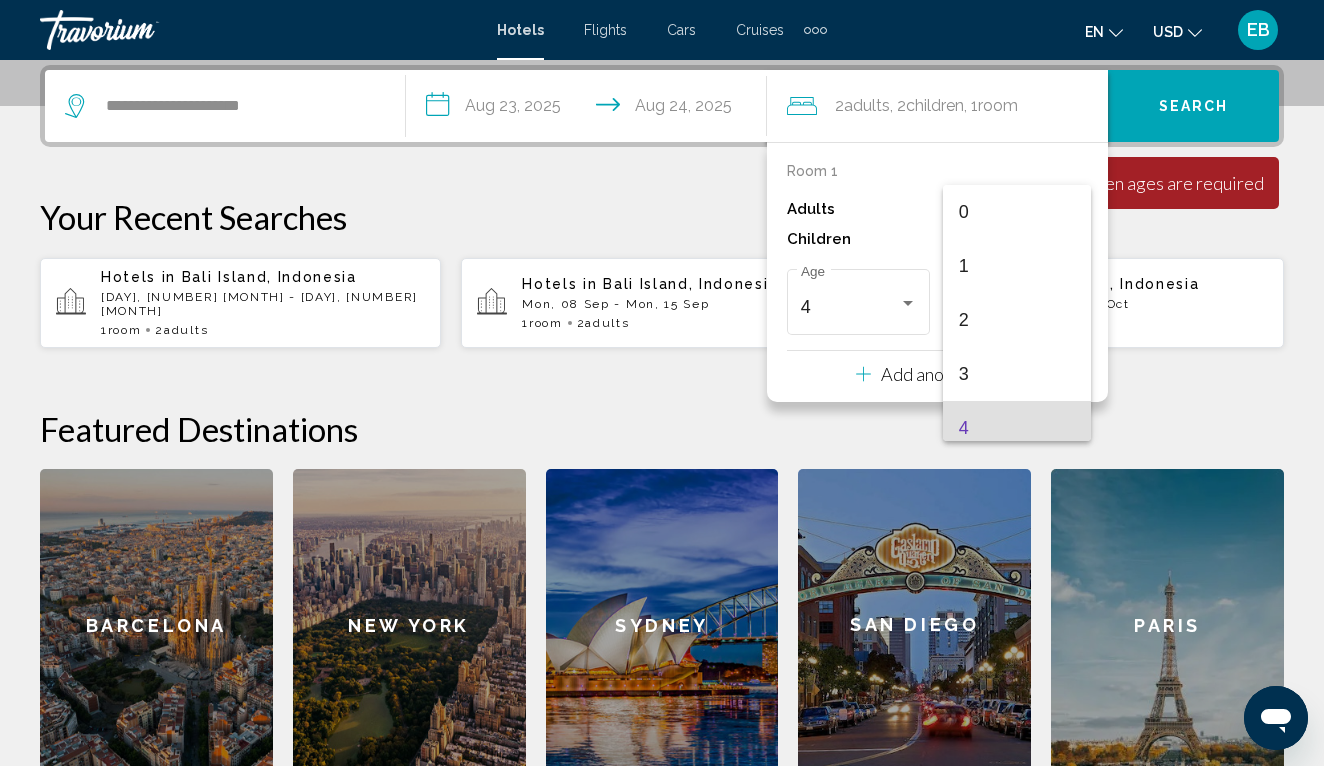 scroll, scrollTop: 115, scrollLeft: 0, axis: vertical 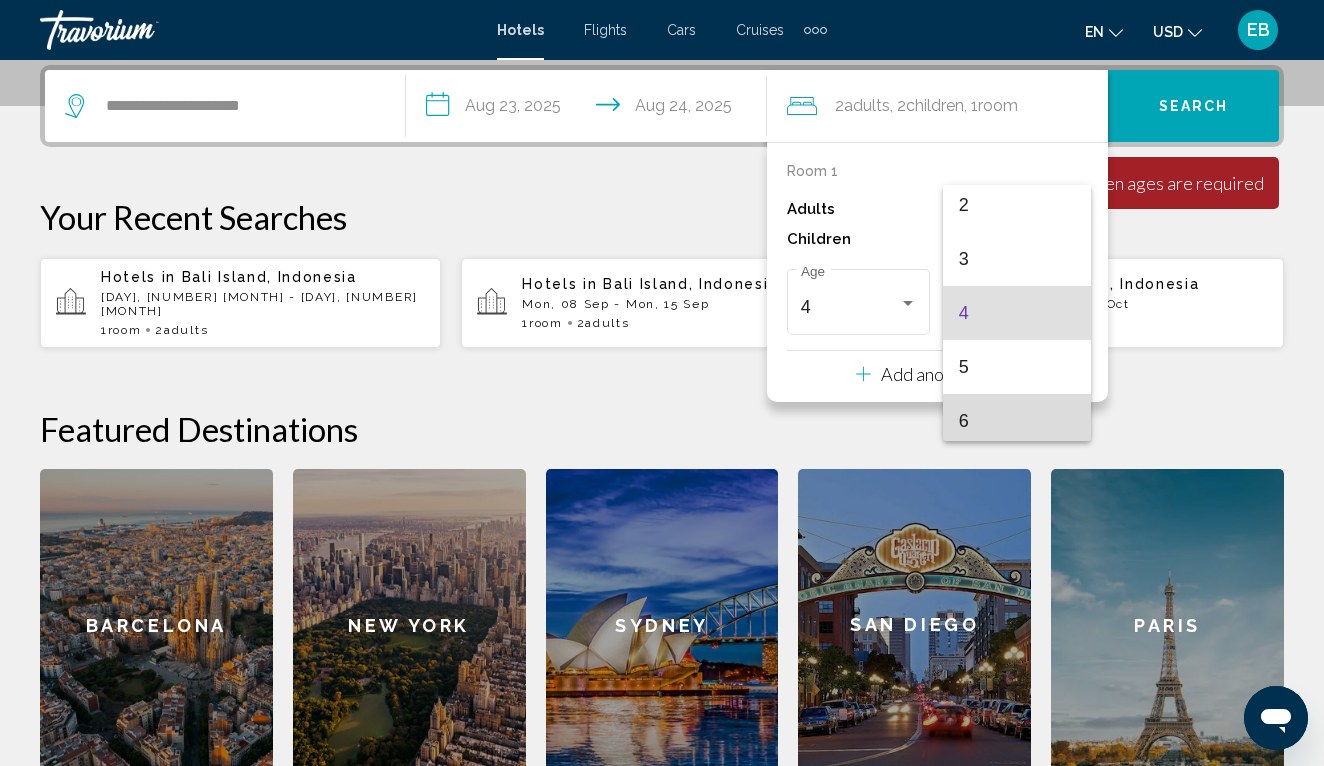 click on "6" at bounding box center [1017, 421] 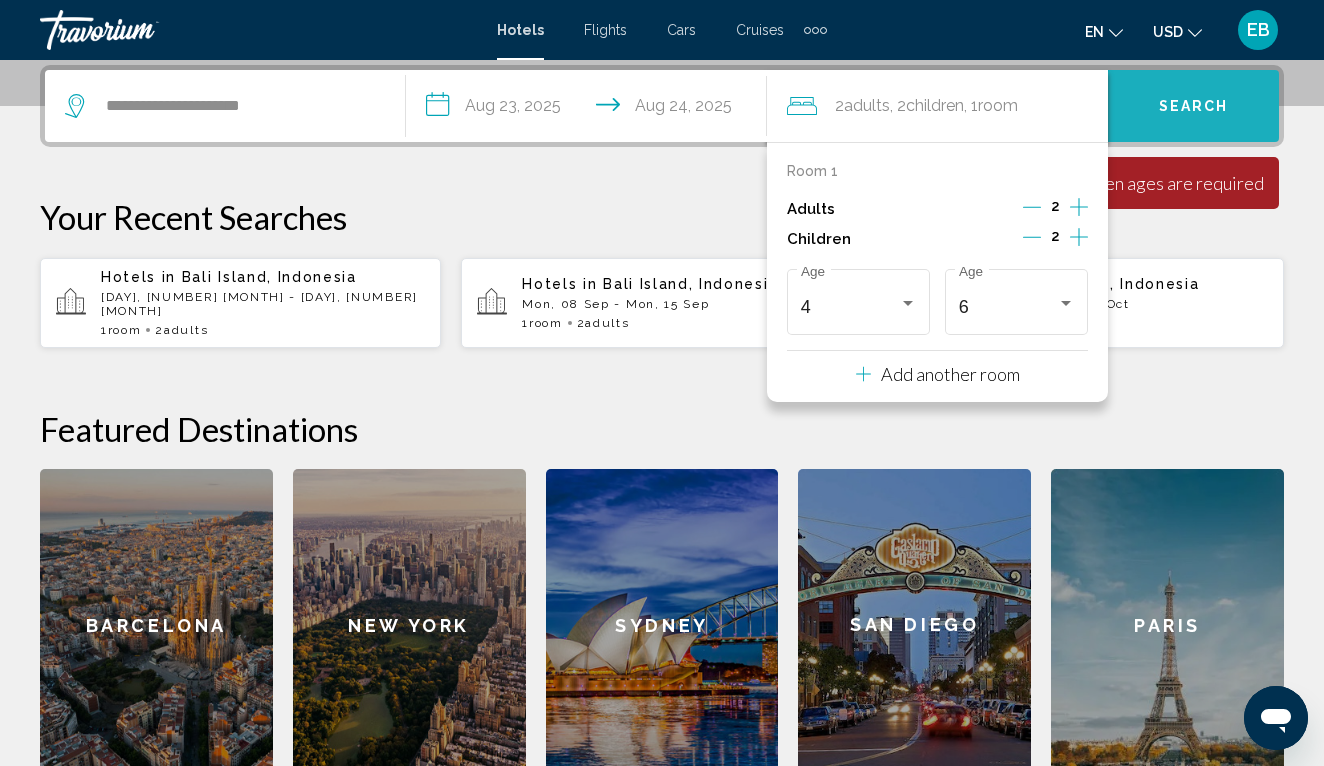 click on "Search" at bounding box center [1193, 106] 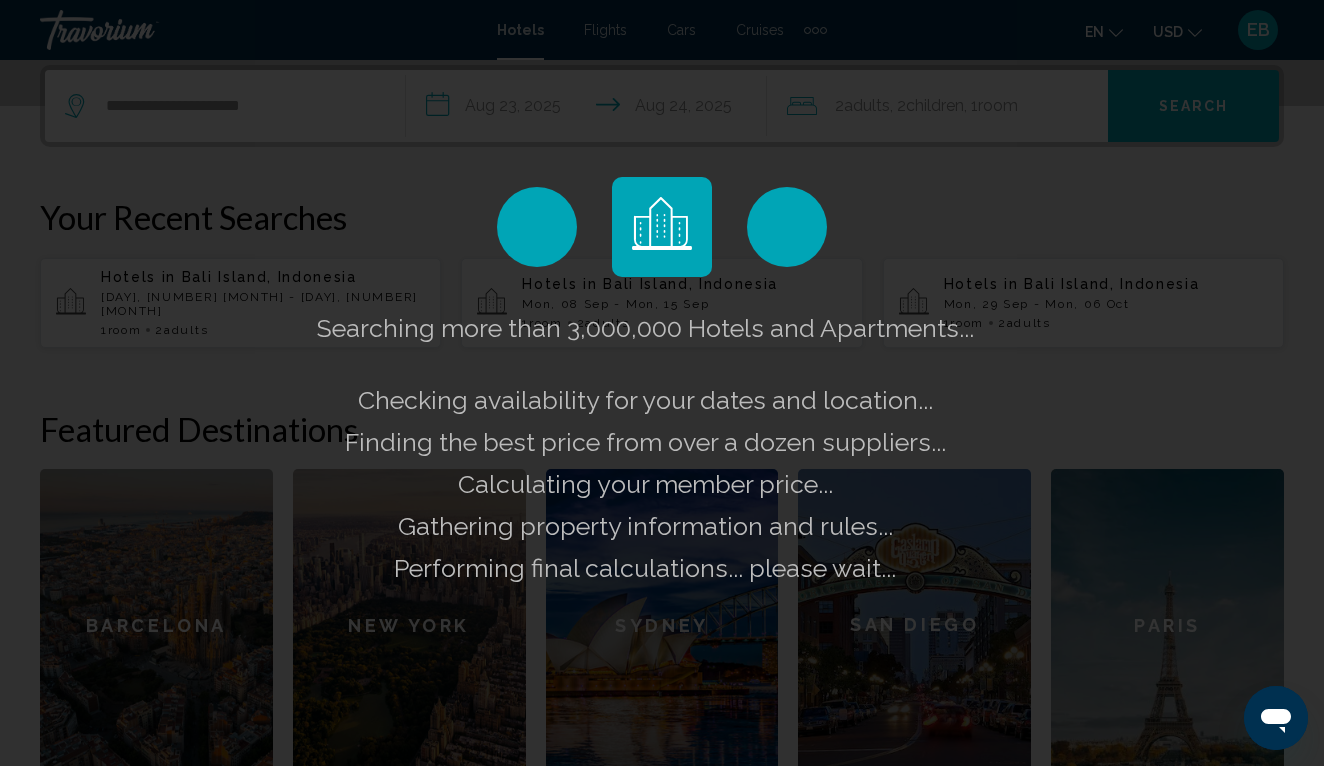 scroll, scrollTop: 0, scrollLeft: 0, axis: both 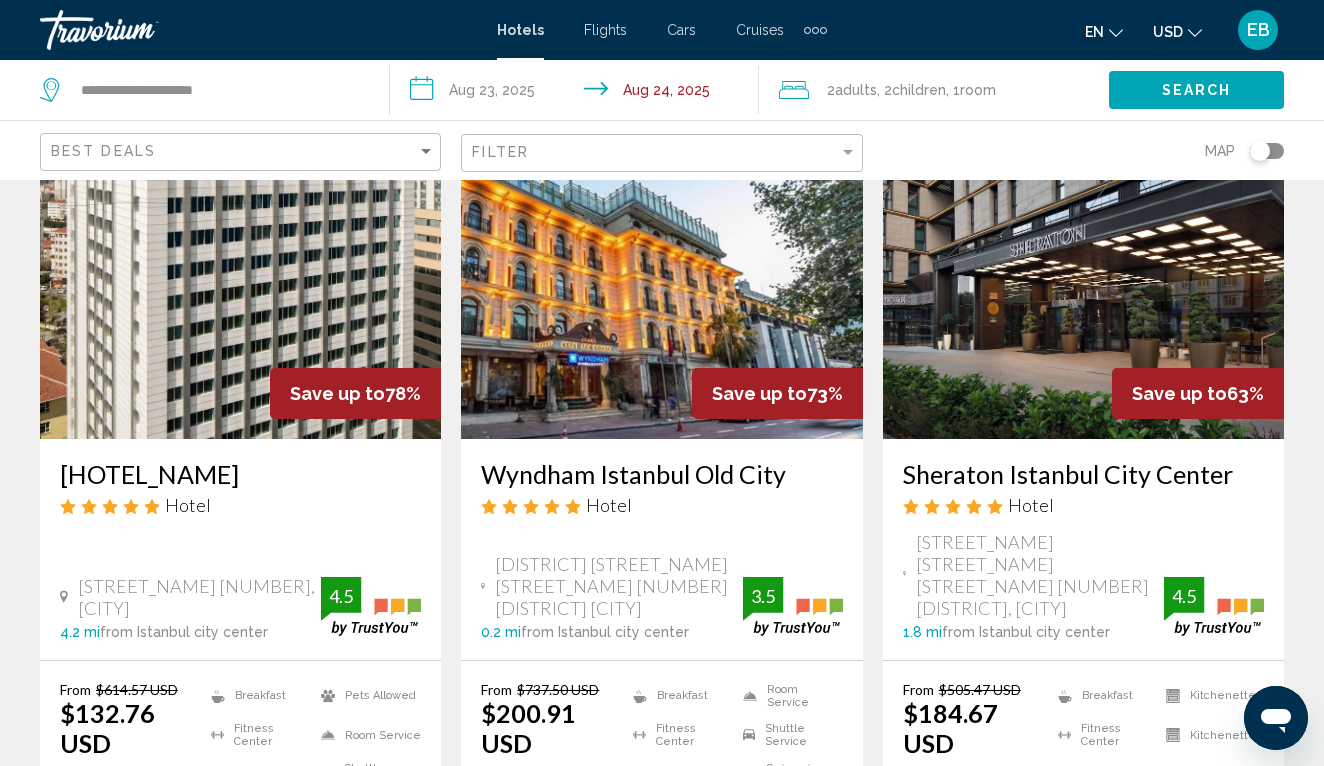 click at bounding box center [1083, 279] 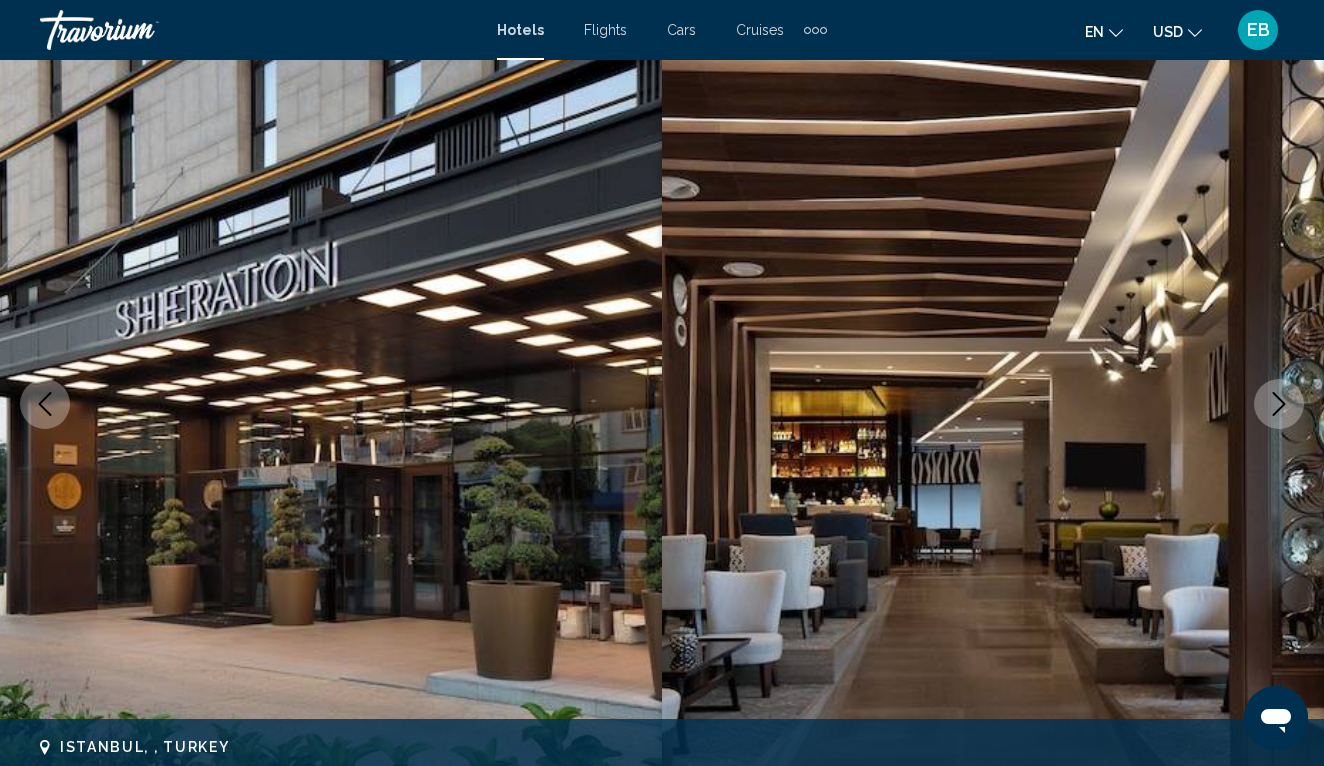 scroll, scrollTop: 0, scrollLeft: 0, axis: both 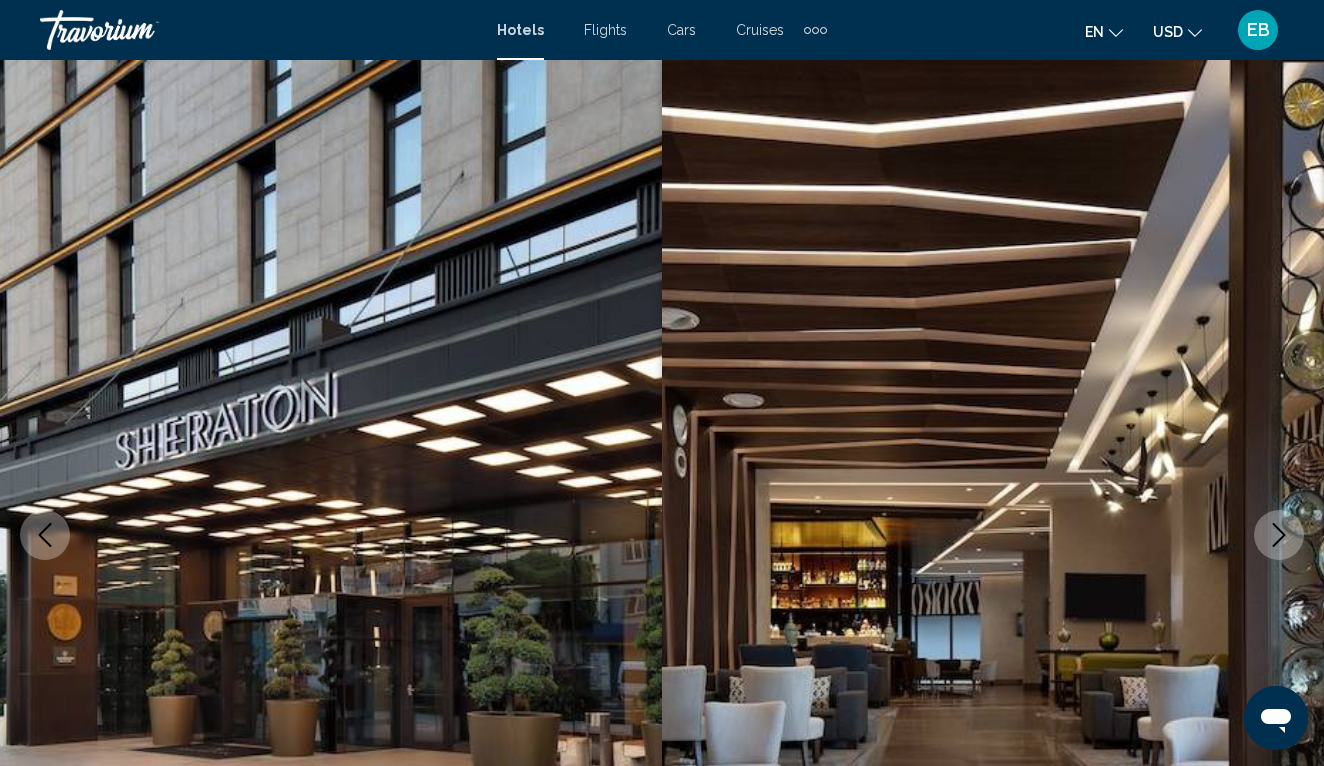type 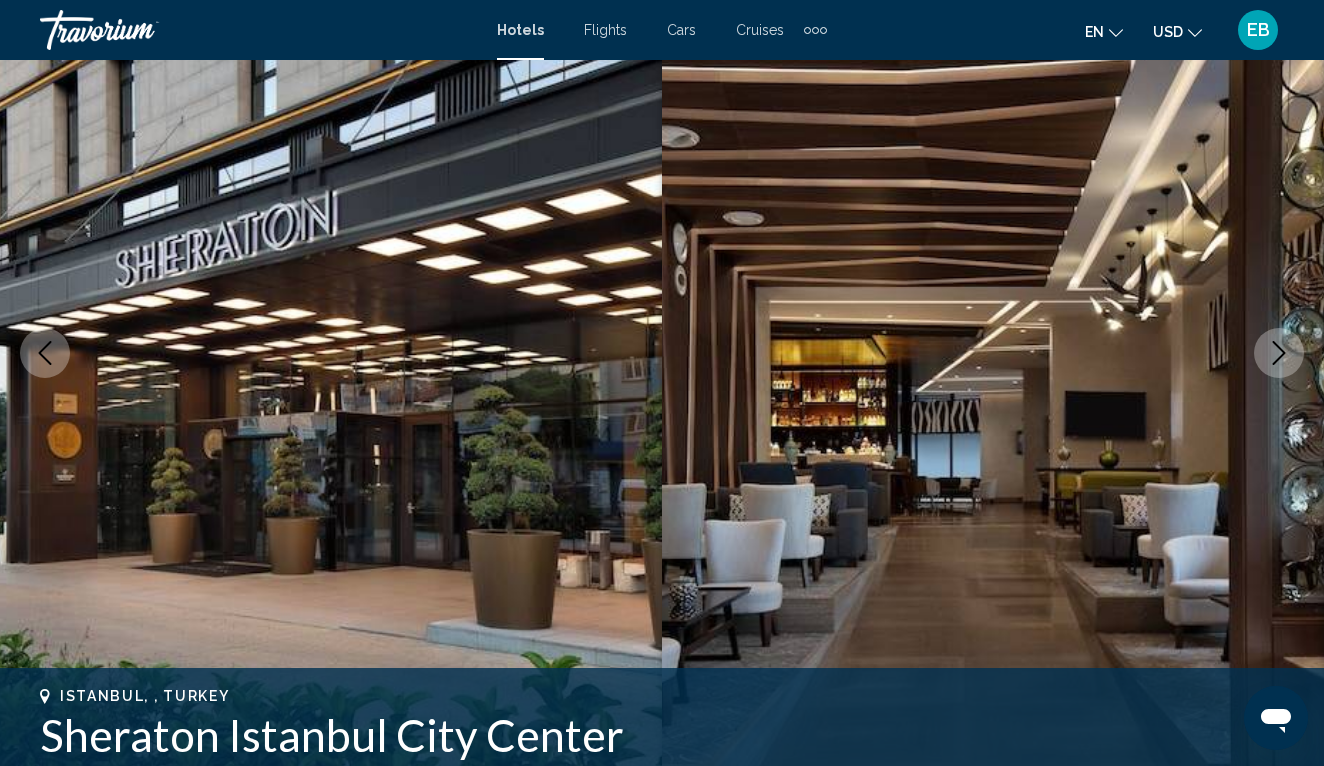 scroll, scrollTop: 203, scrollLeft: 0, axis: vertical 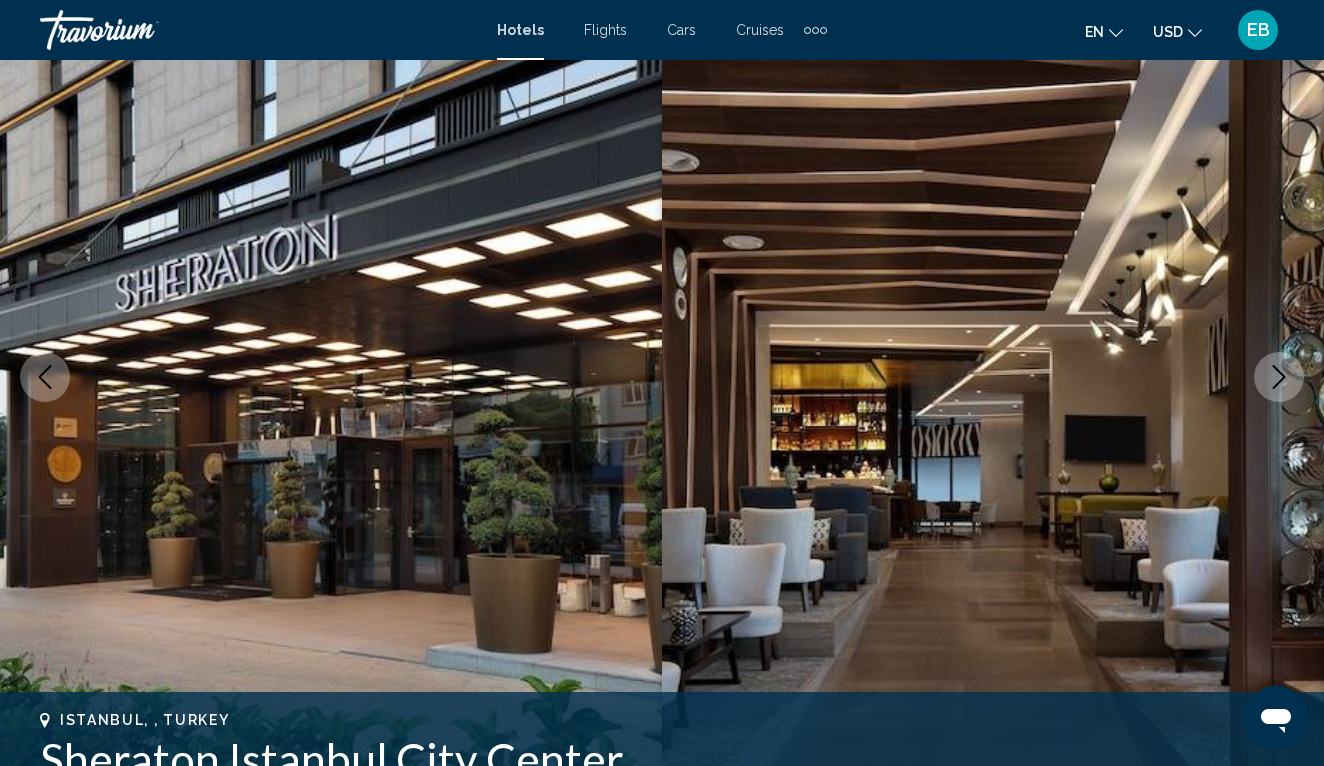 click 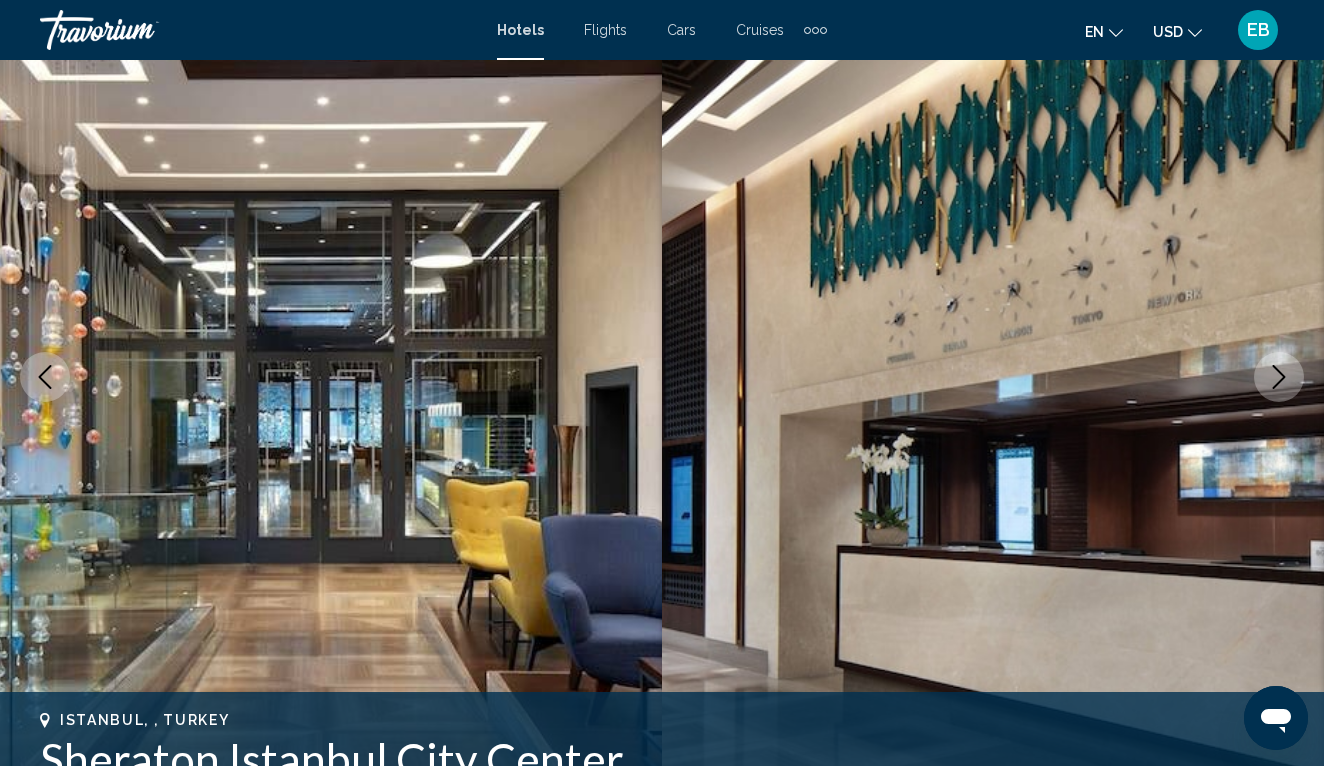 scroll, scrollTop: 0, scrollLeft: 0, axis: both 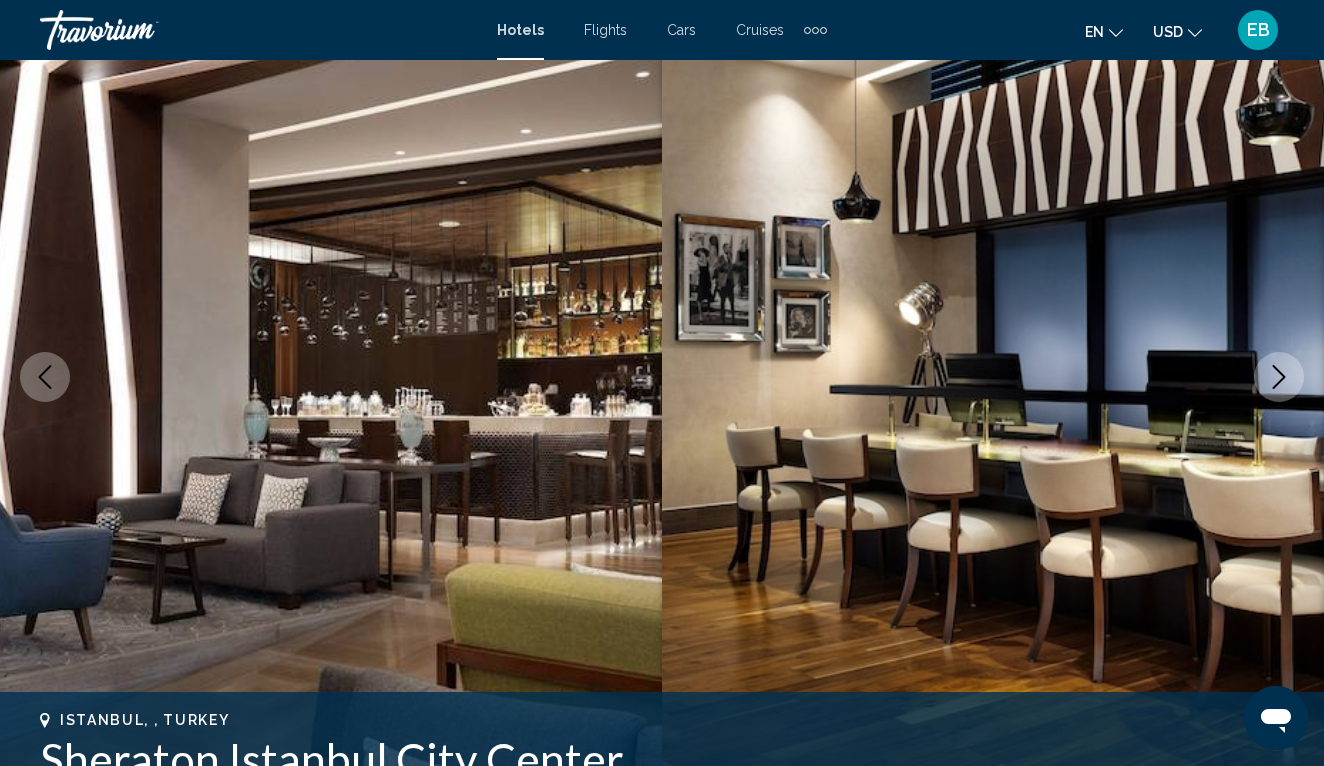 click 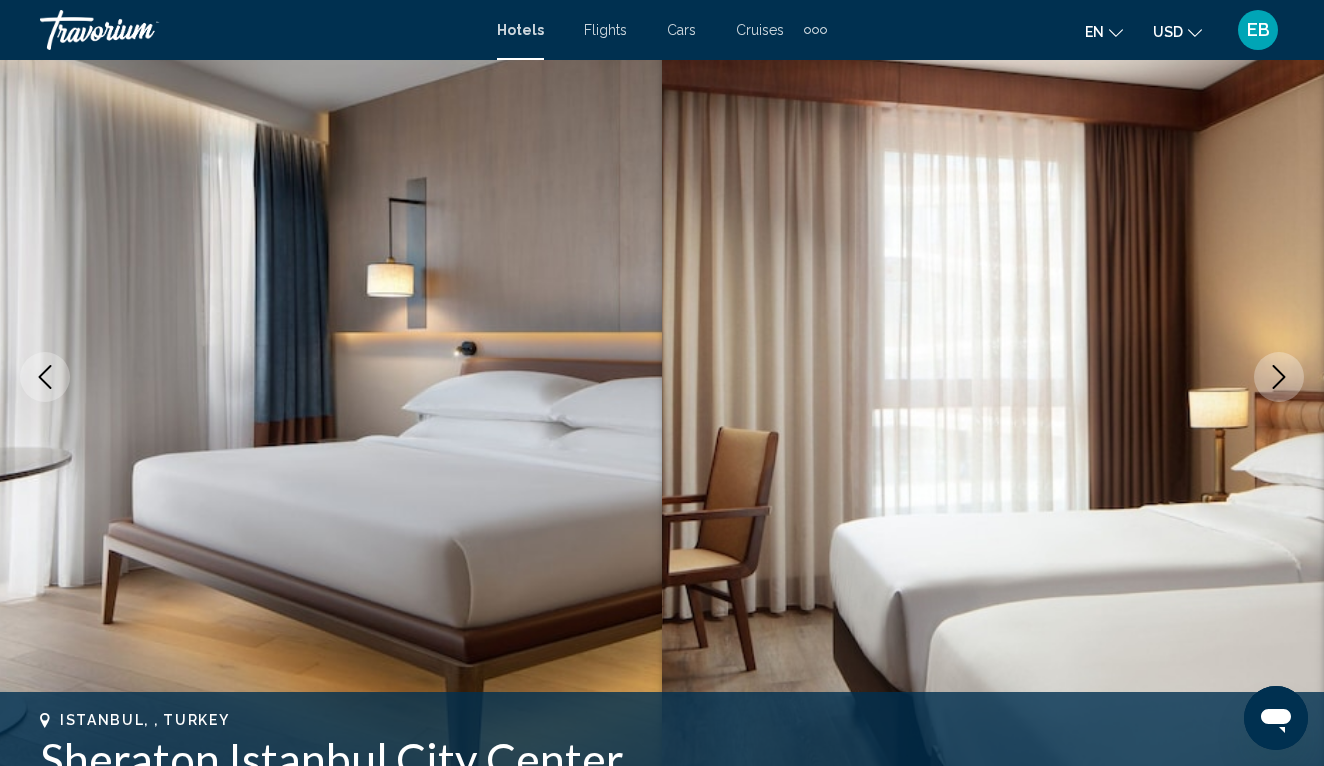 scroll, scrollTop: 0, scrollLeft: -1, axis: horizontal 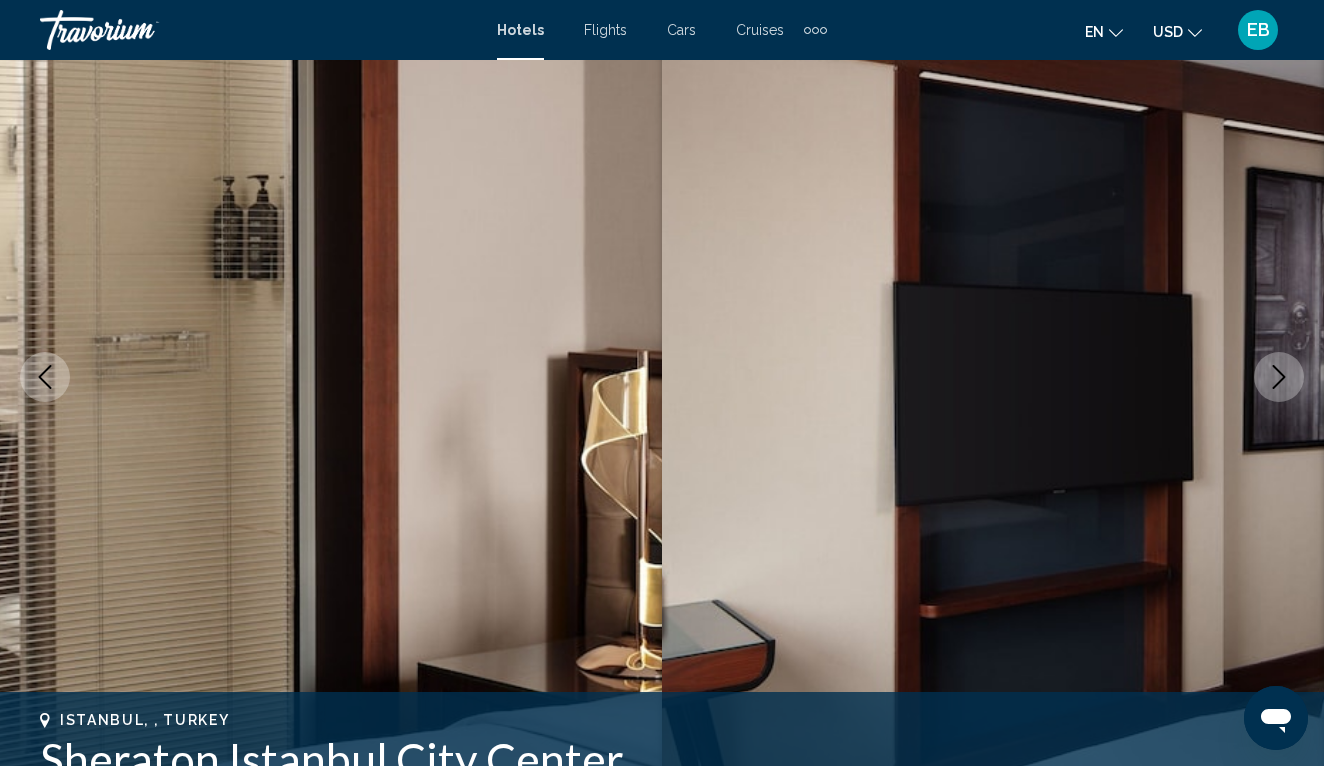 click 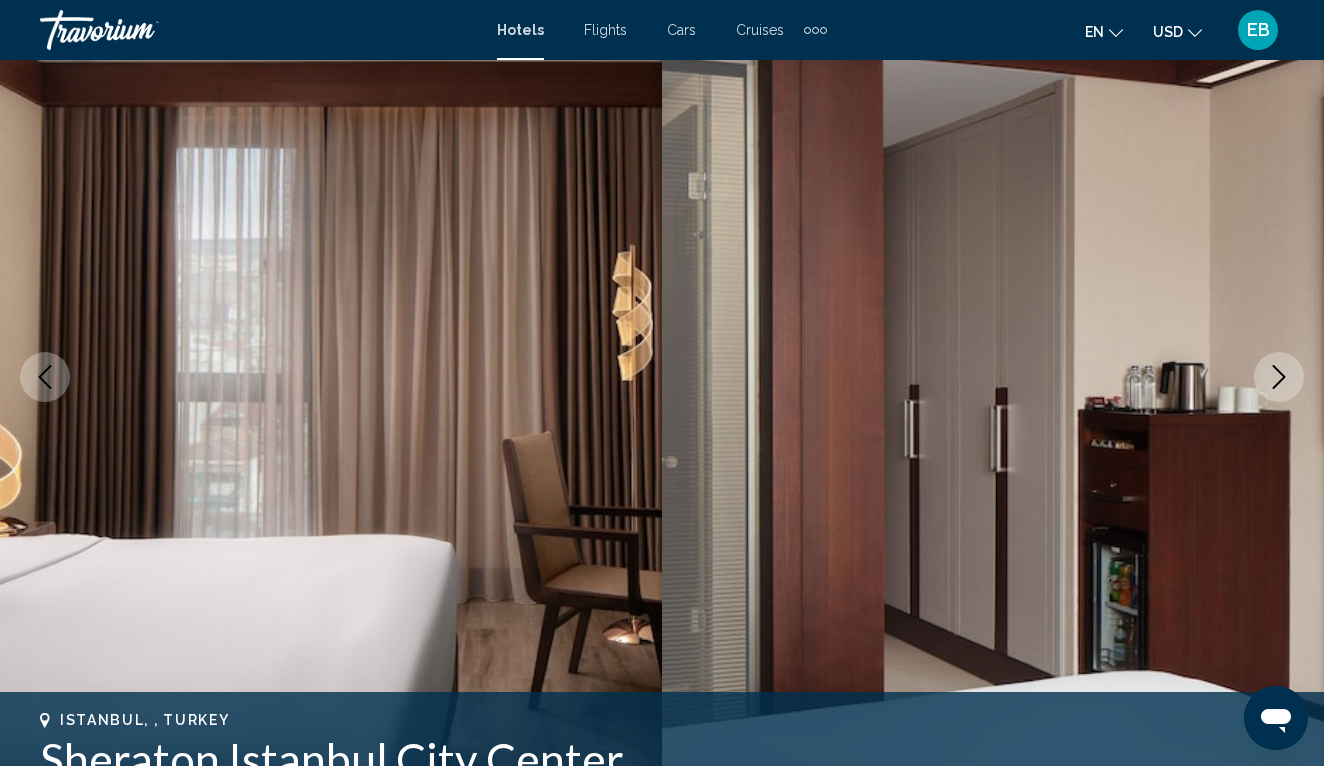 scroll, scrollTop: 0, scrollLeft: 0, axis: both 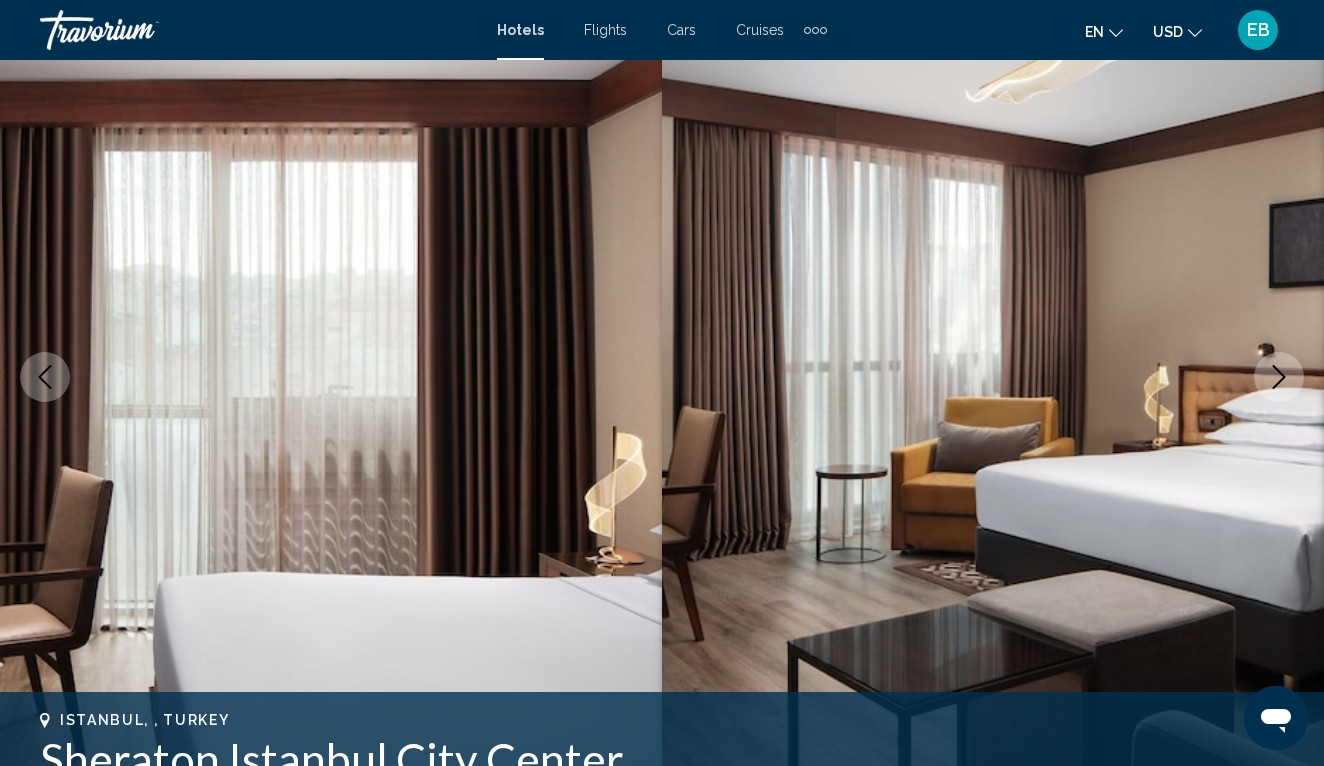 click 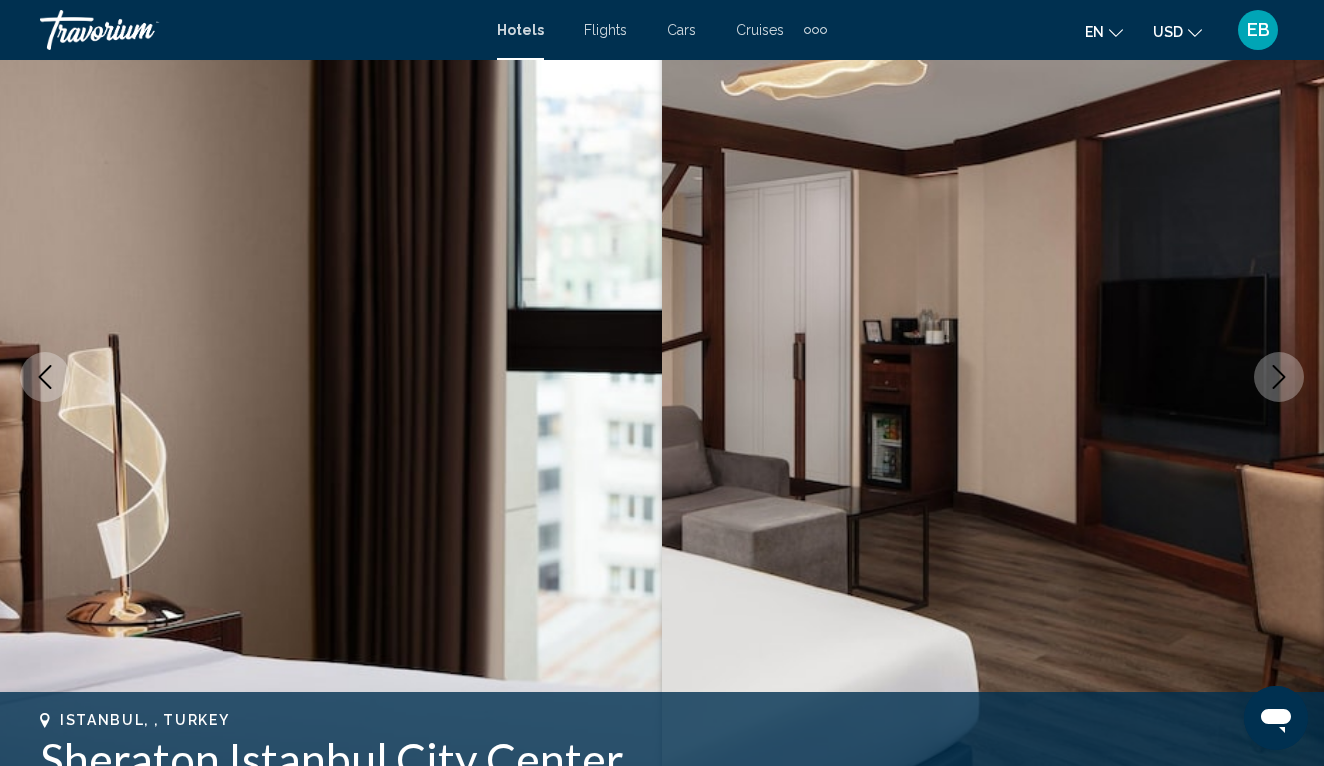 scroll, scrollTop: 0, scrollLeft: 0, axis: both 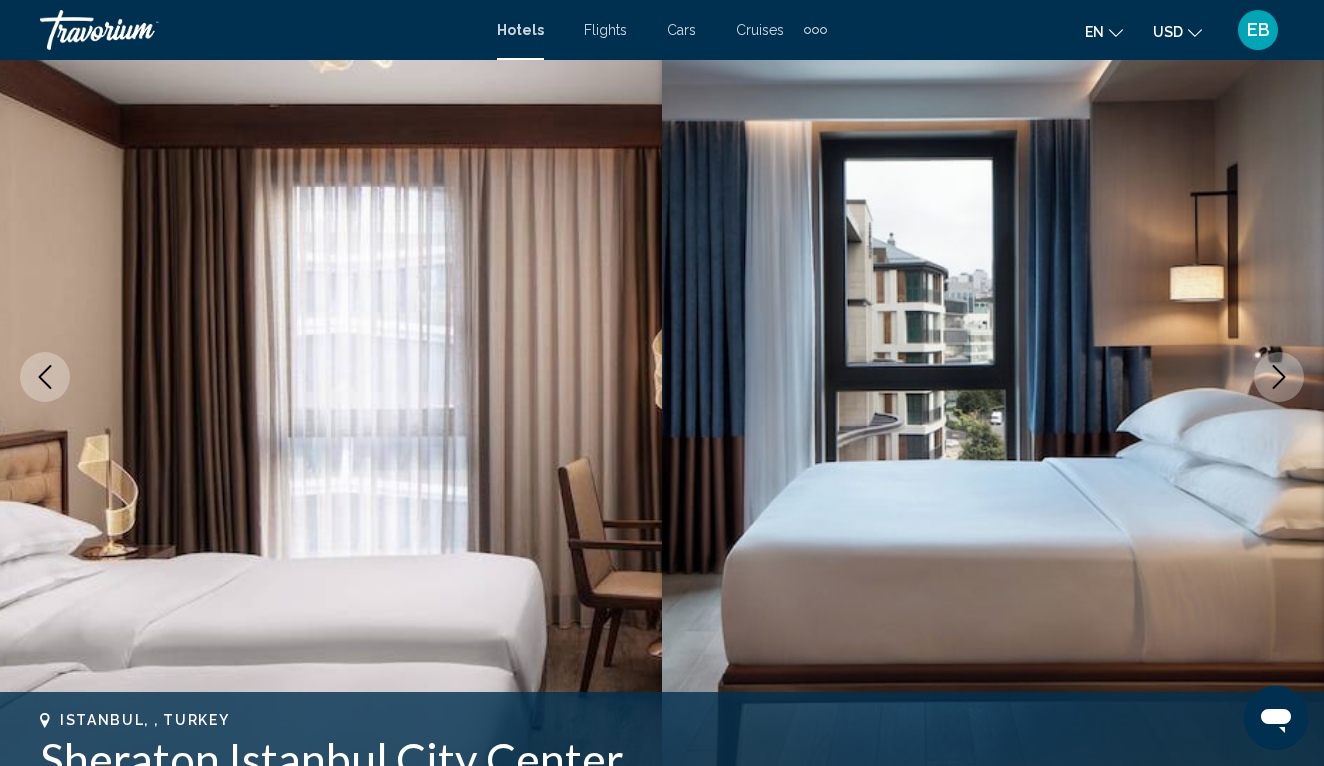 click 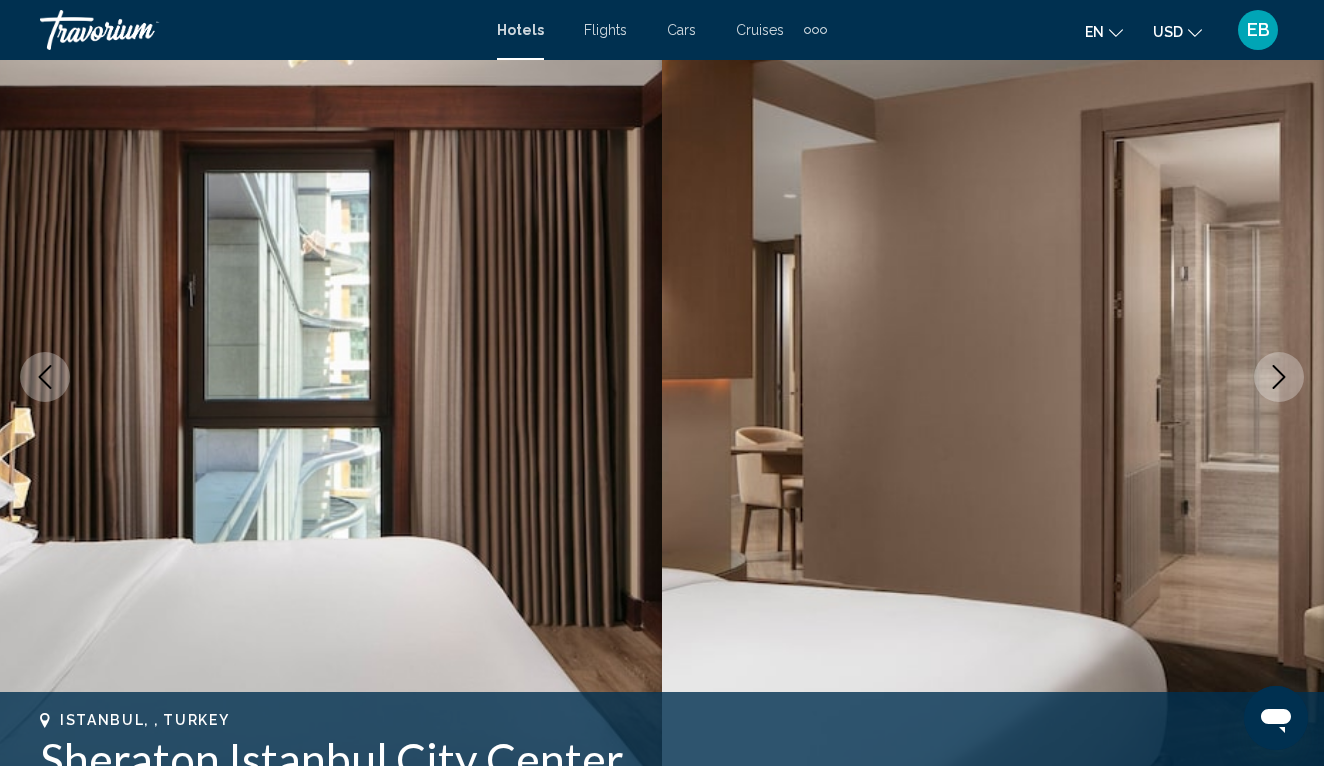 scroll, scrollTop: 0, scrollLeft: 0, axis: both 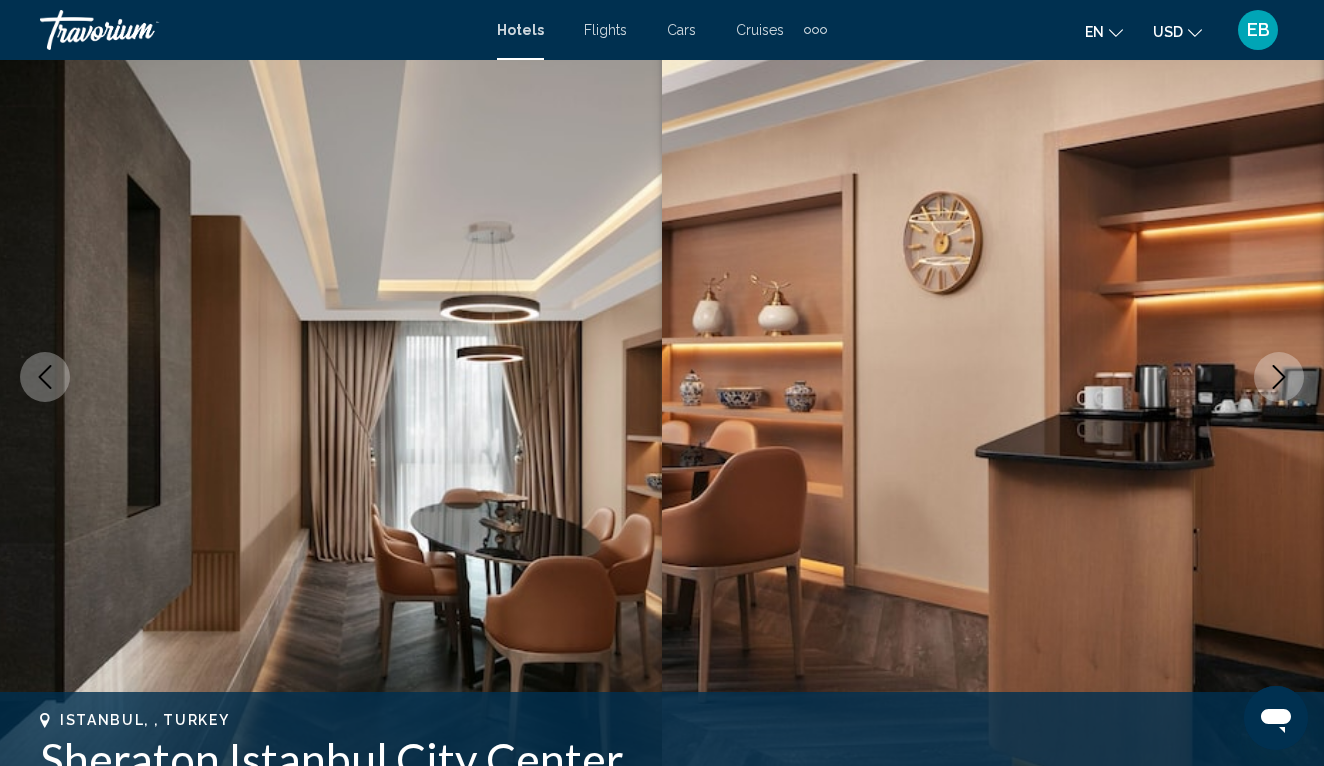 click 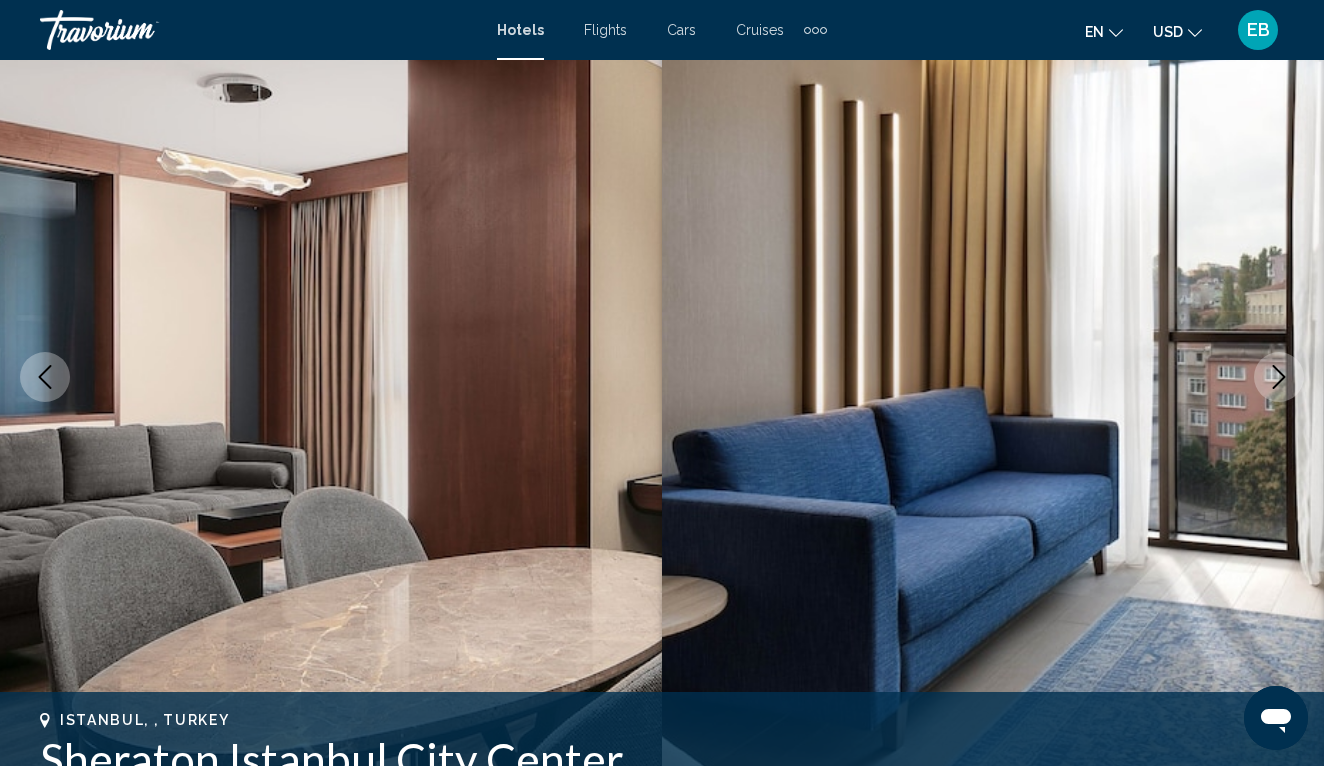 click 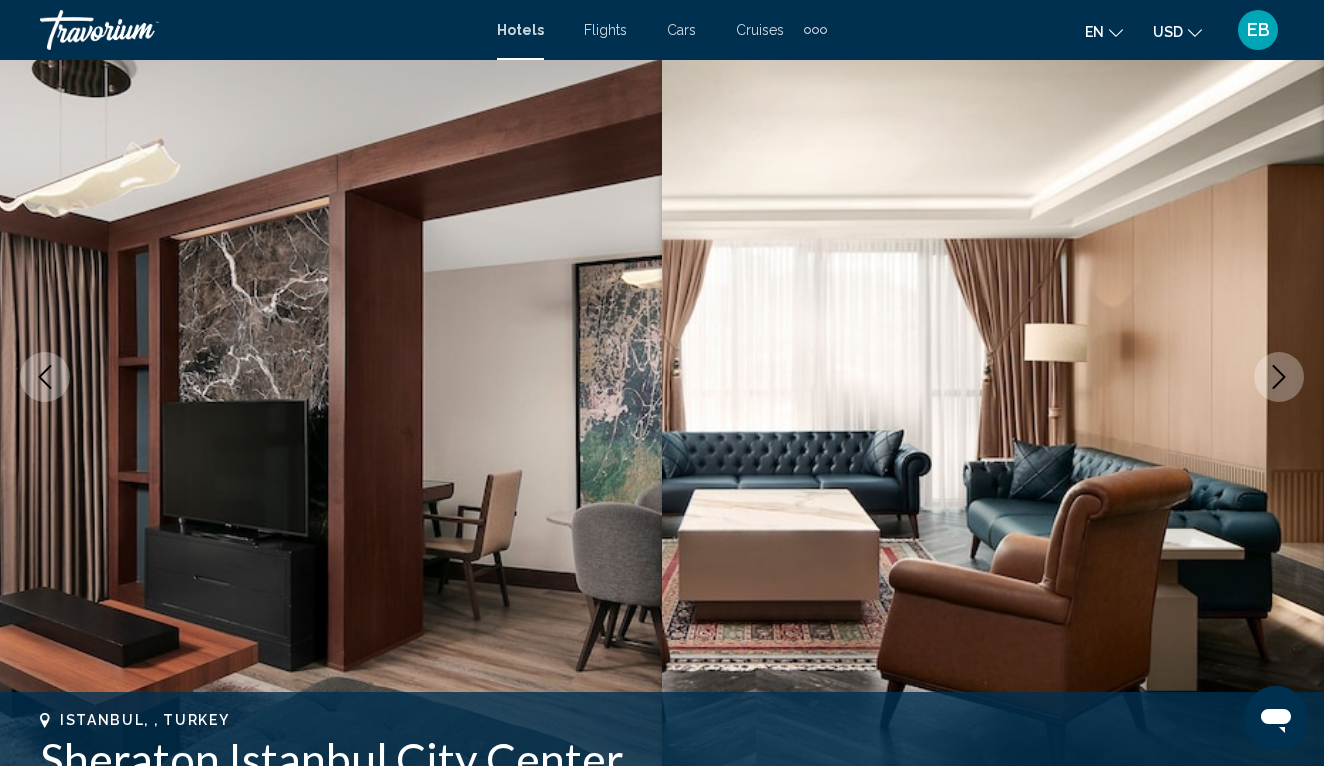 click 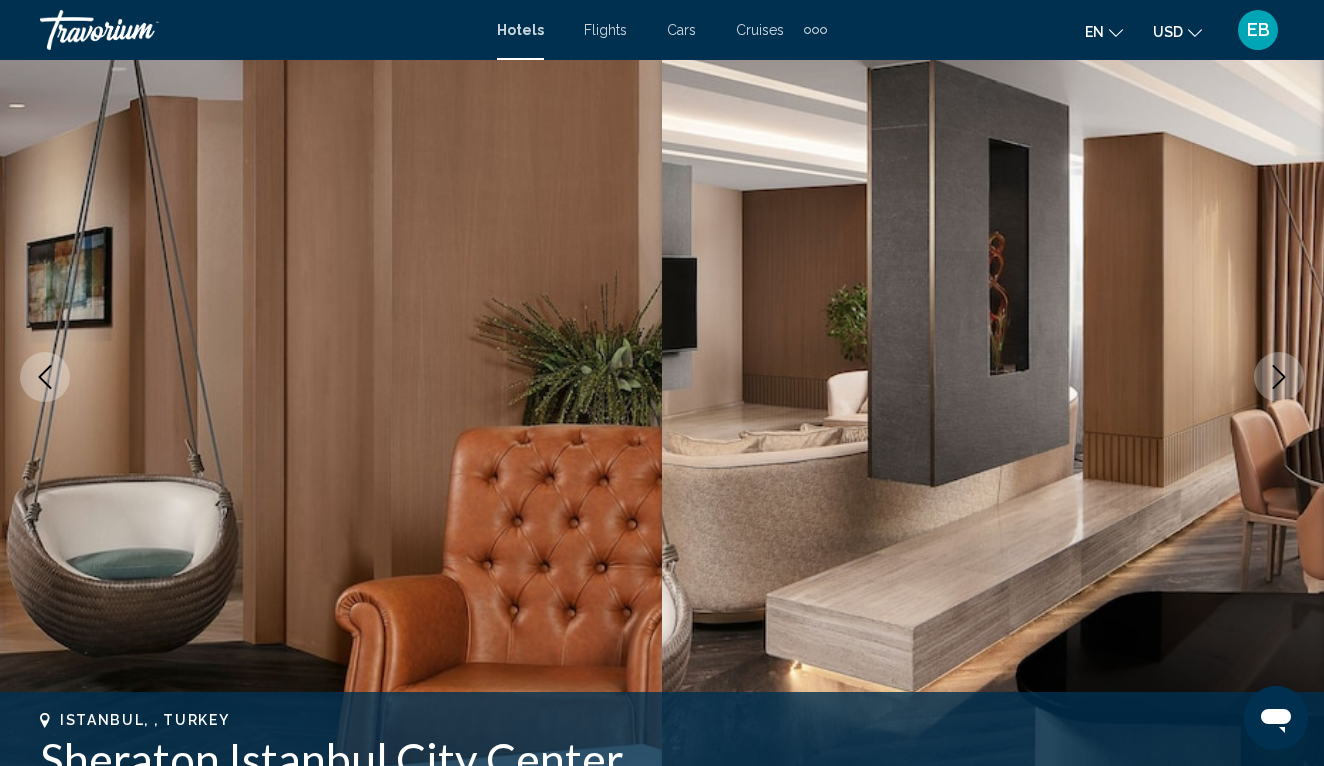 click 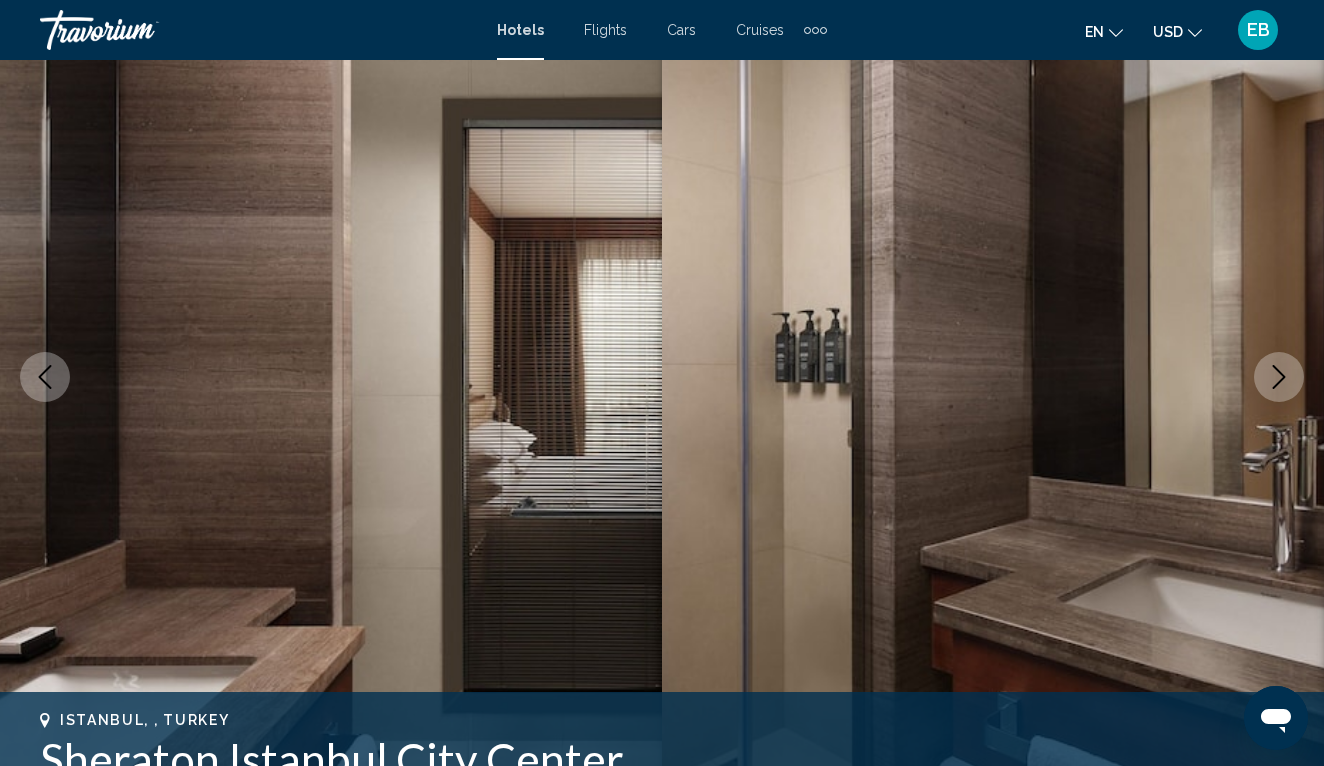 click 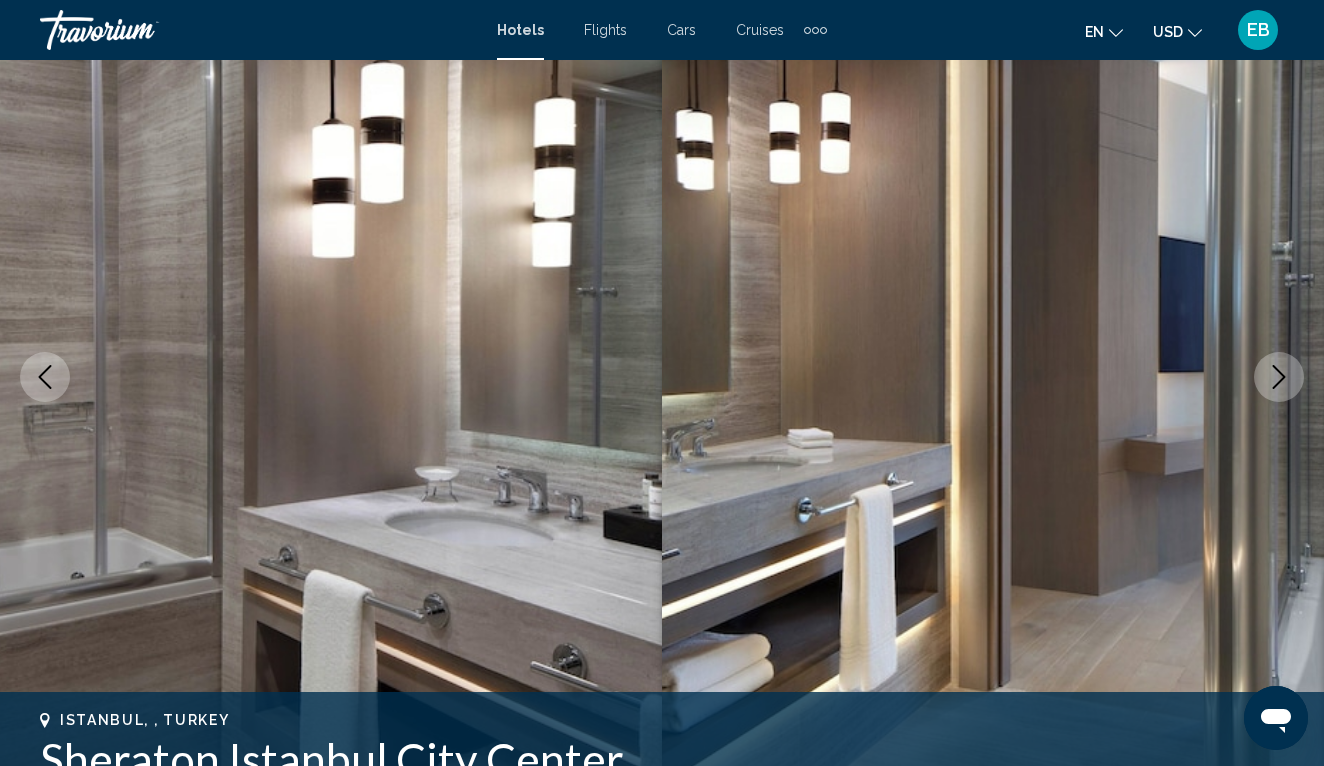 click 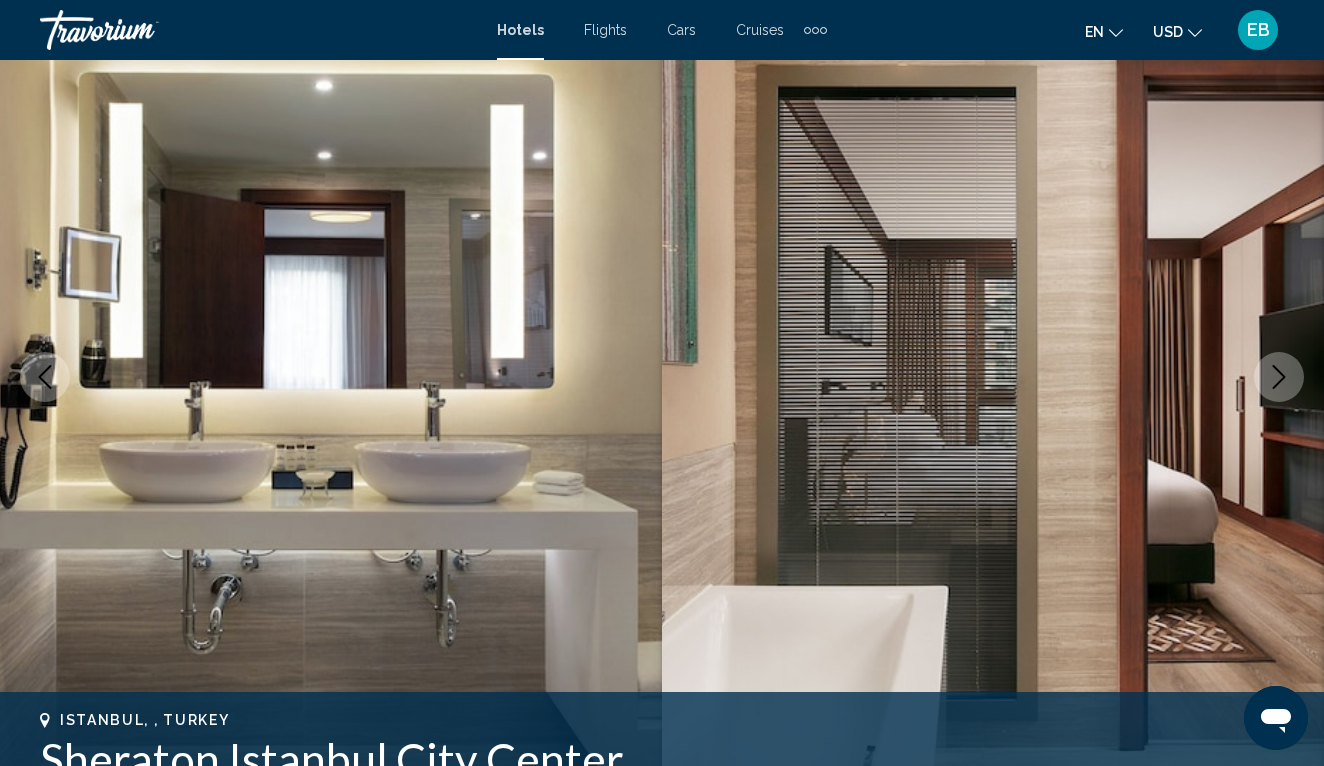 click 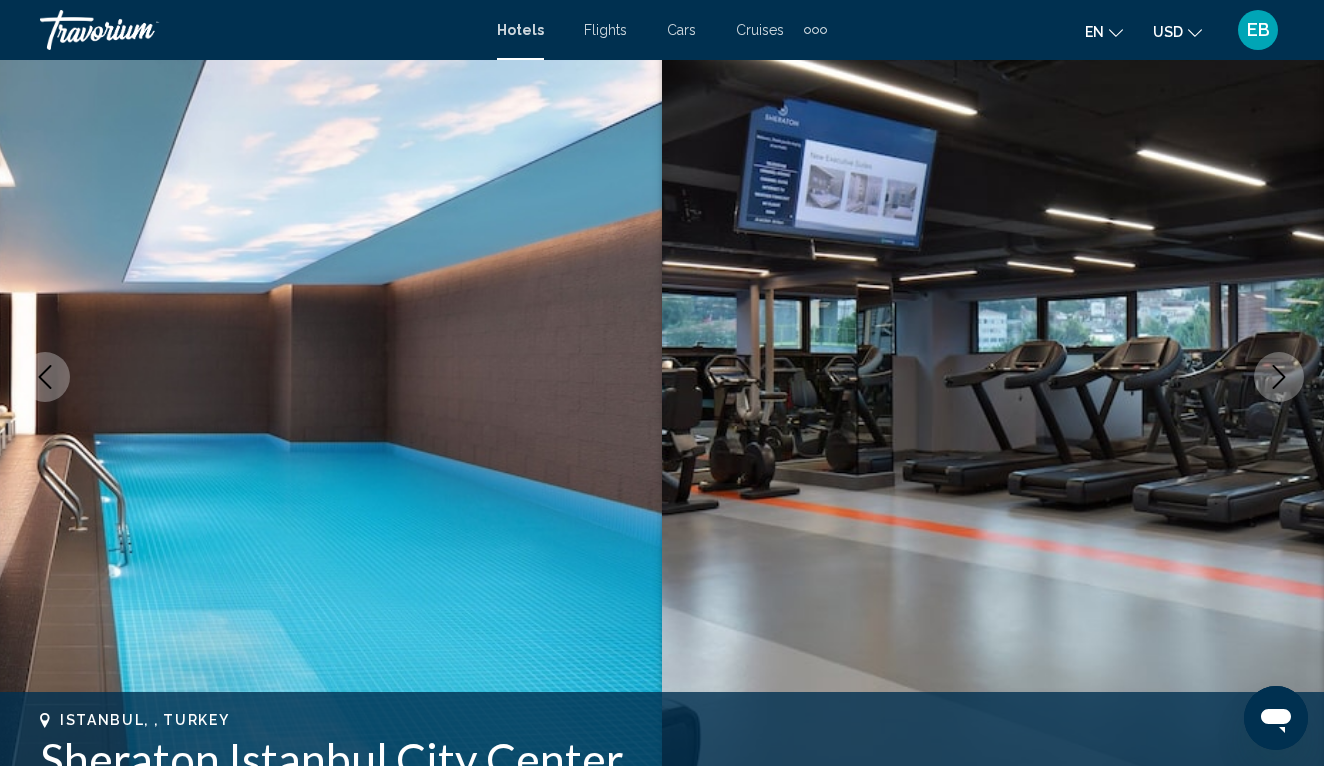 click 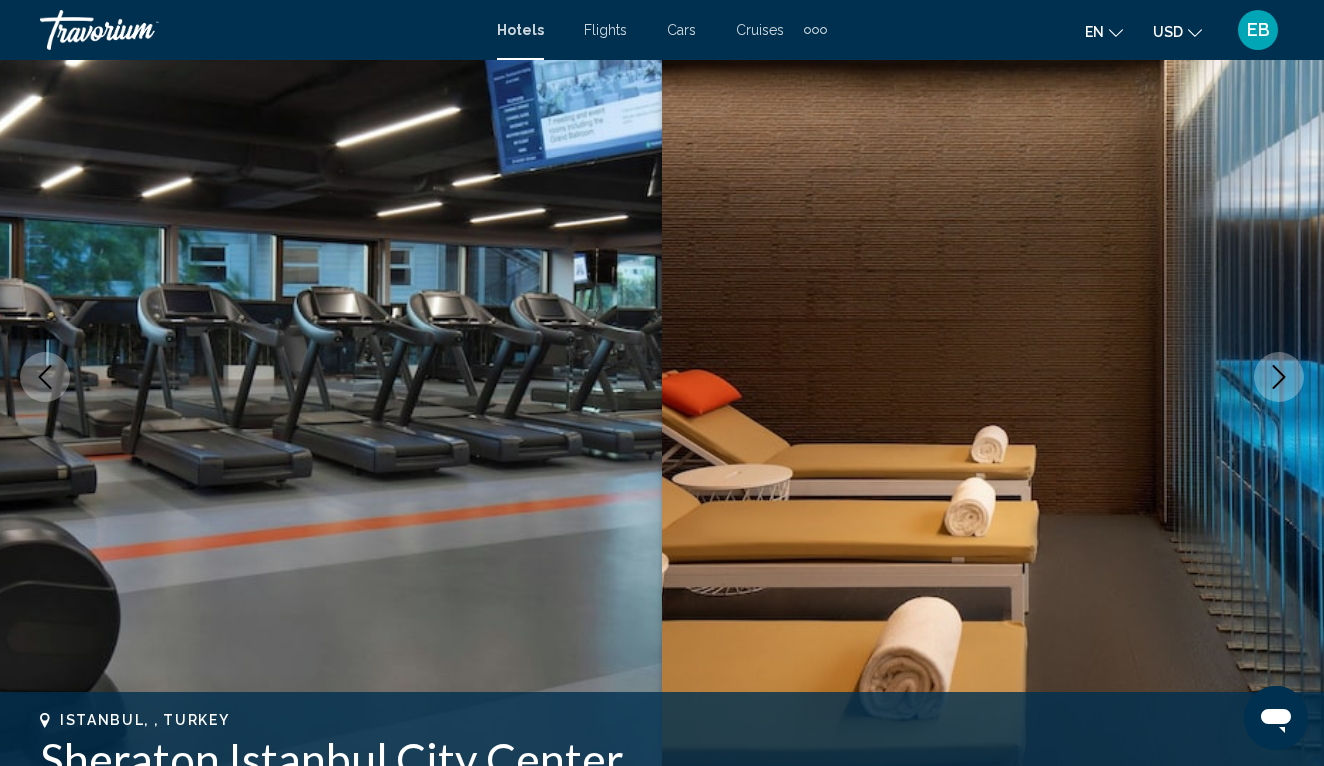 click 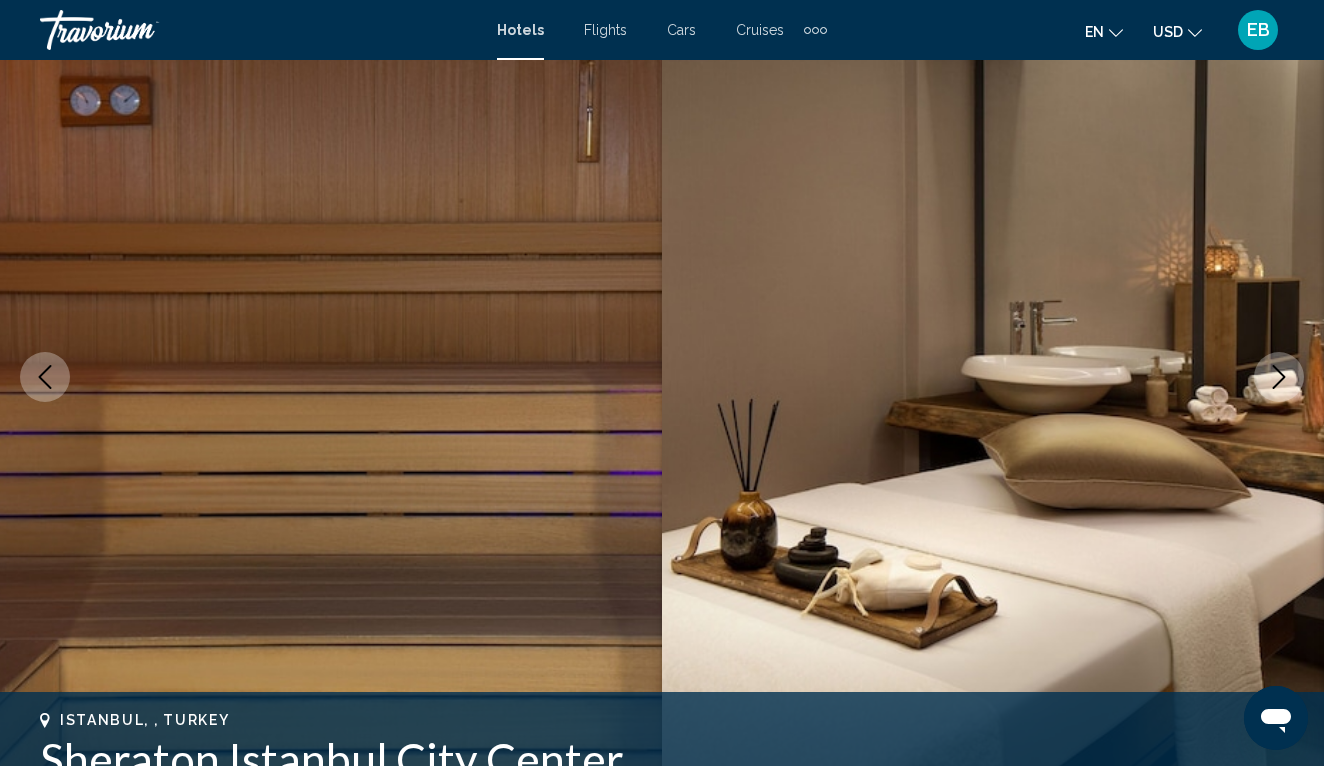 click 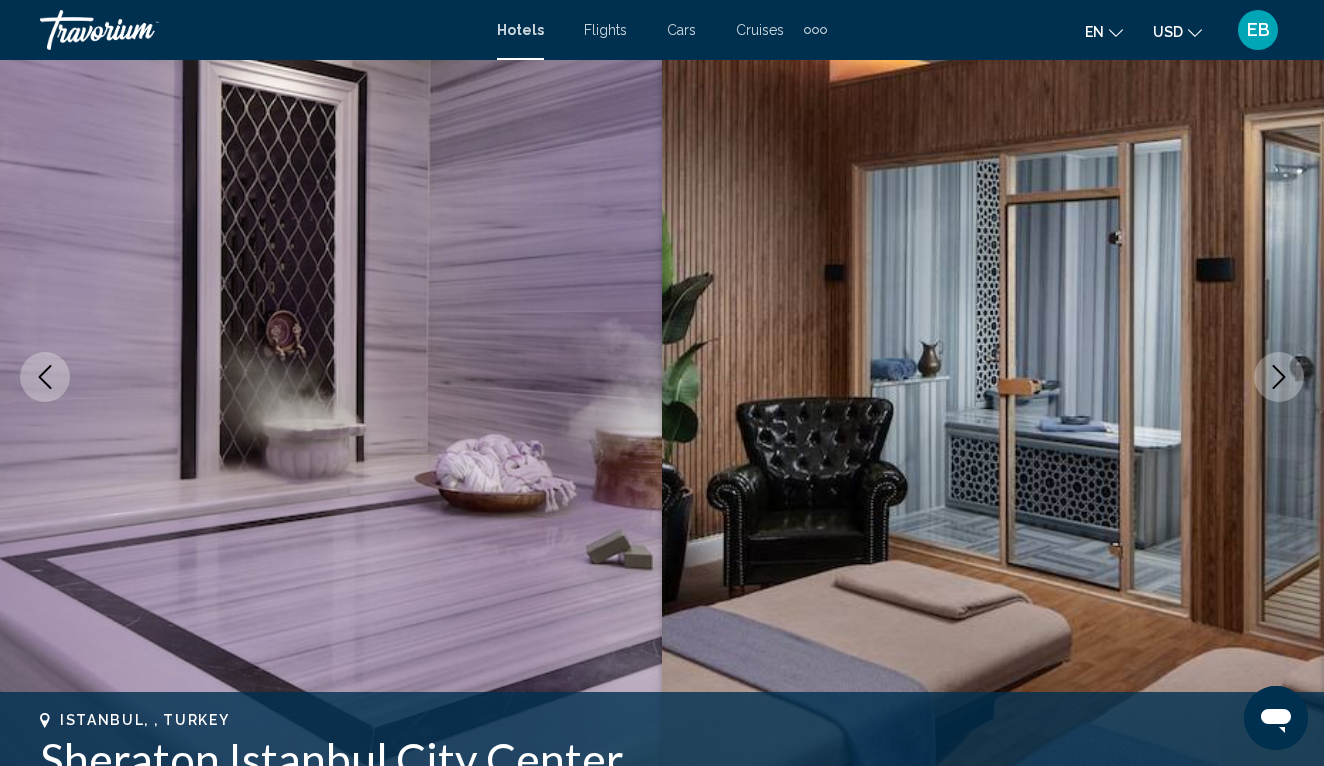 click 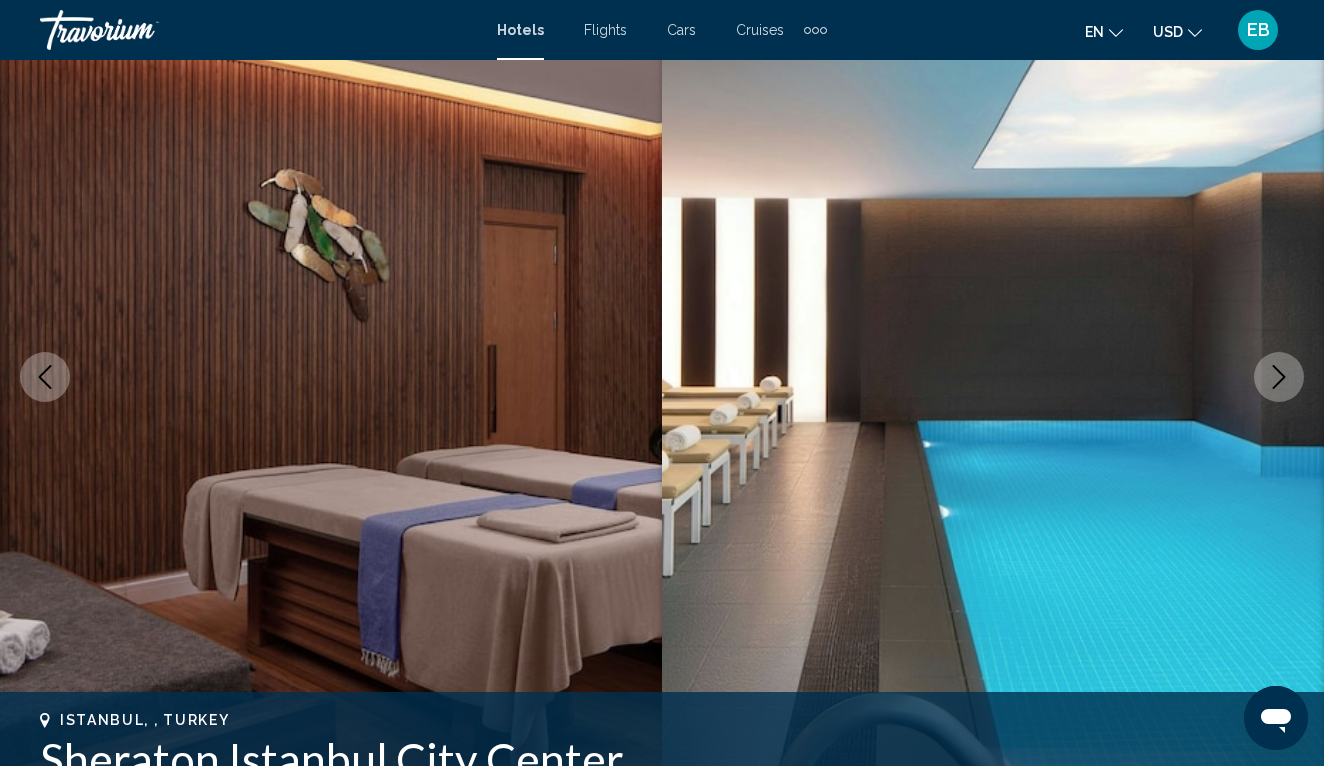 click 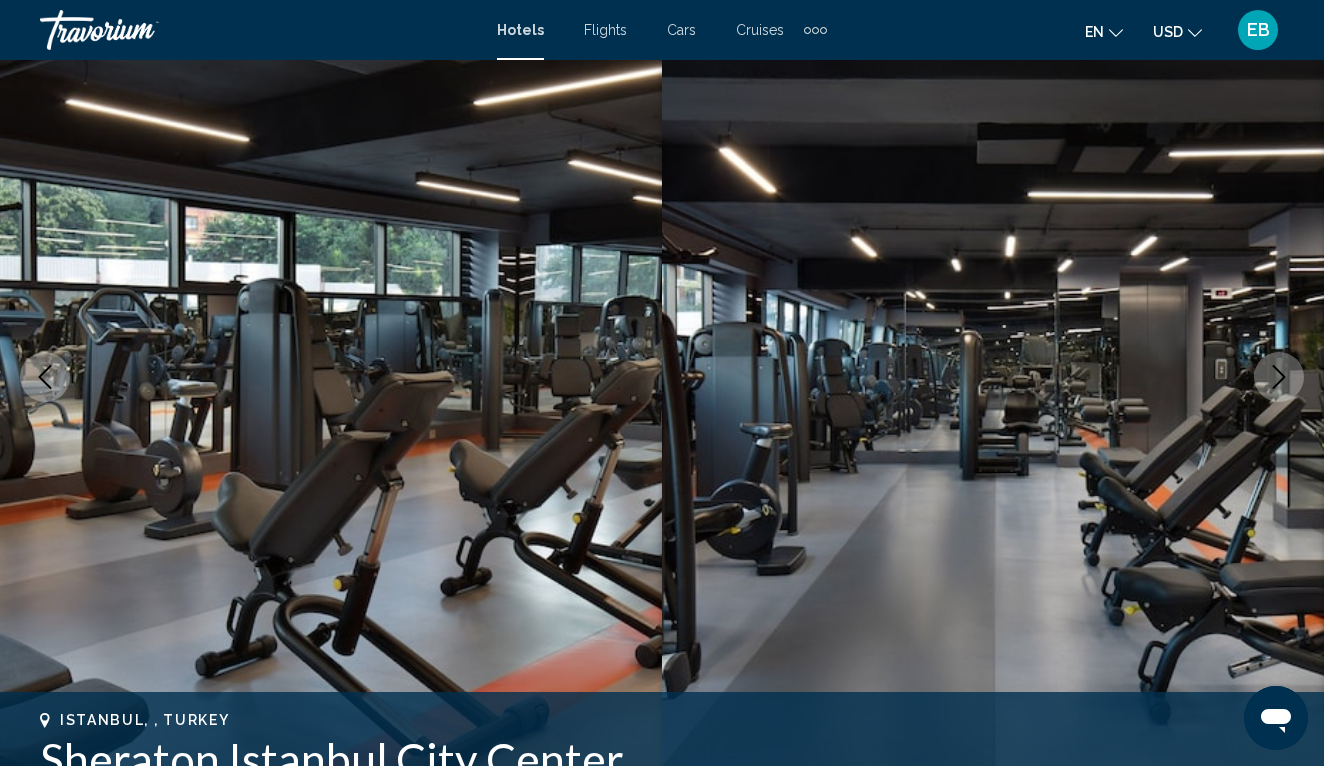 click 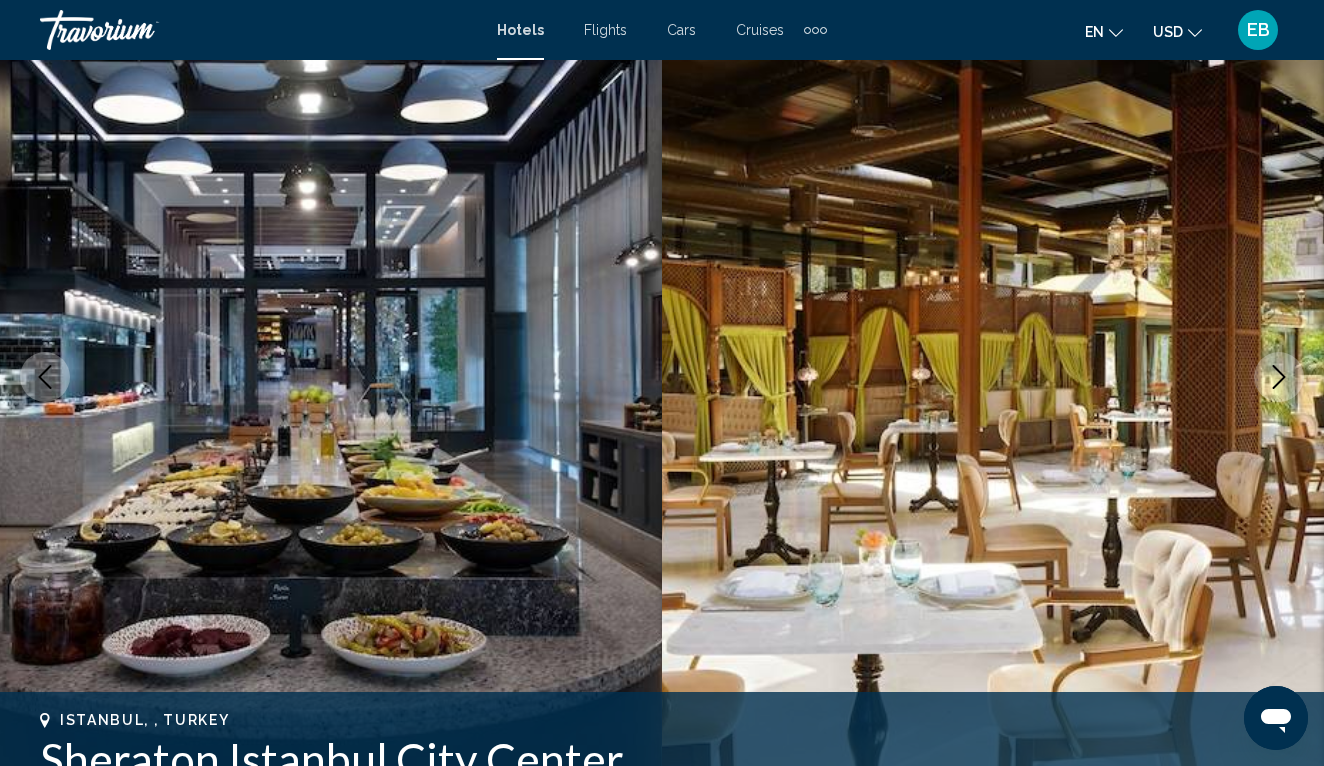 click 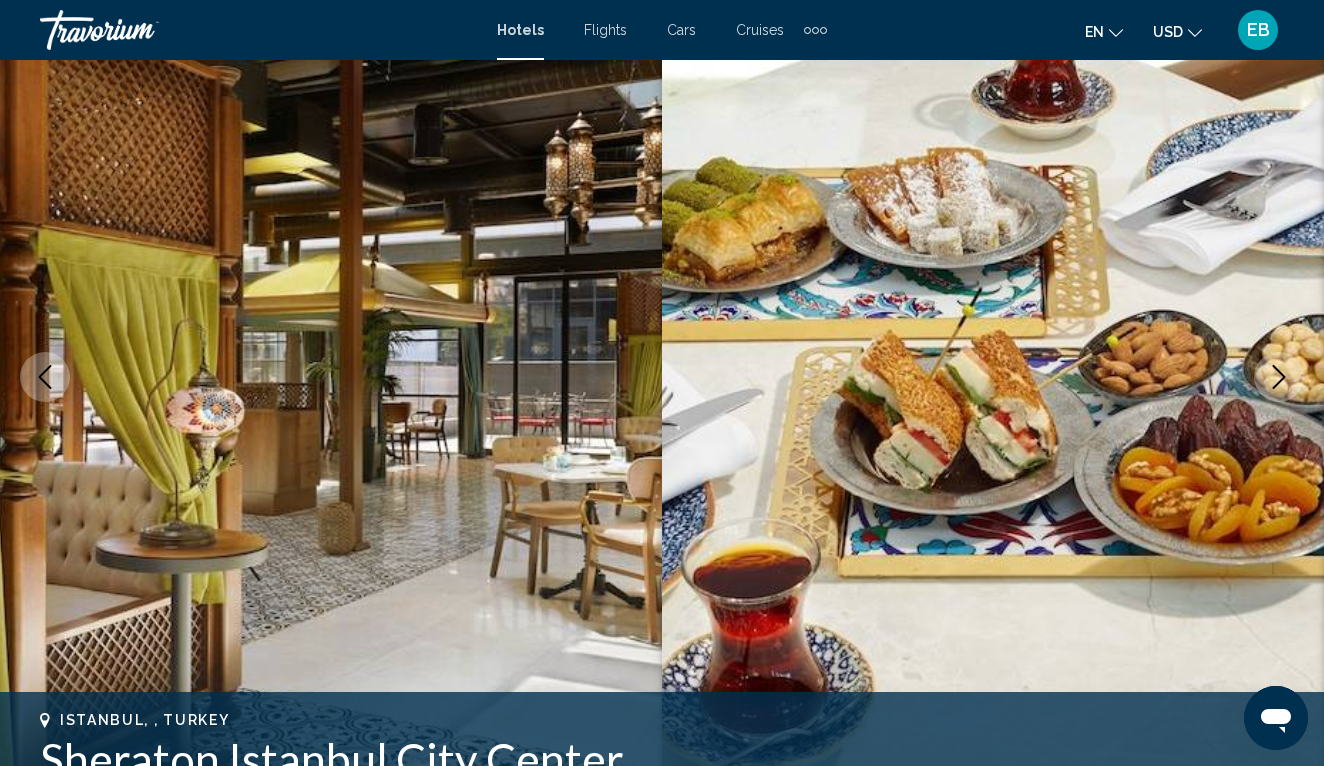 click at bounding box center (1279, 377) 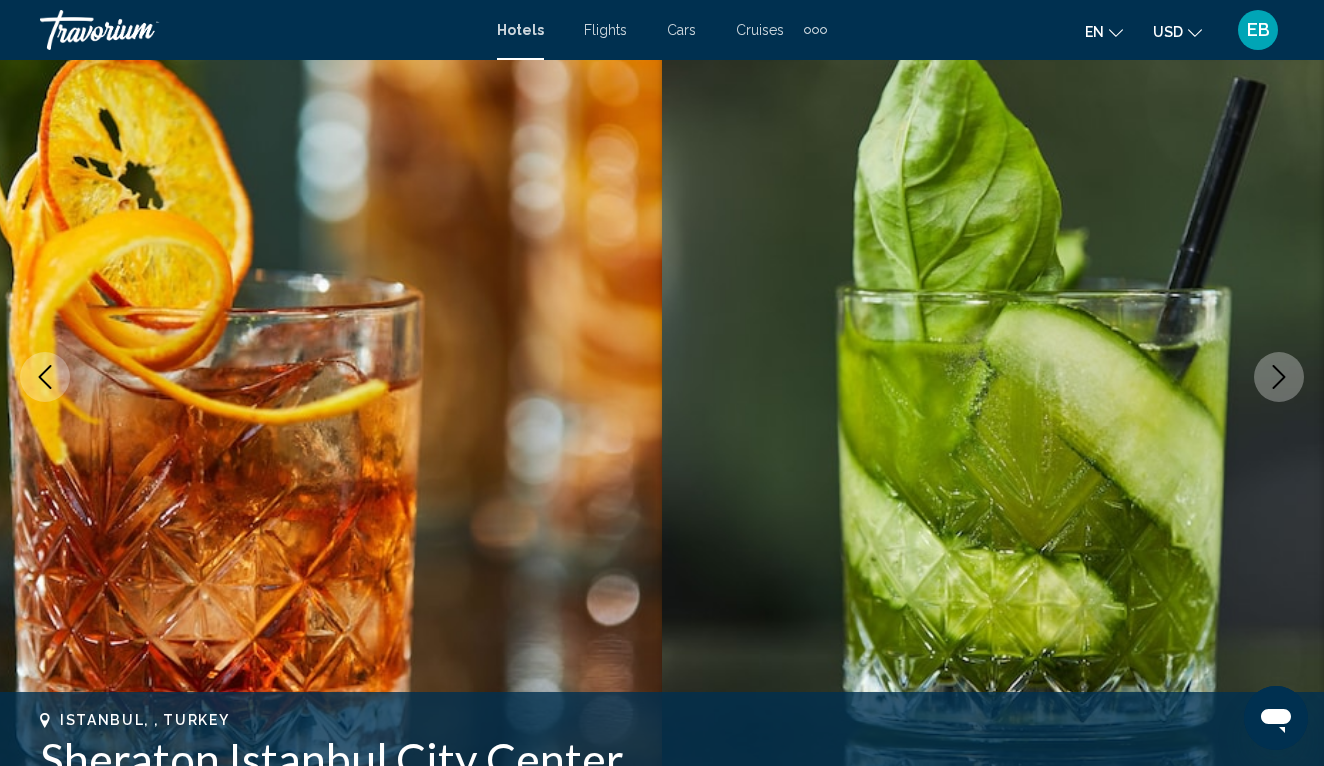 click 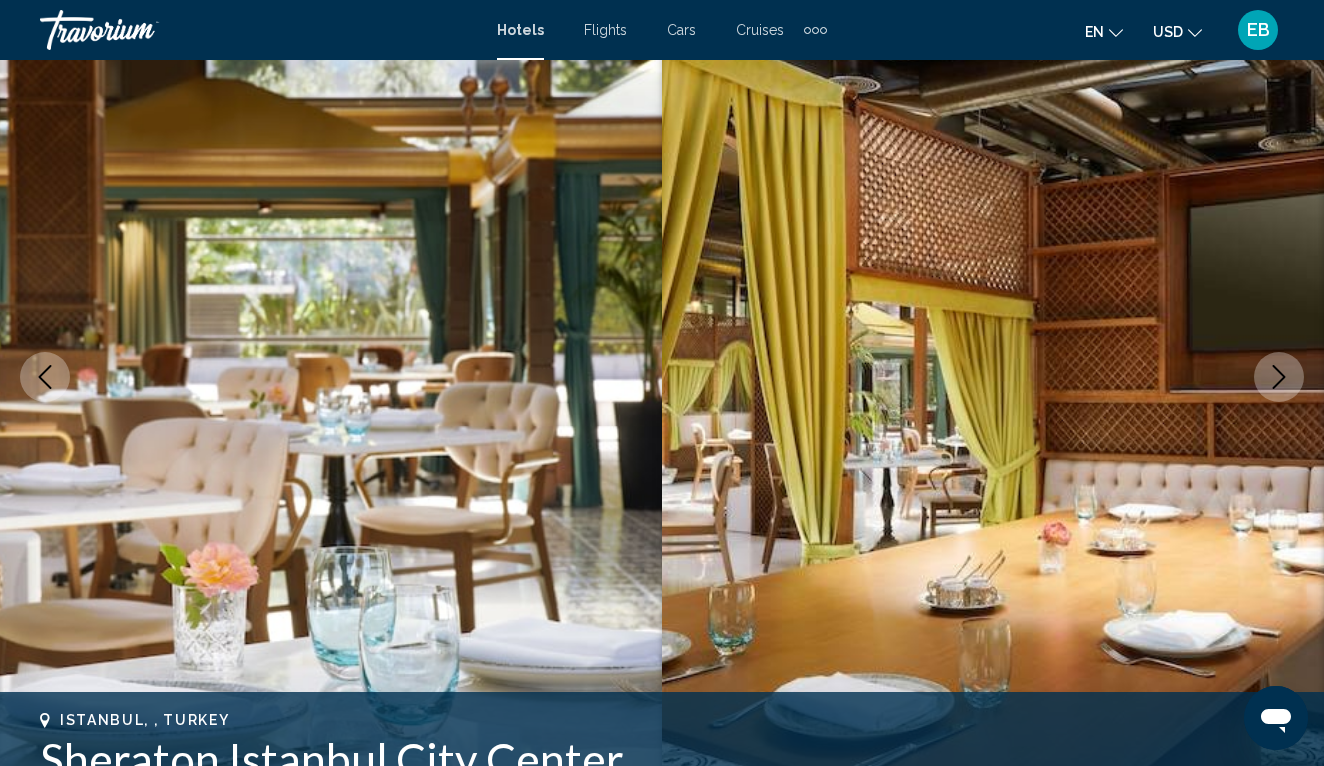 click 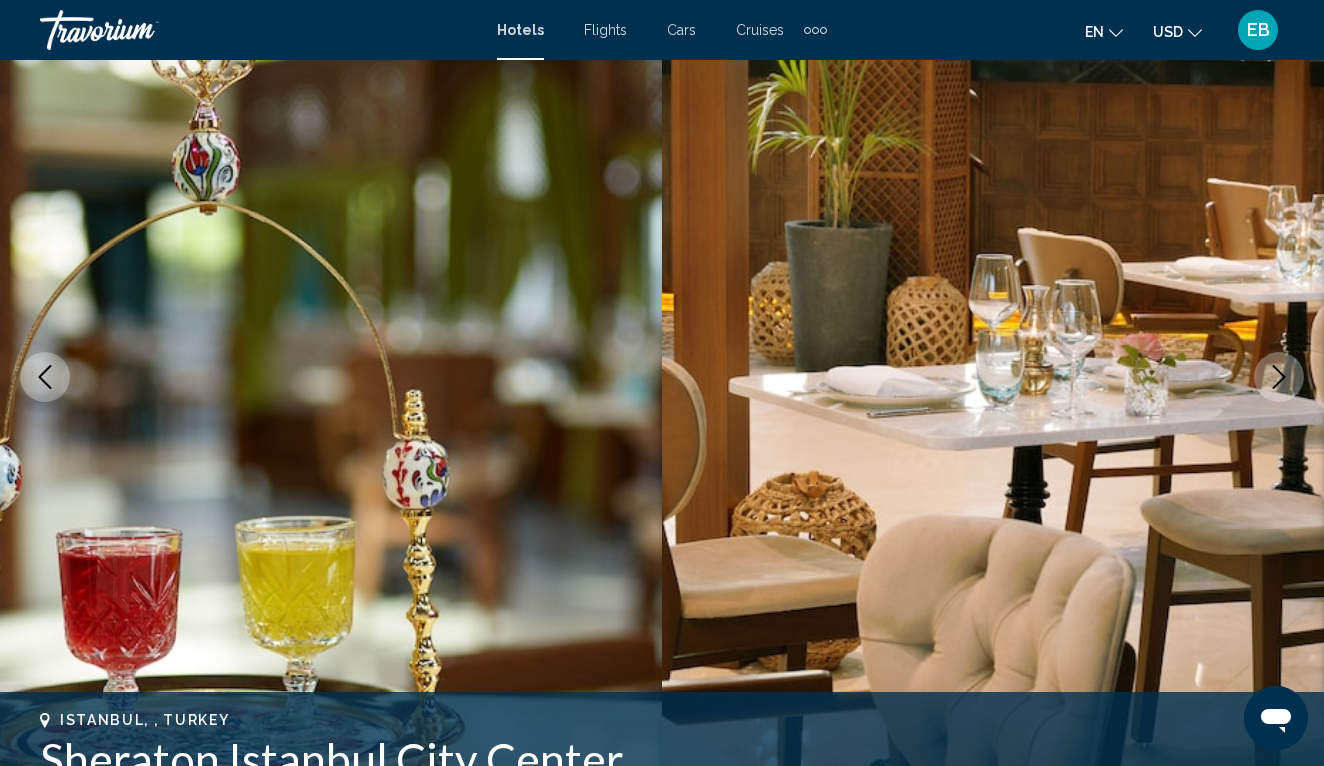 click 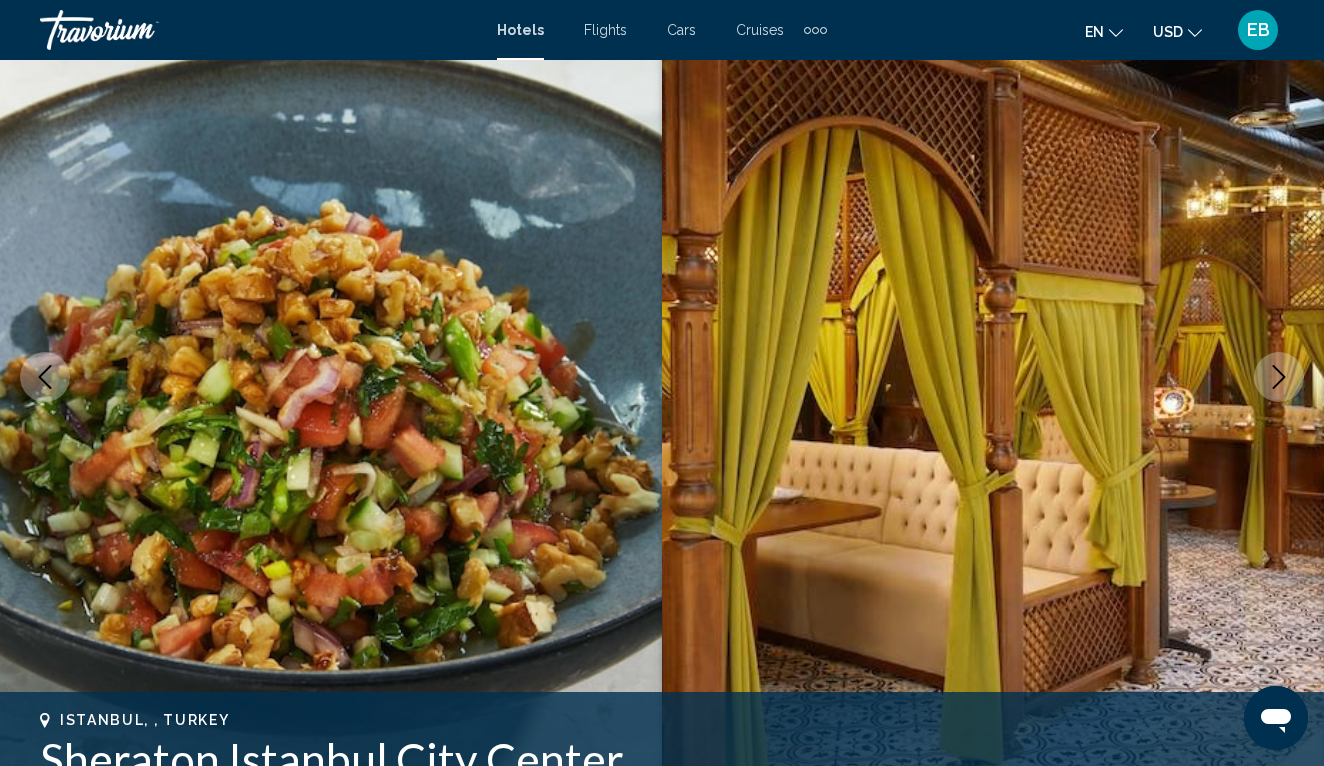click 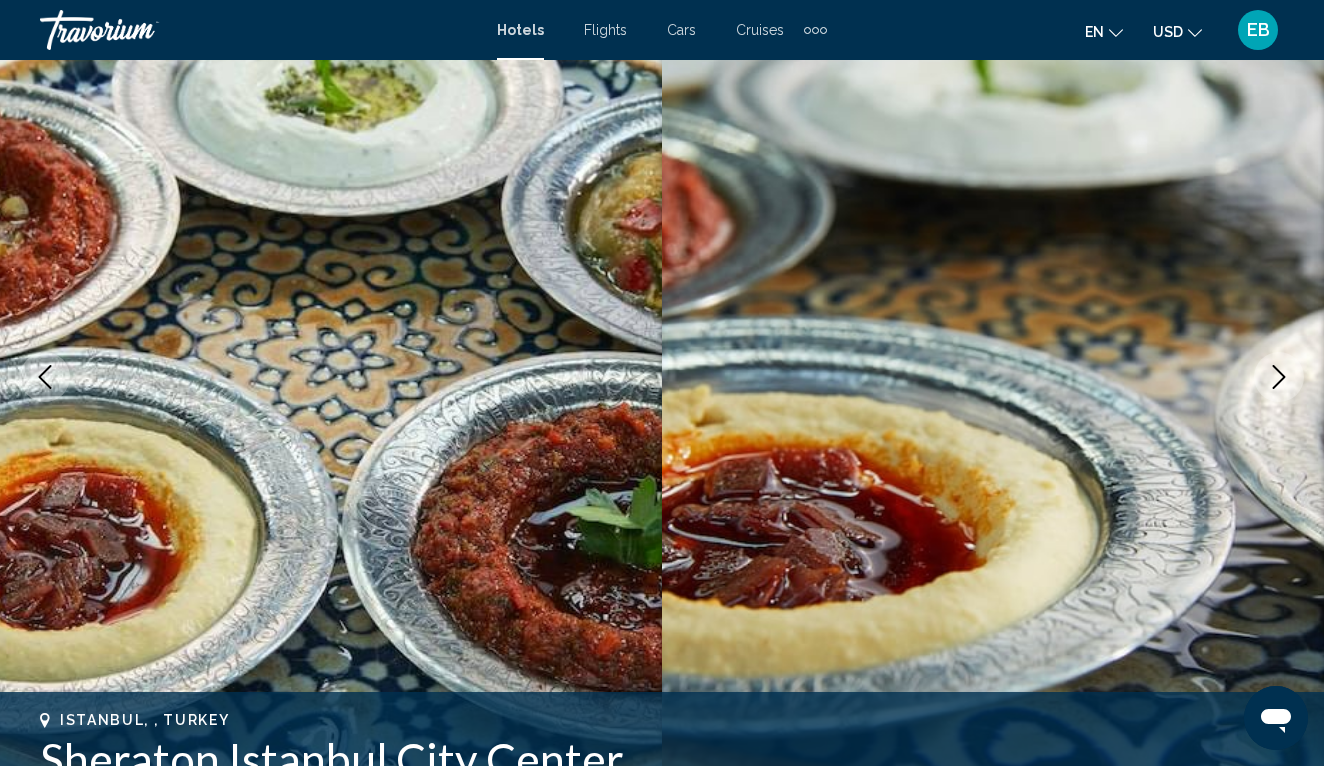 click 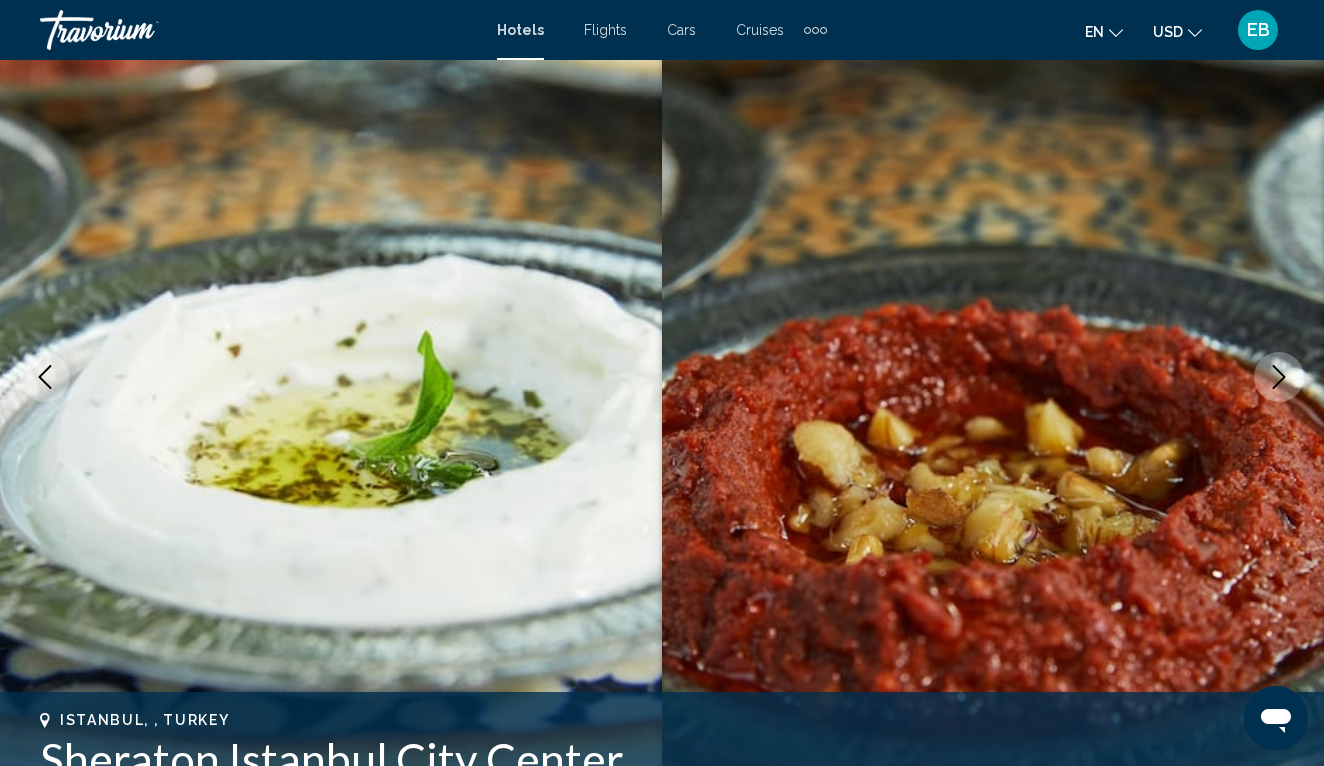 click 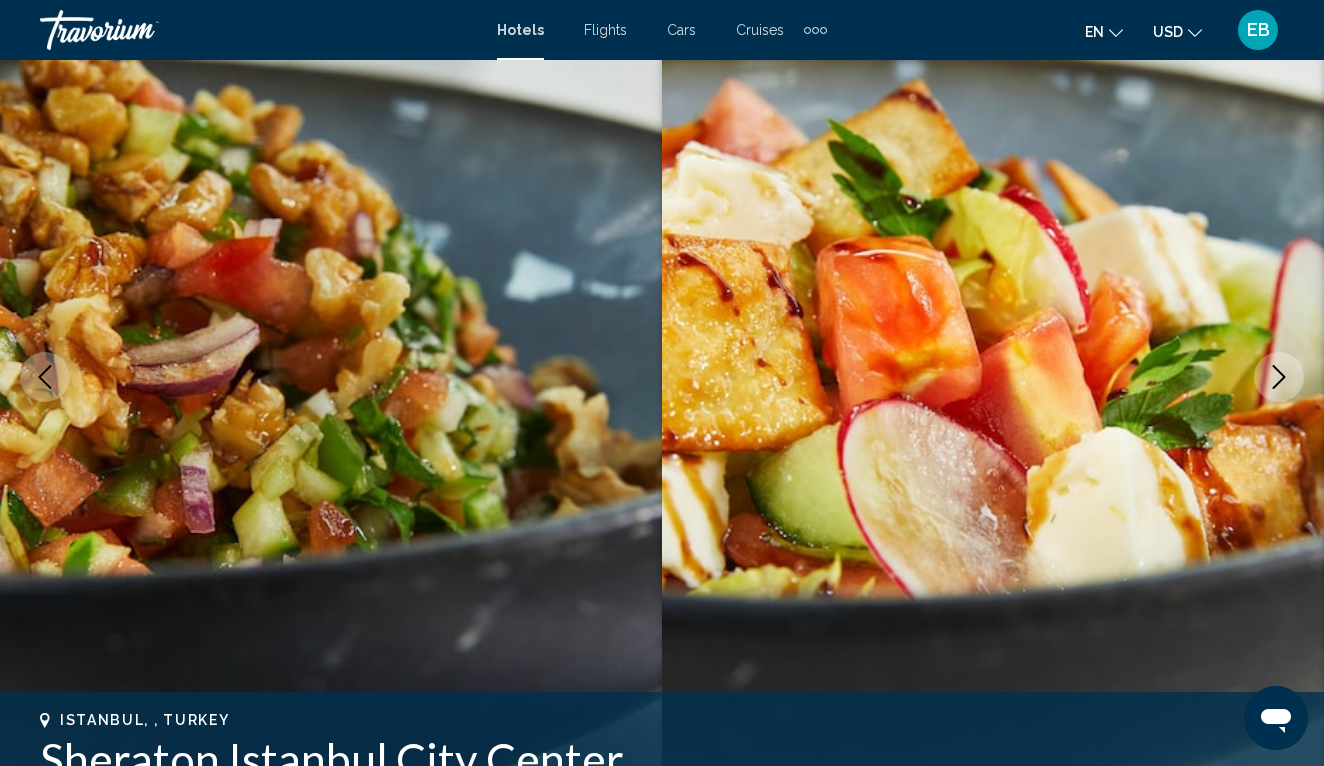 click 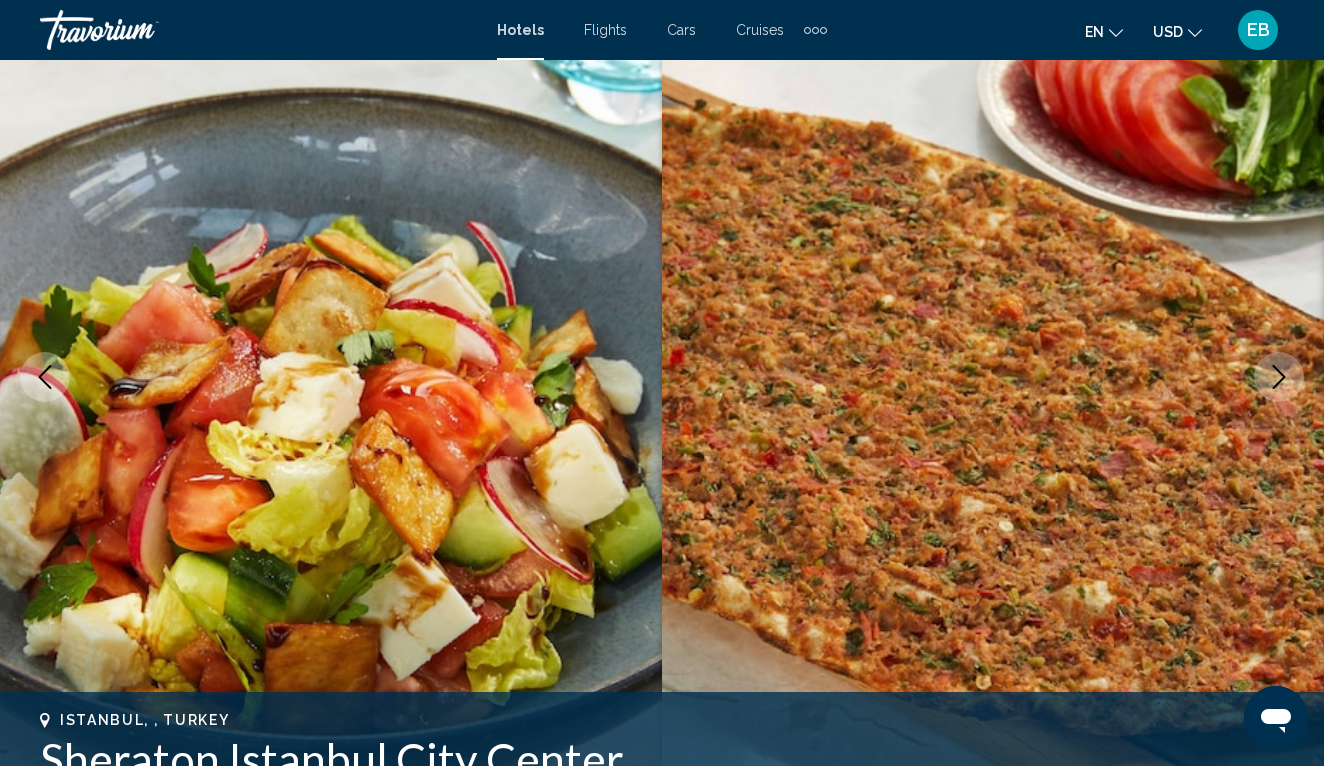 click 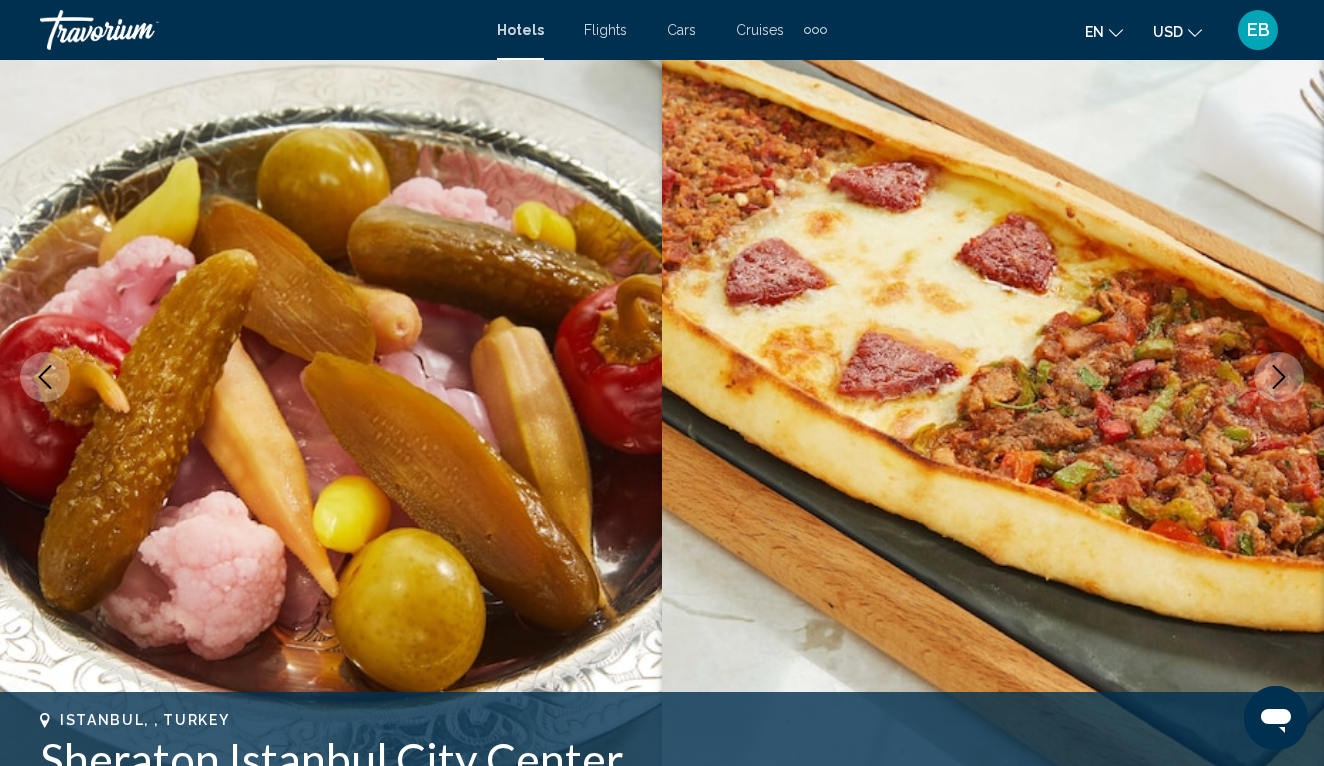 click 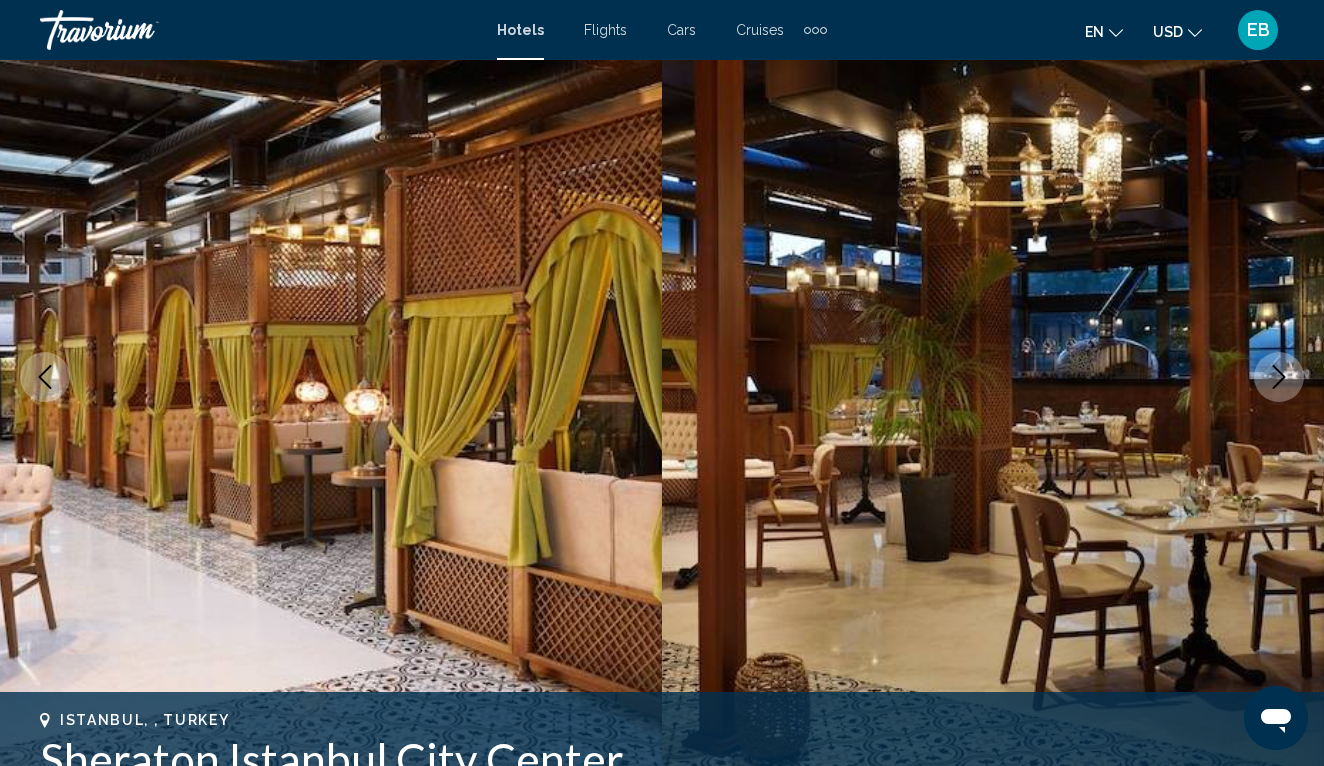 click 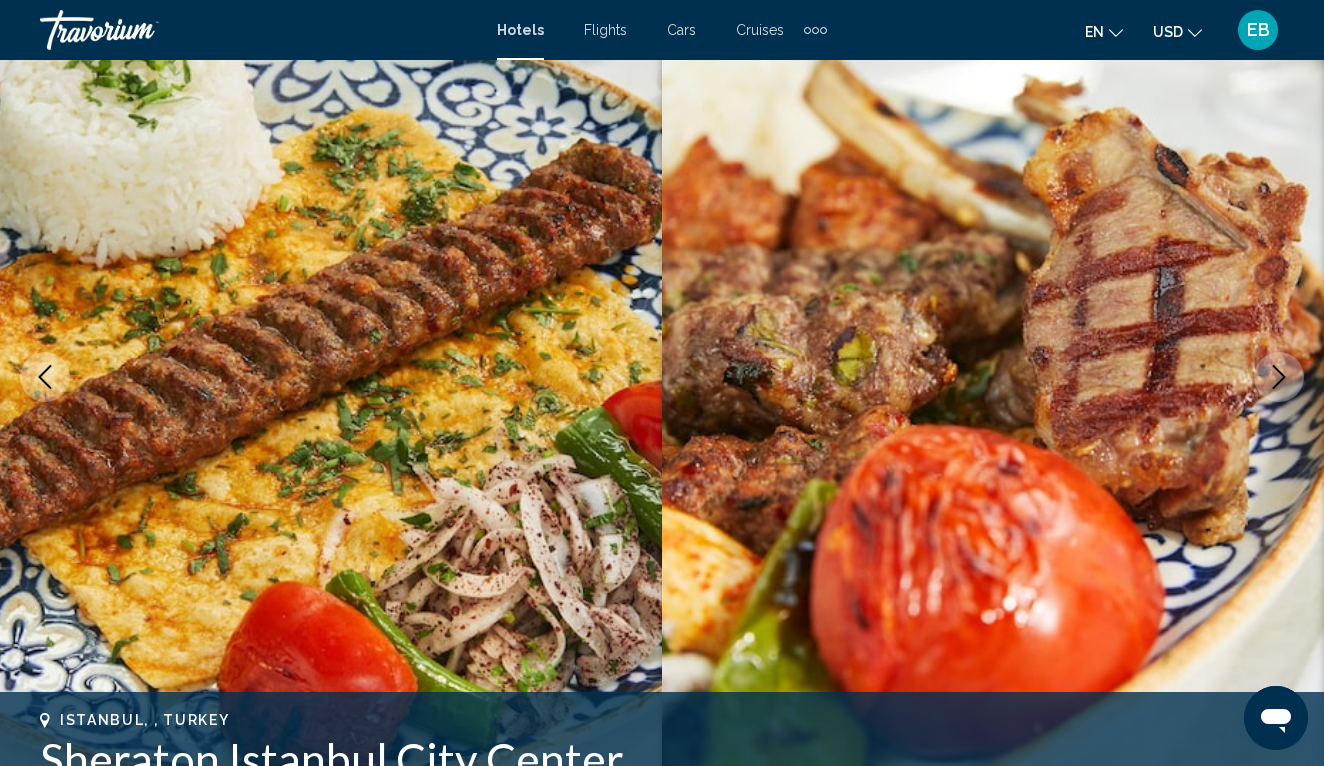 click 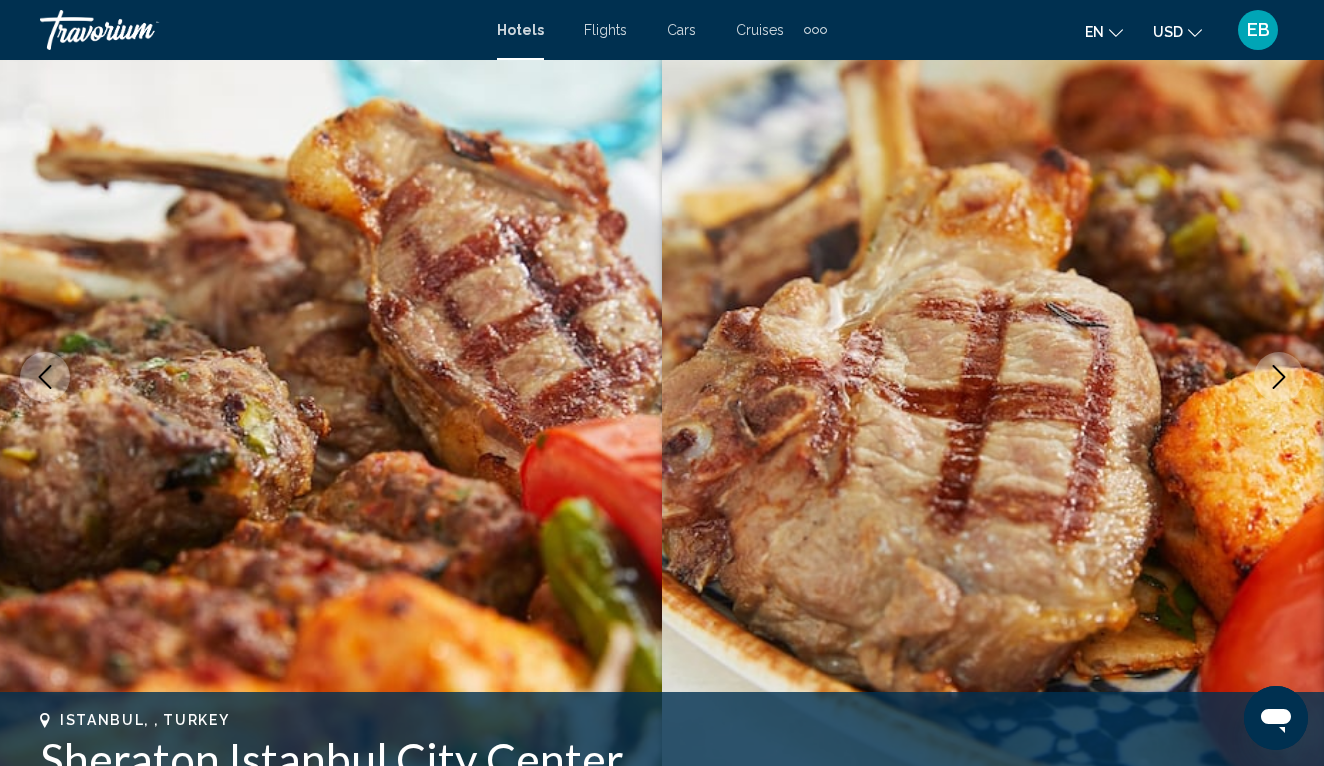 click 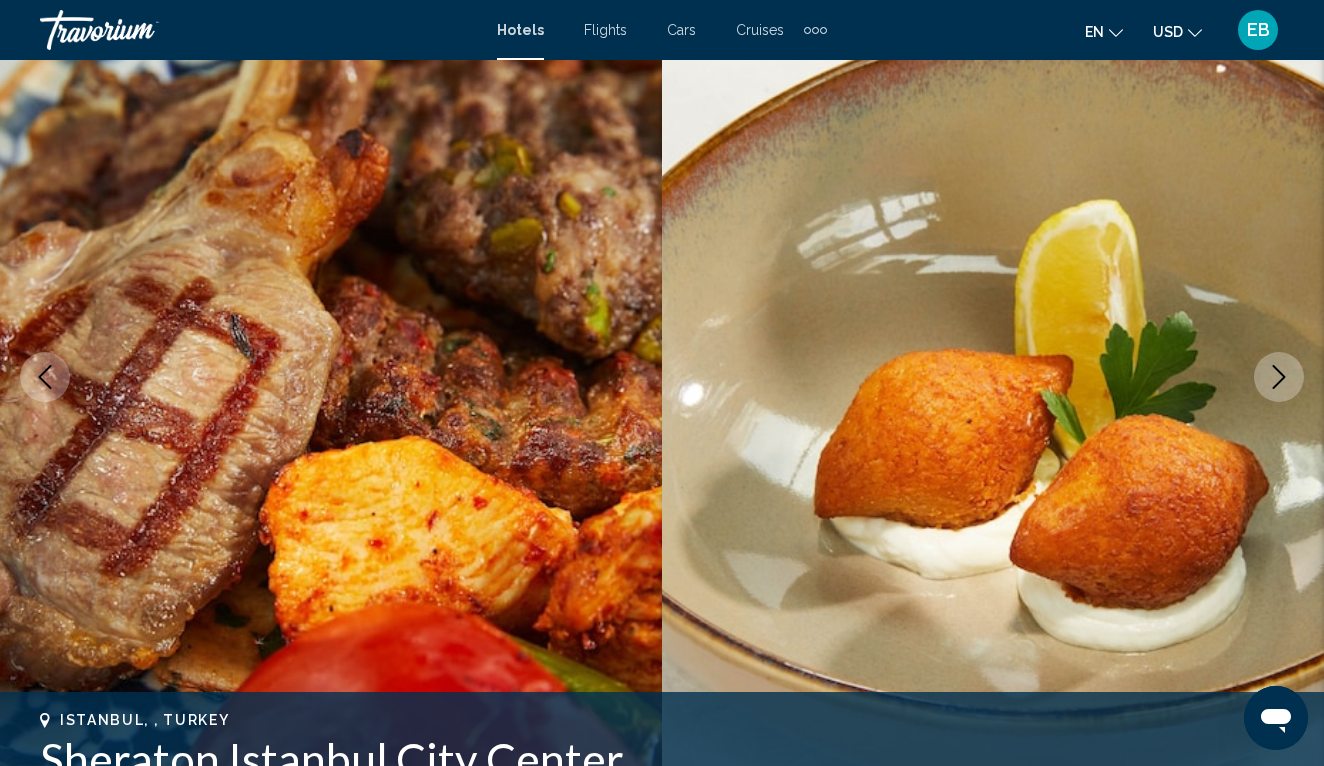 click 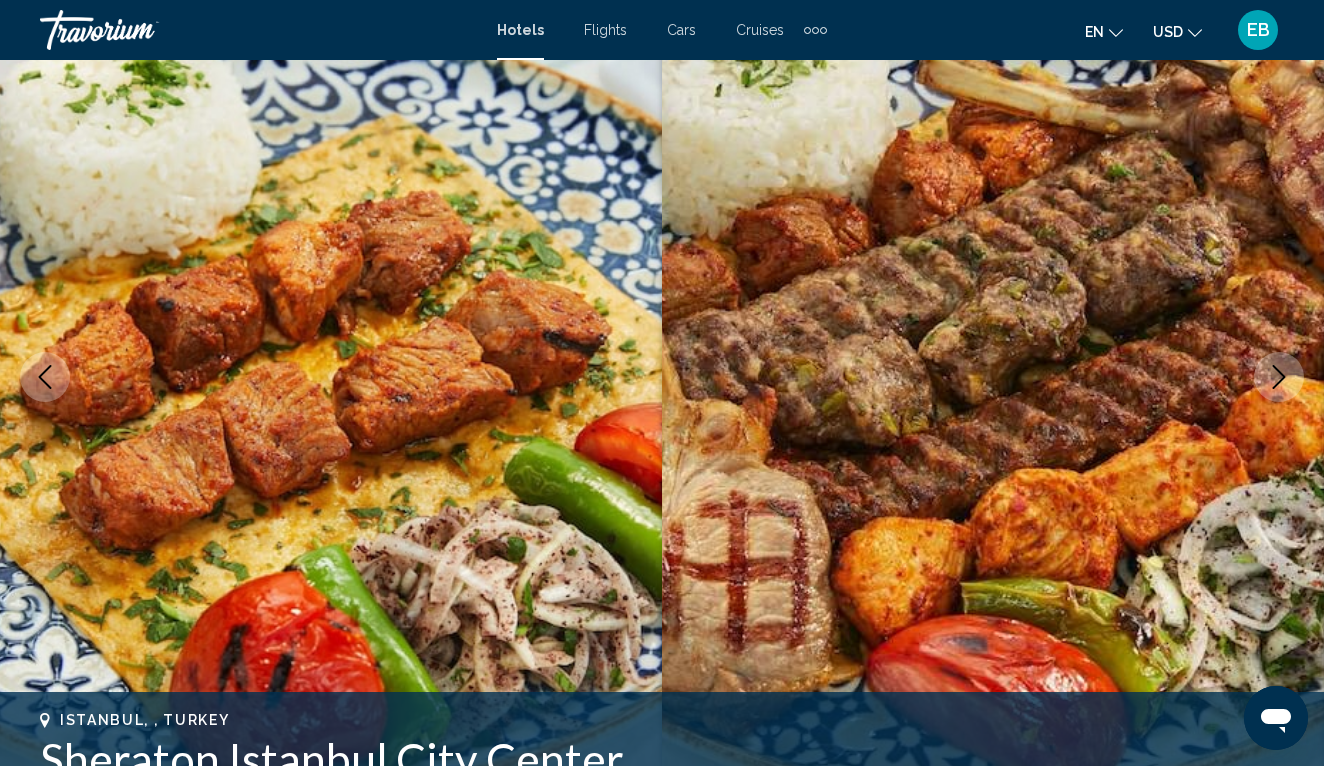 click 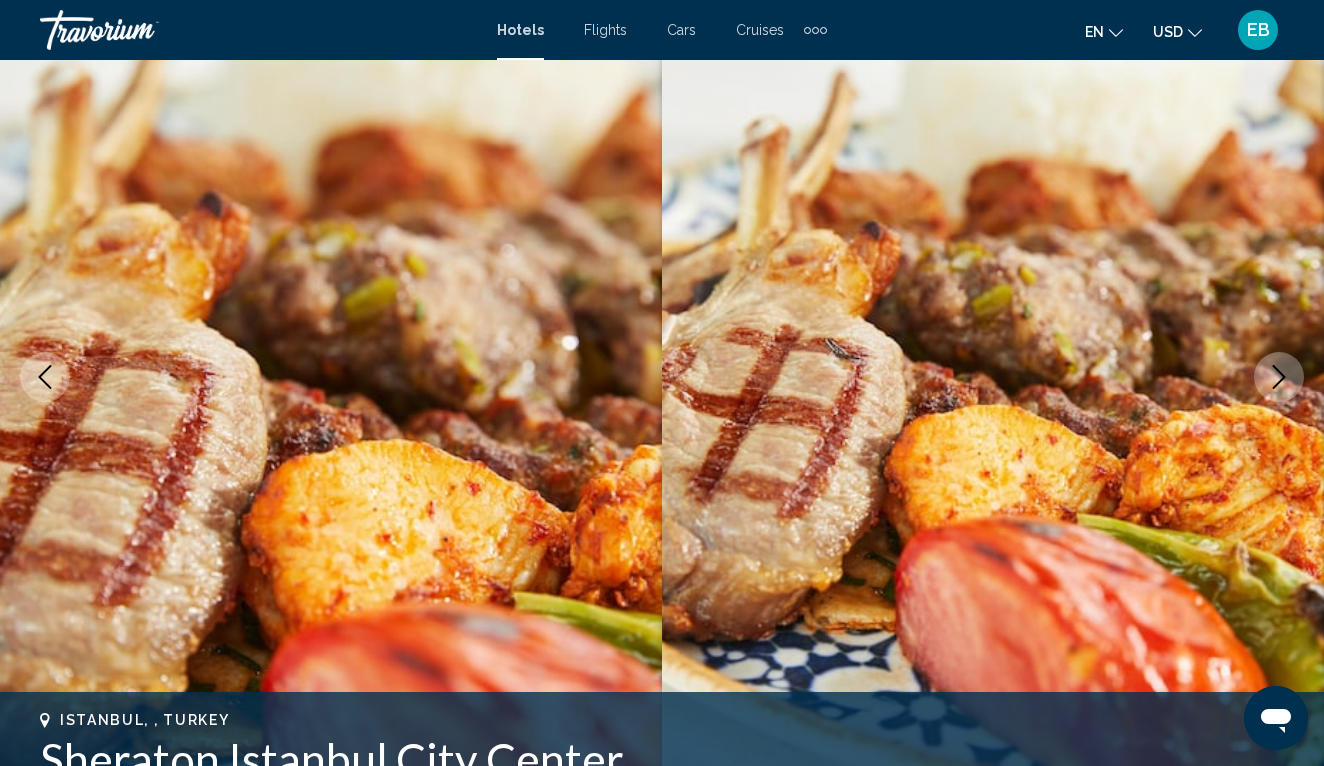 click 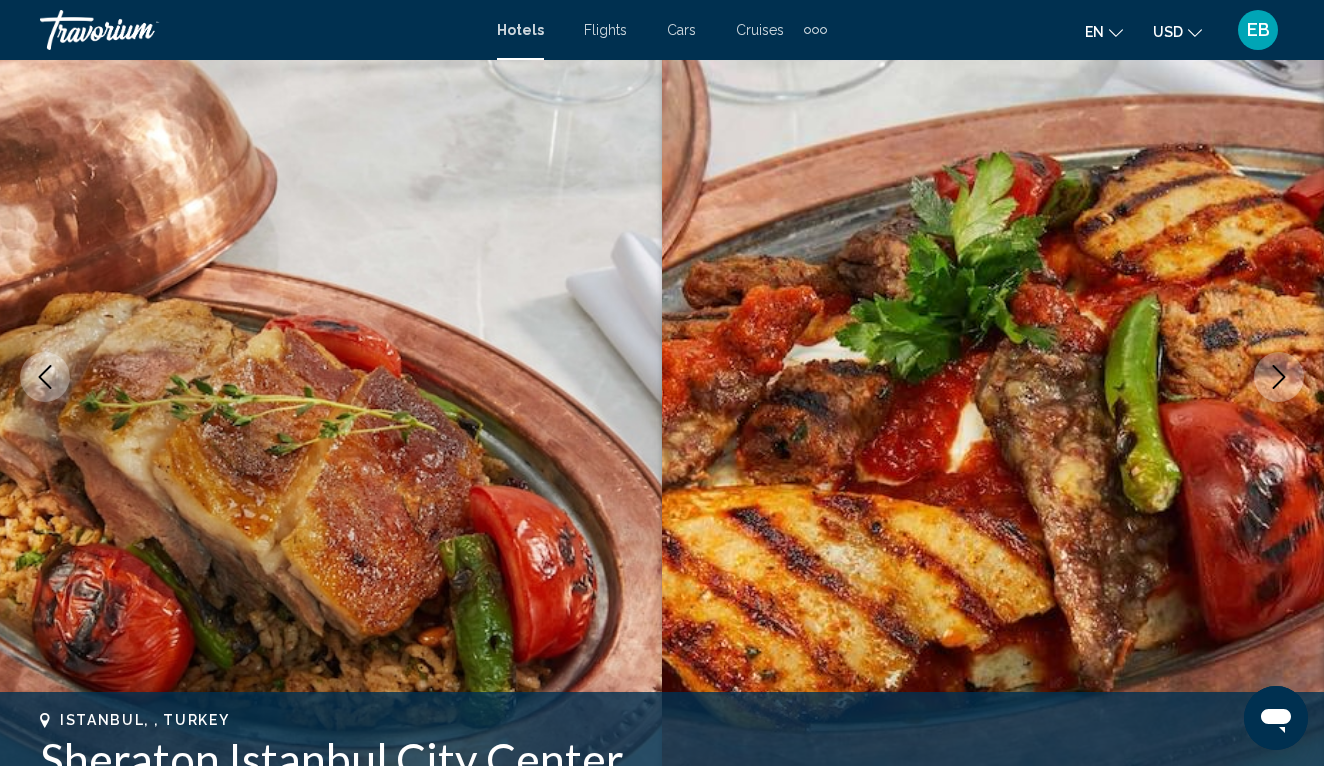 click 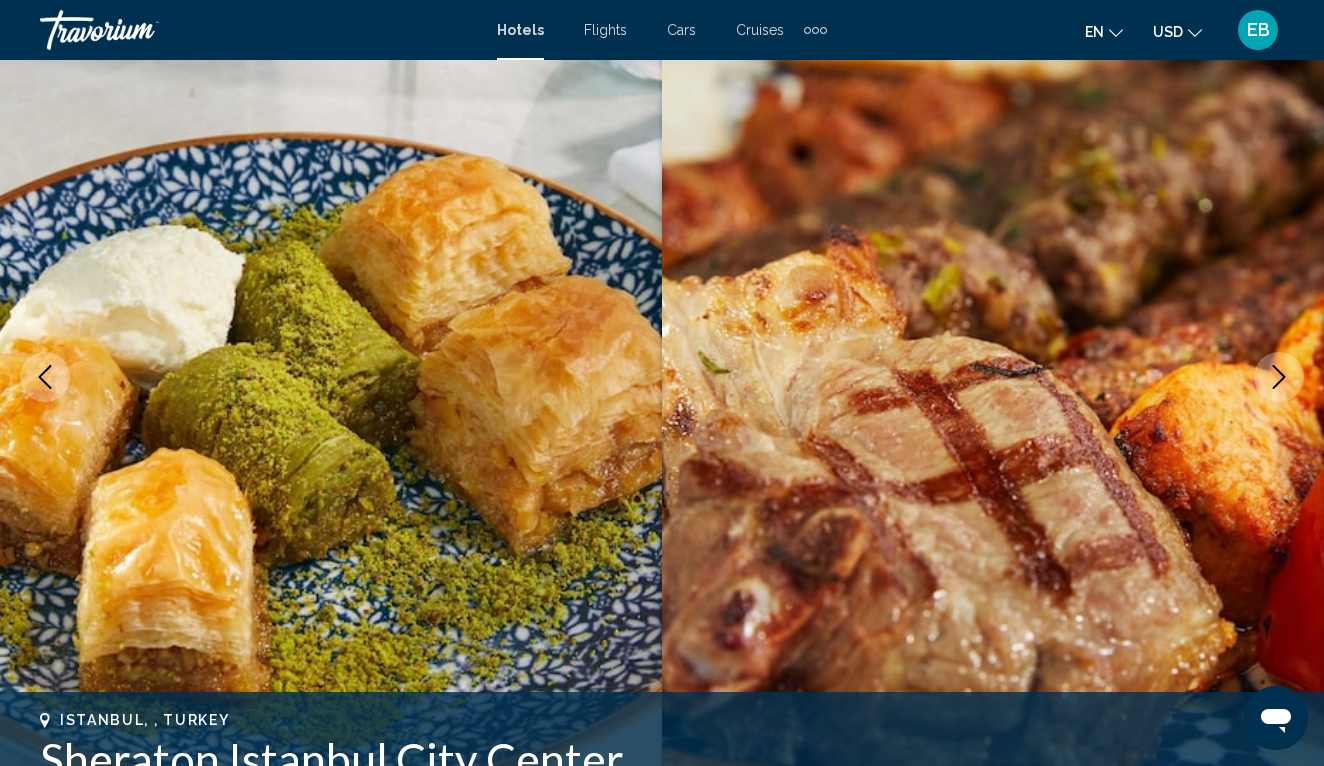 click 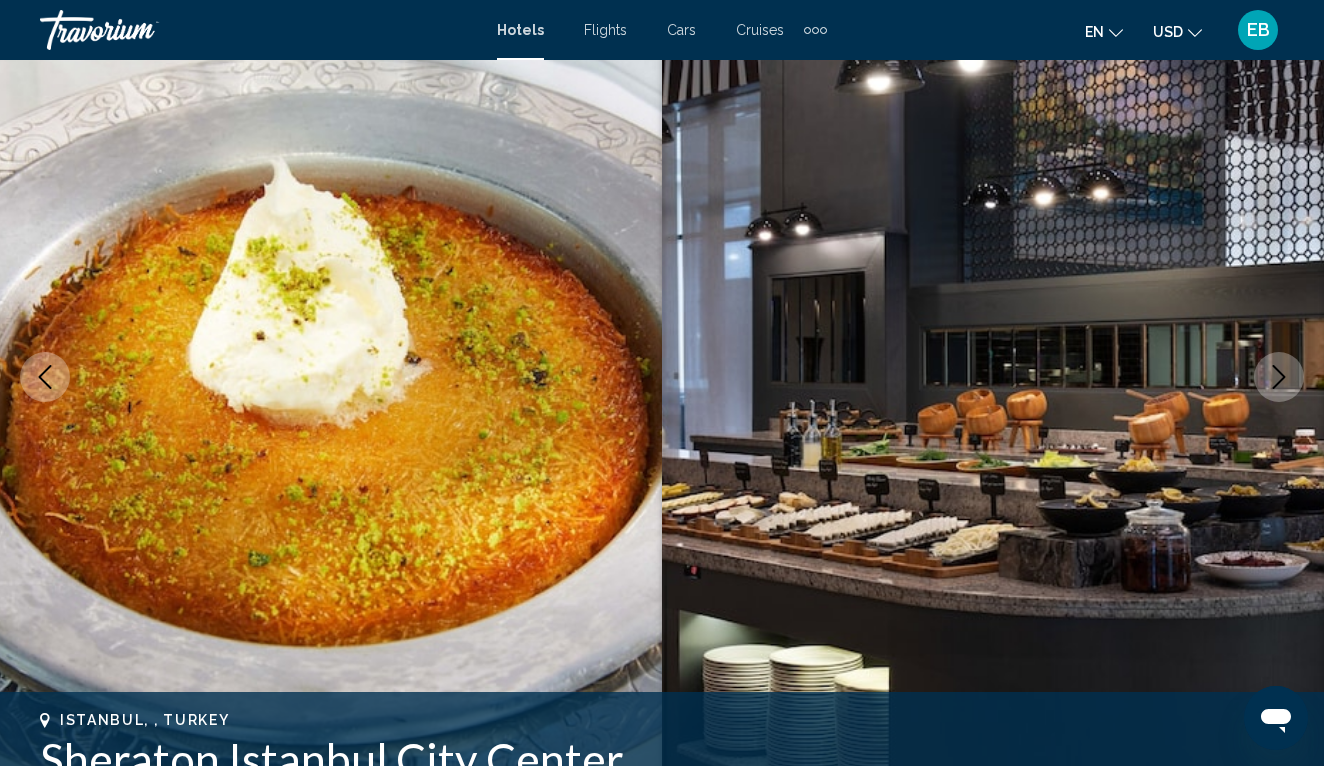 click 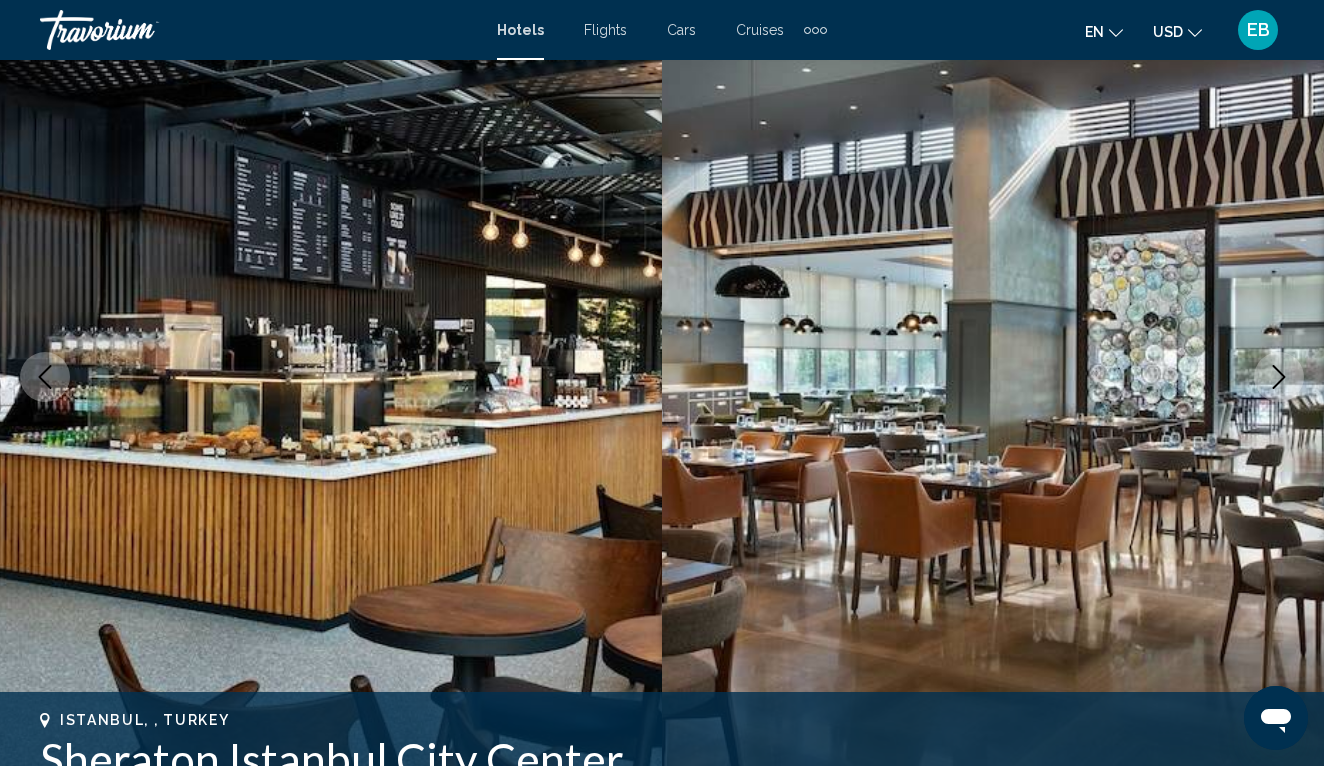 click 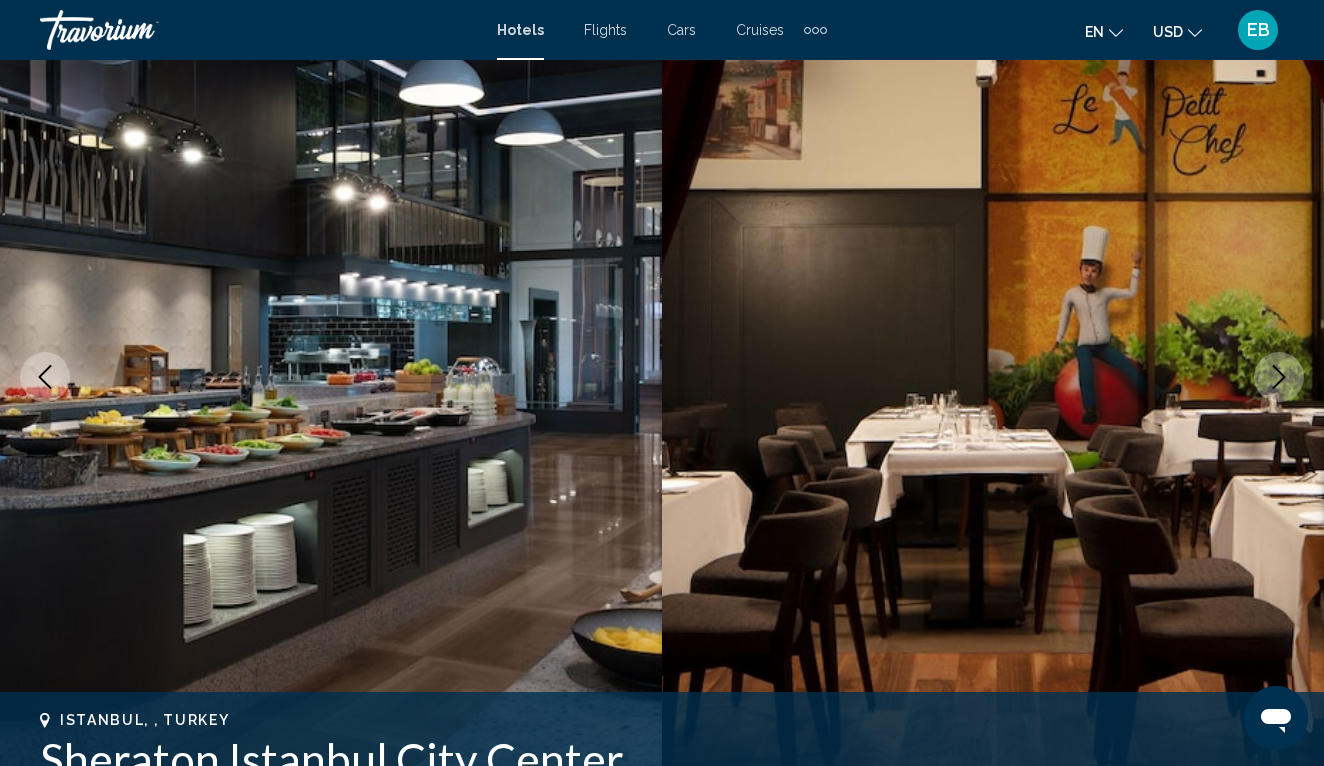 click 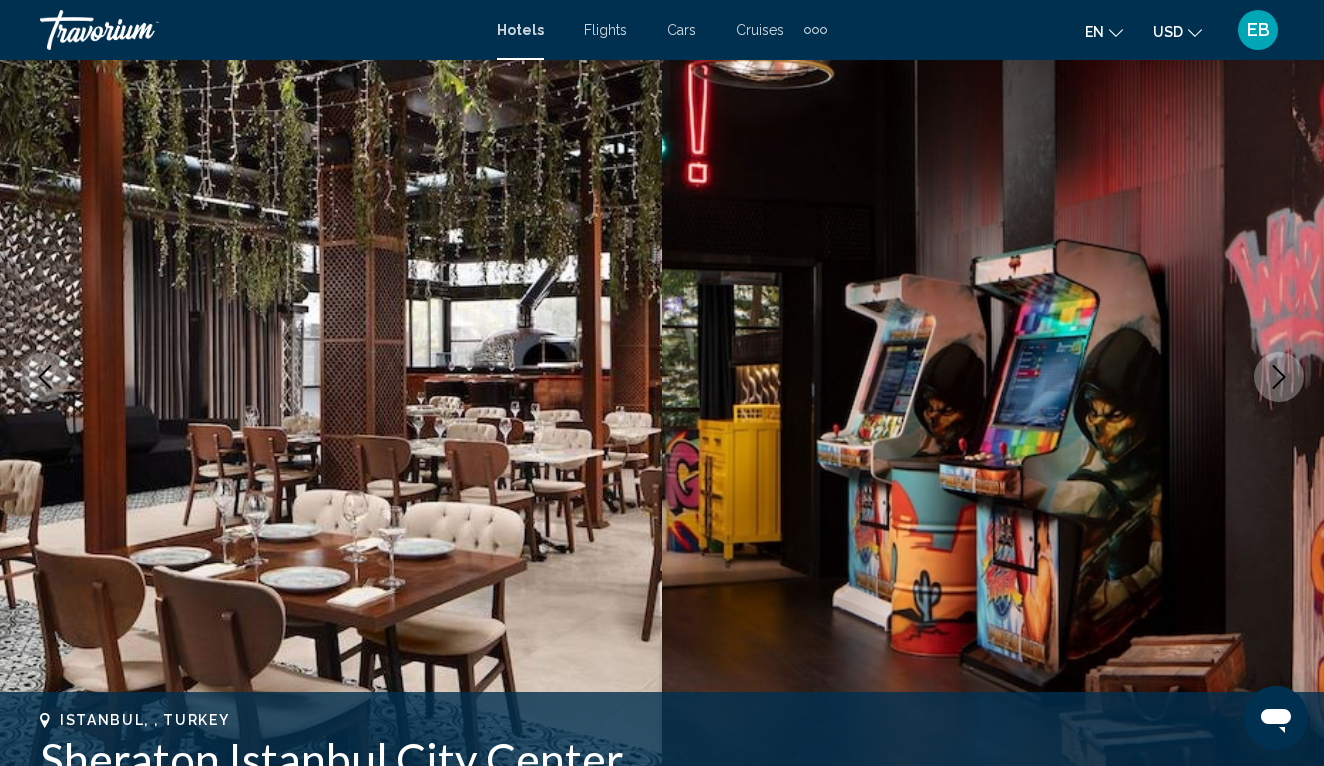 click 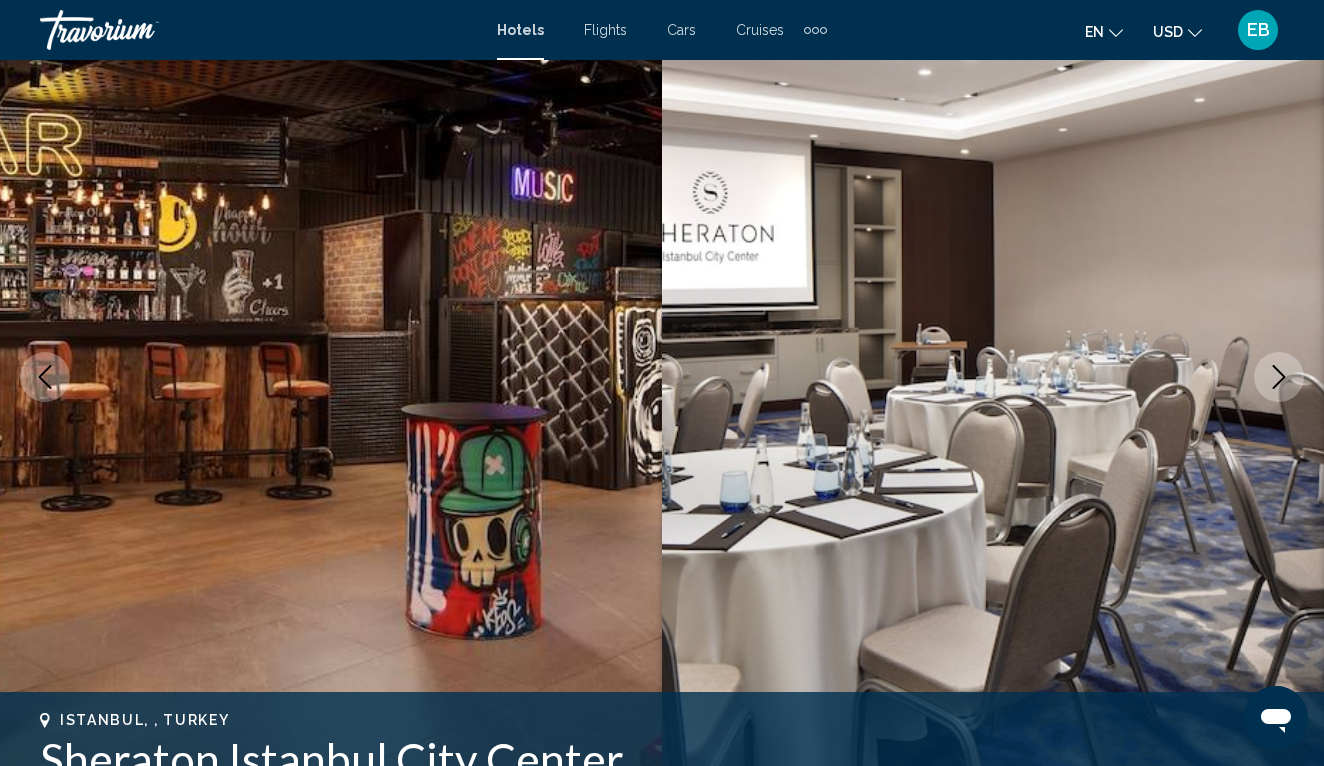 click 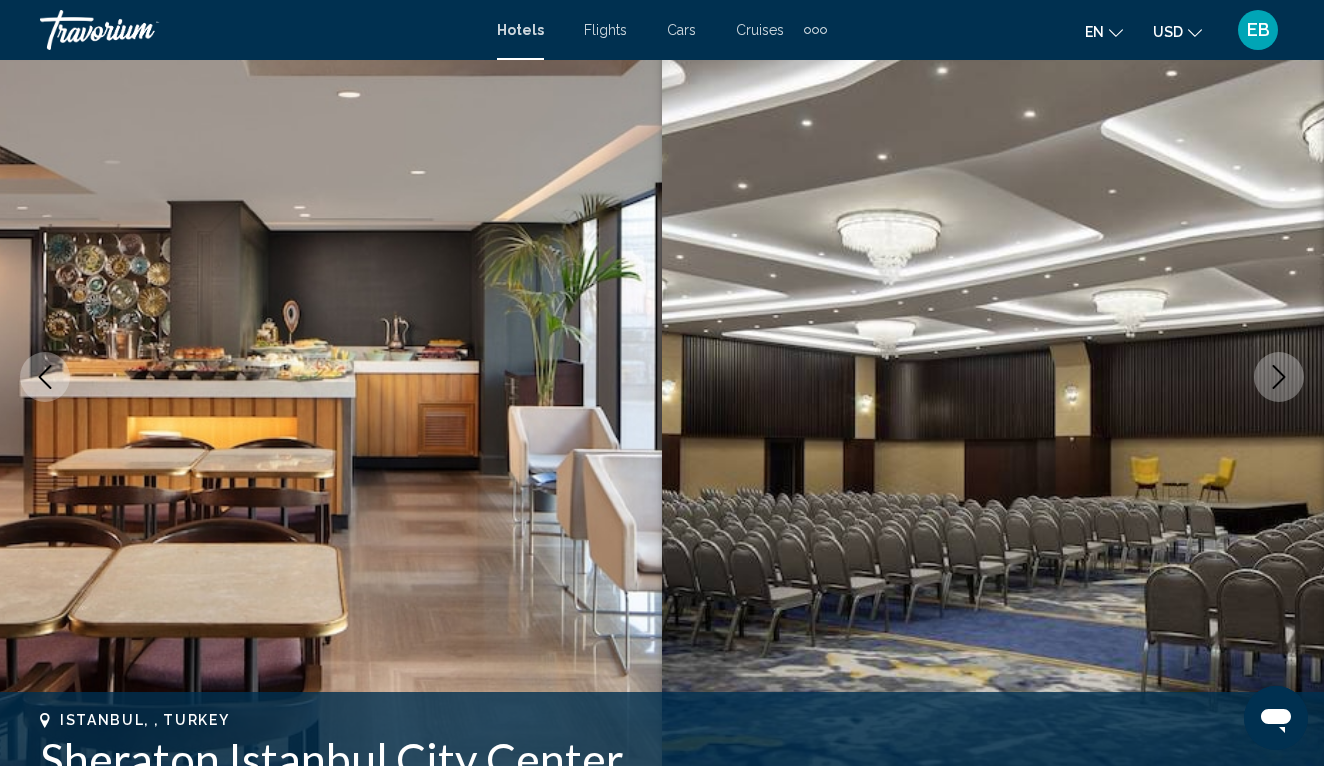 click 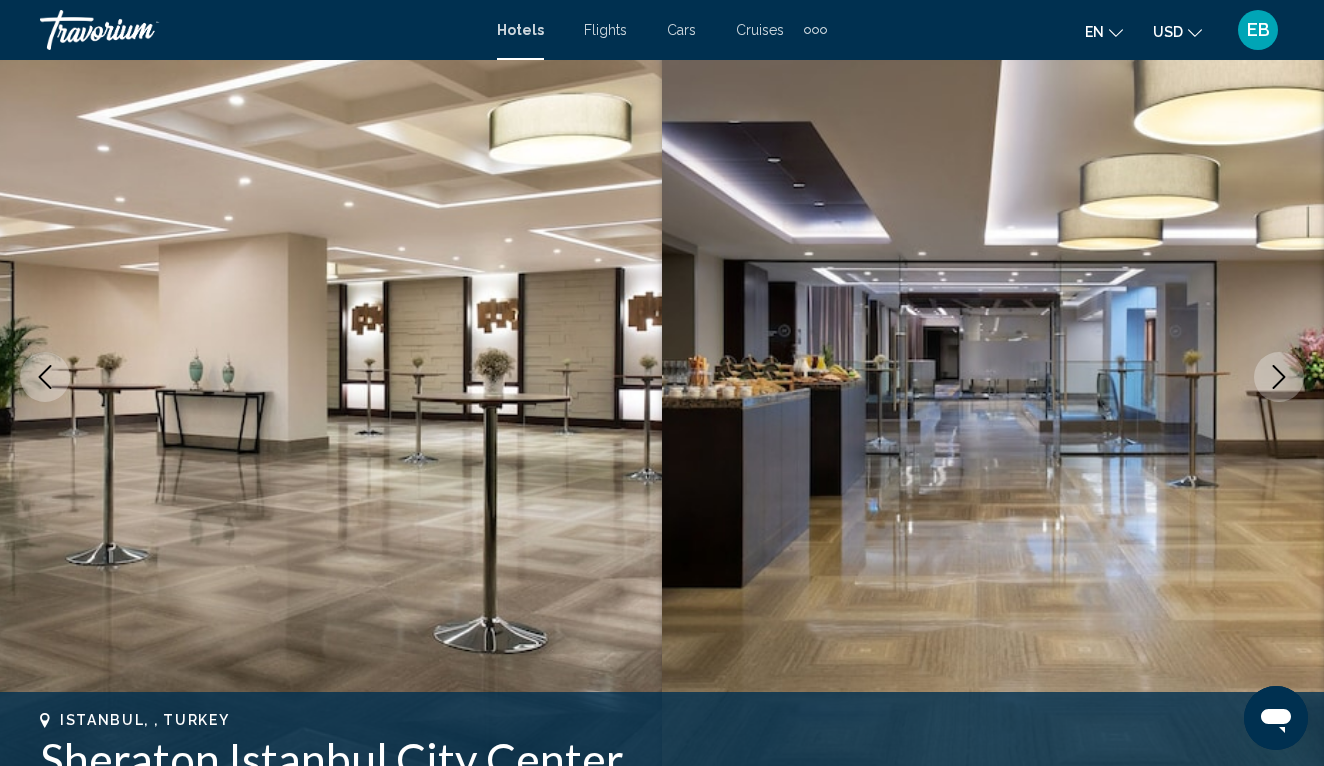 click 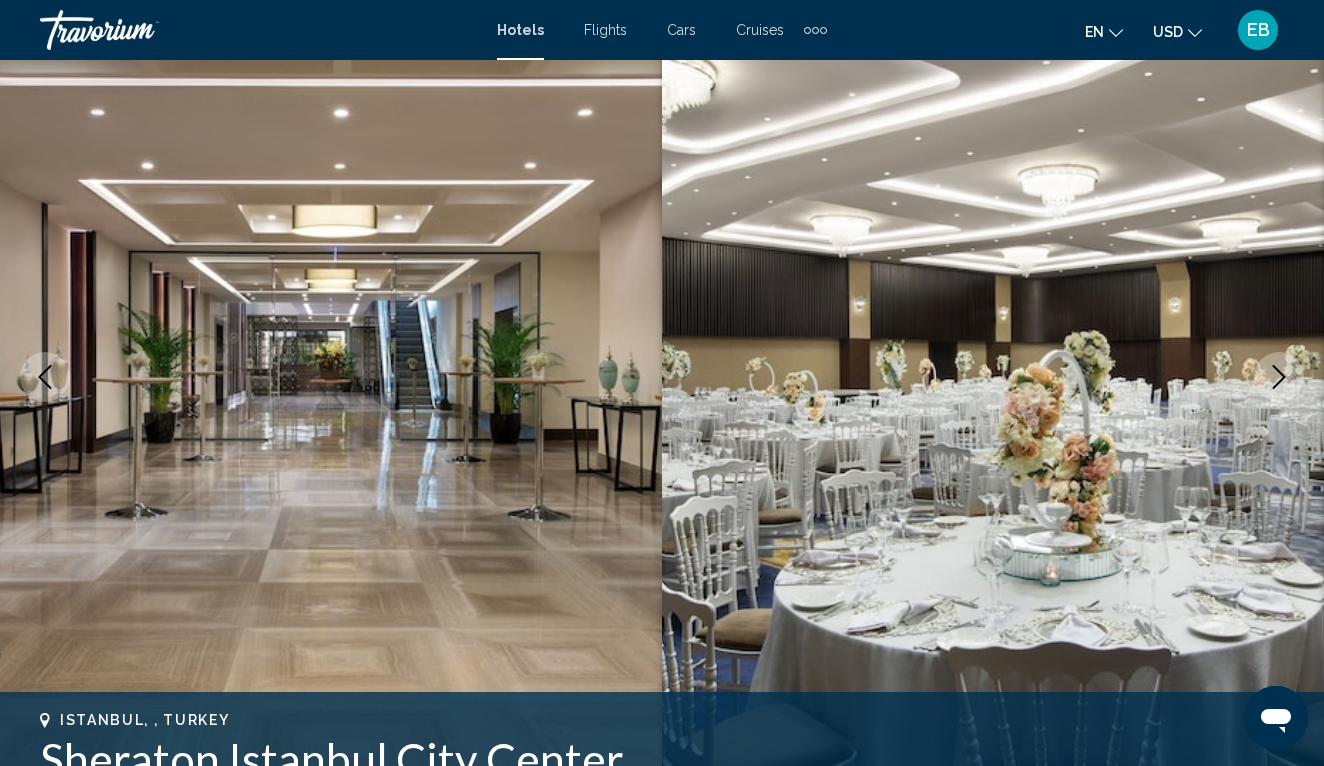 click 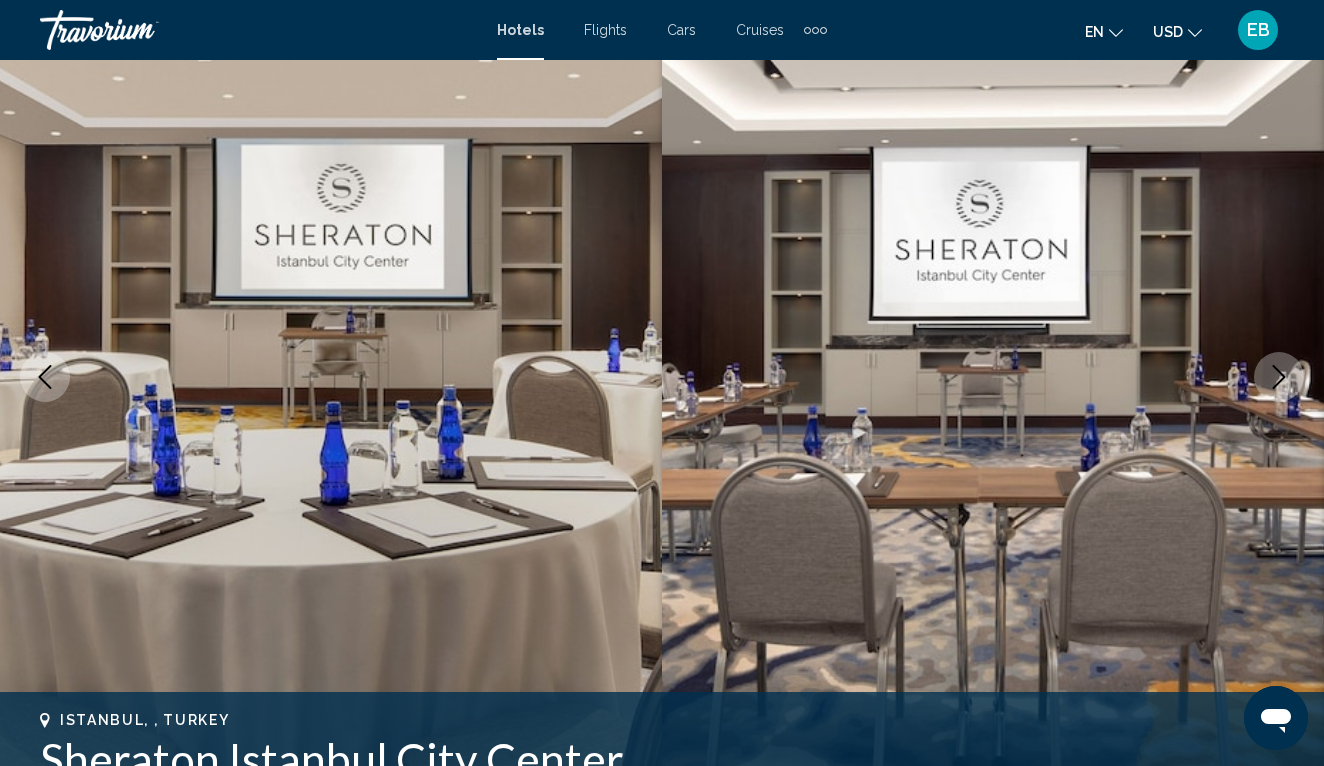 click 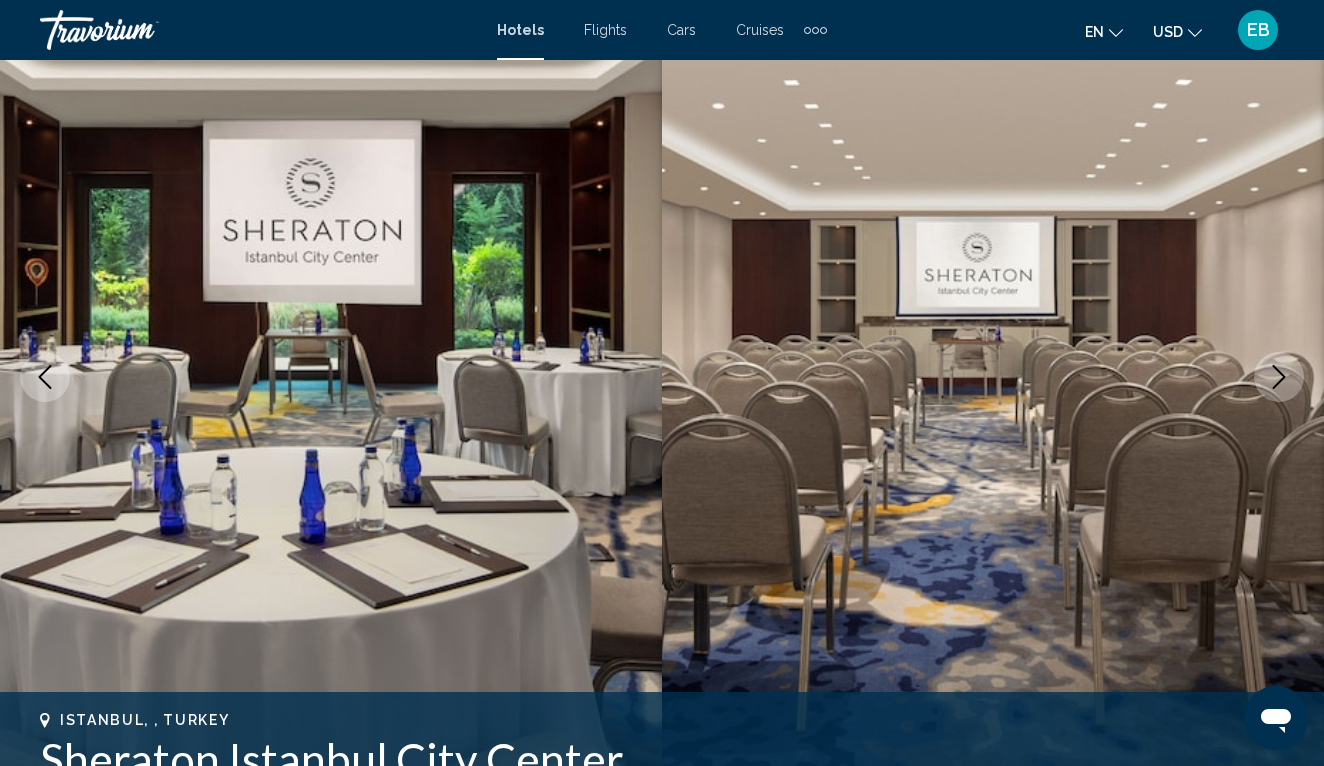 click 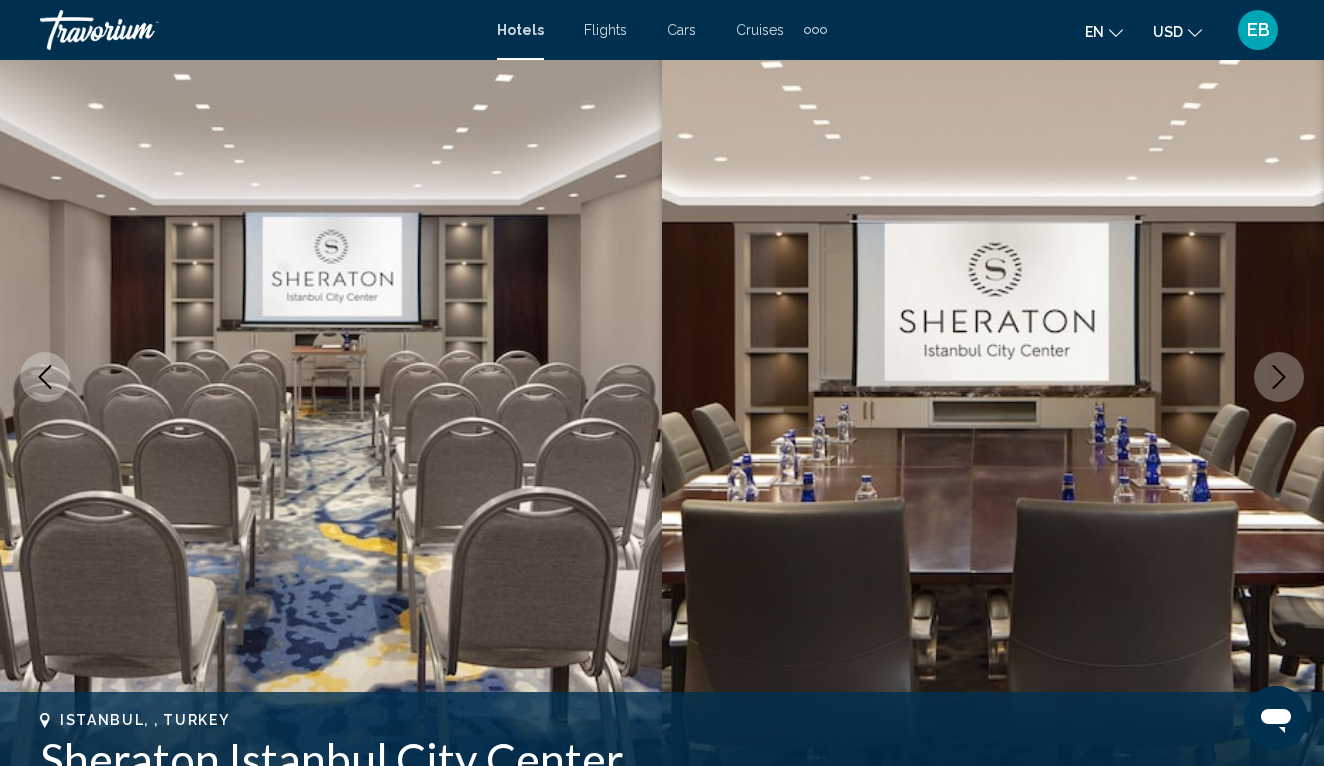 click 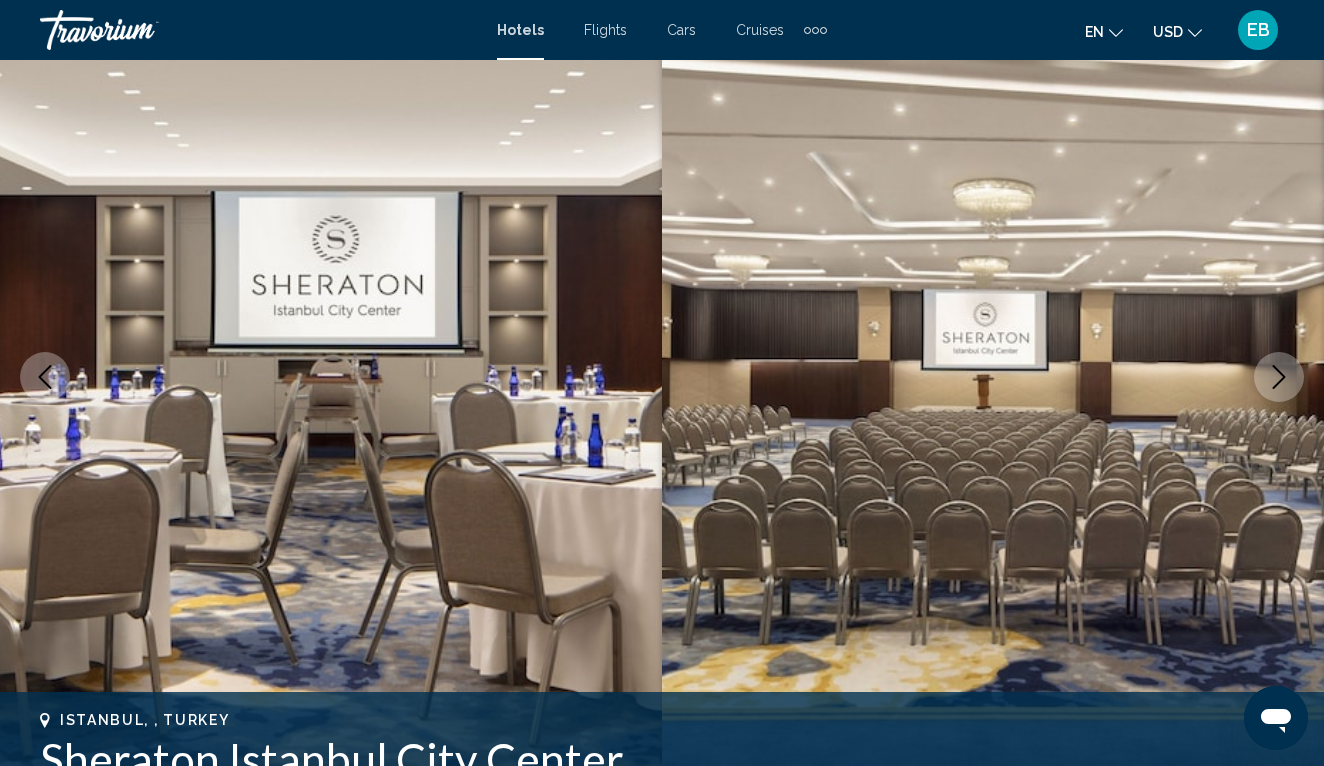 click 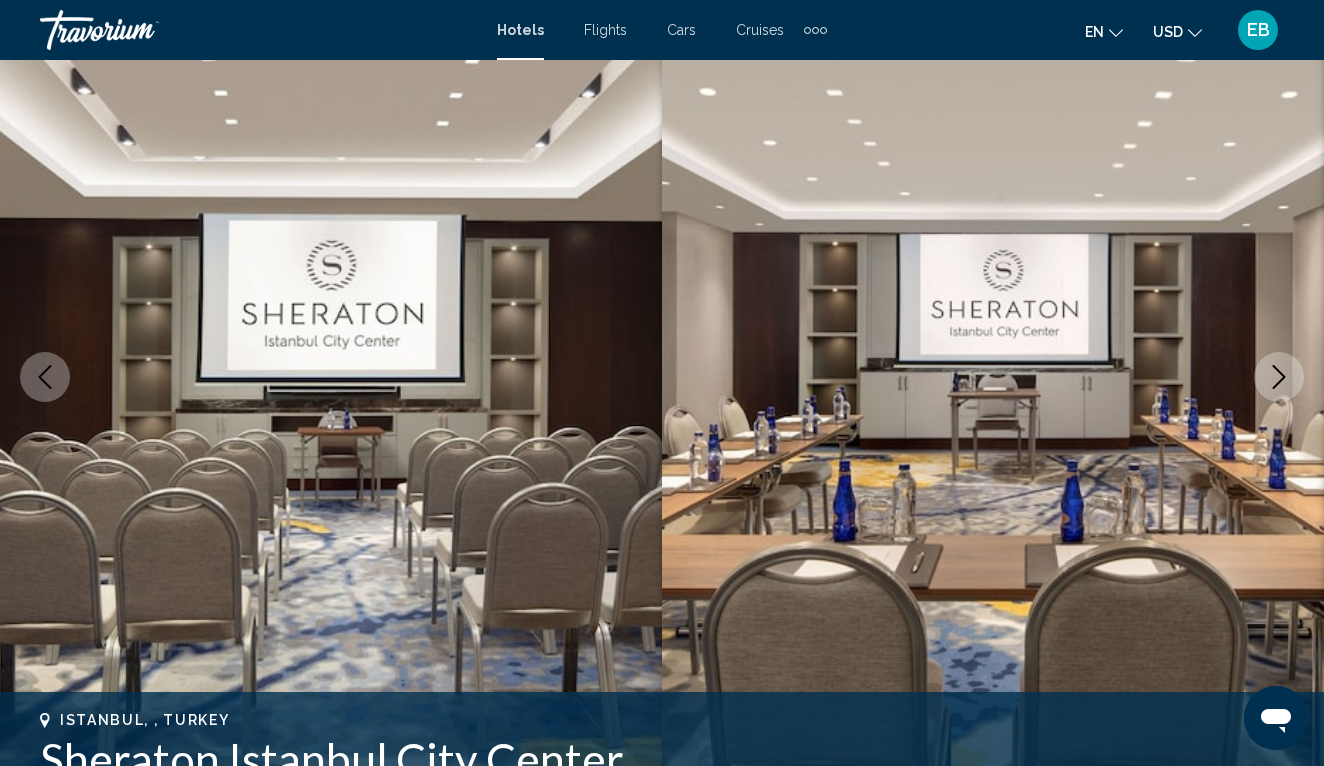 click 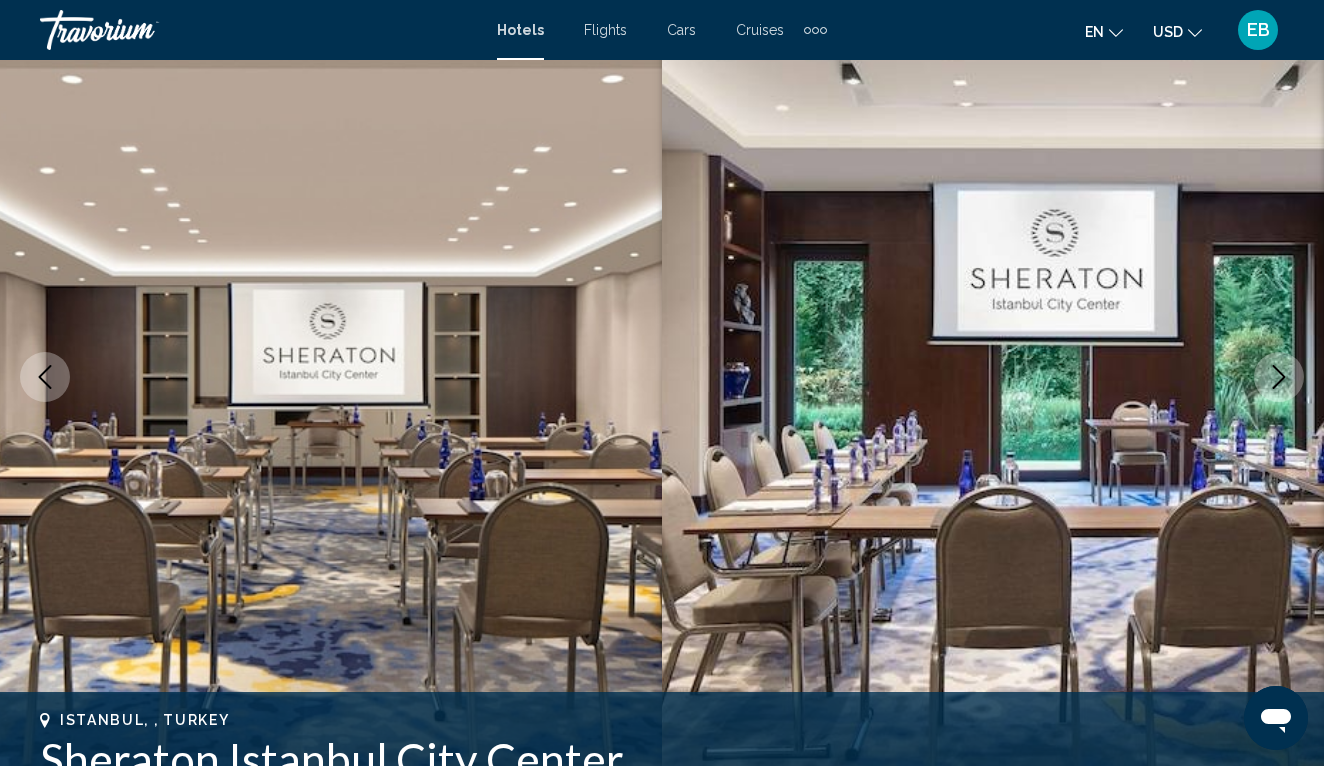 click 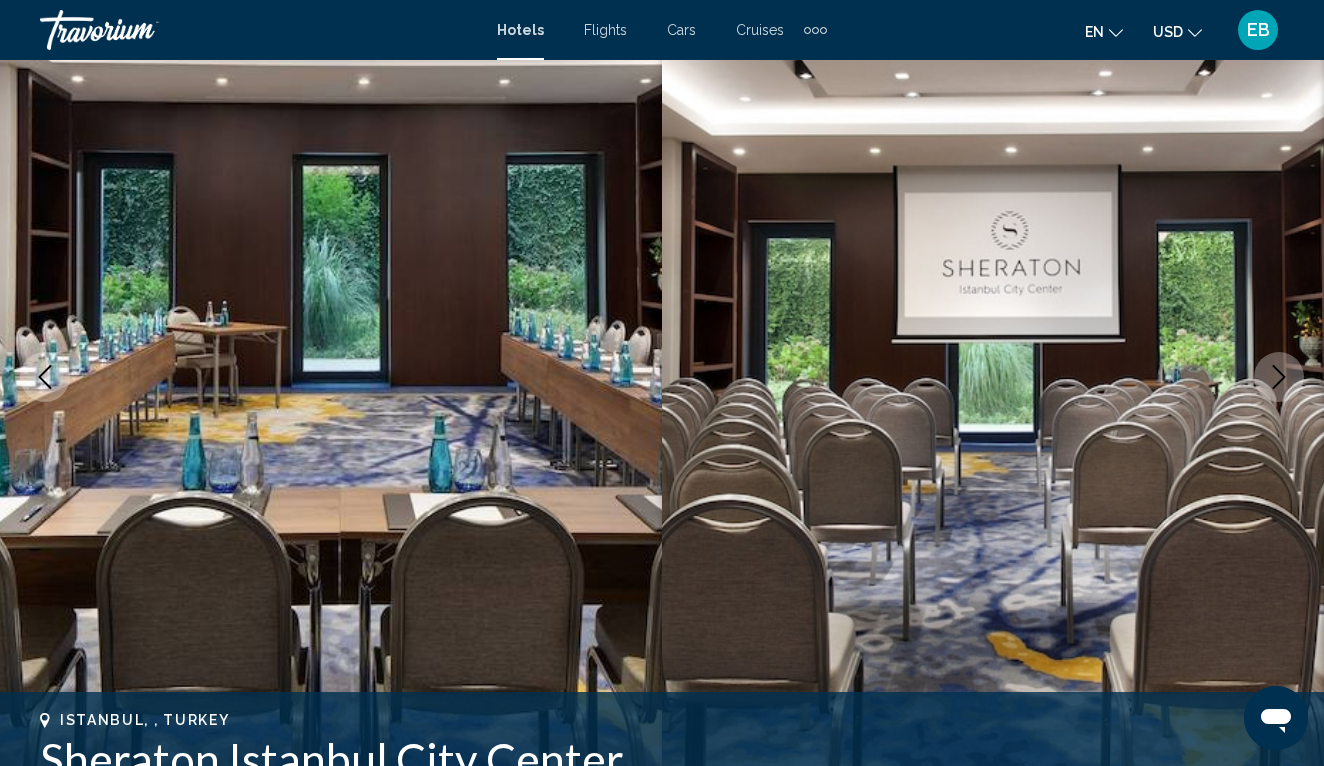 click 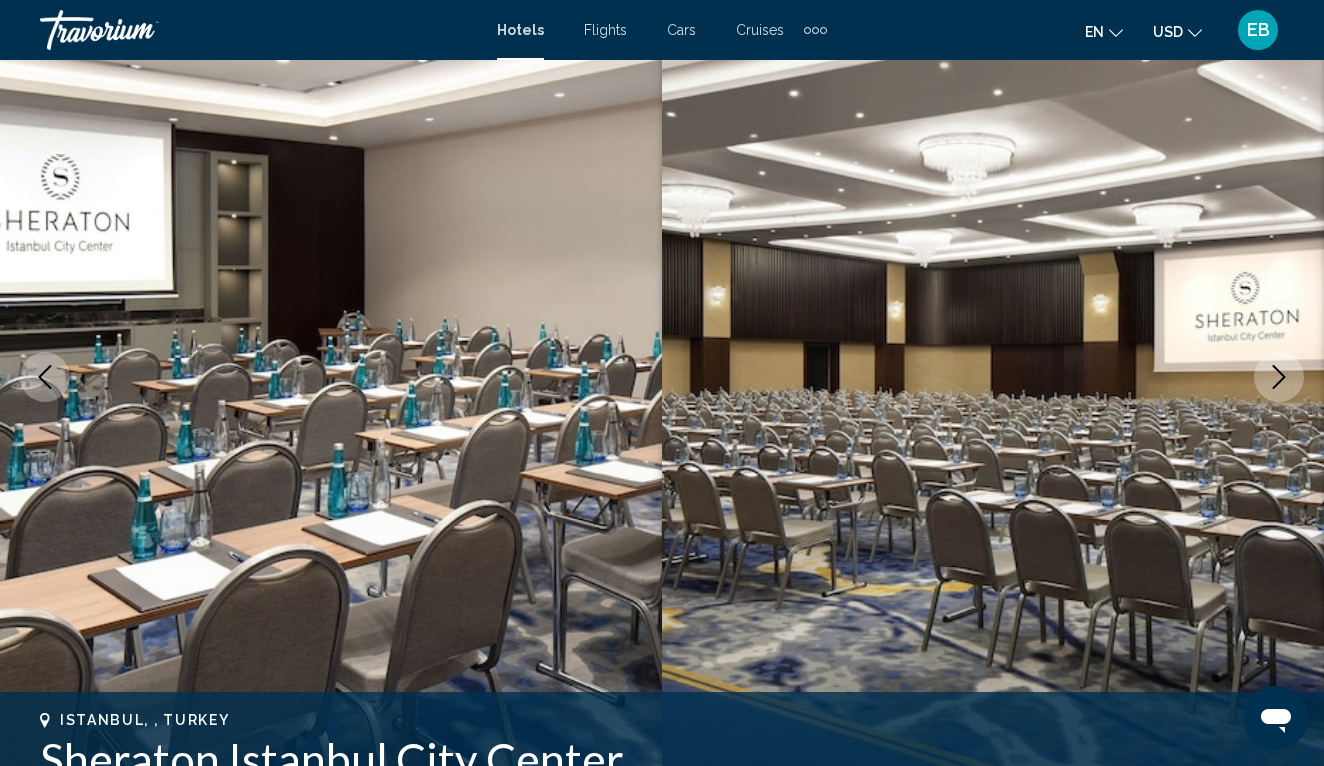 click 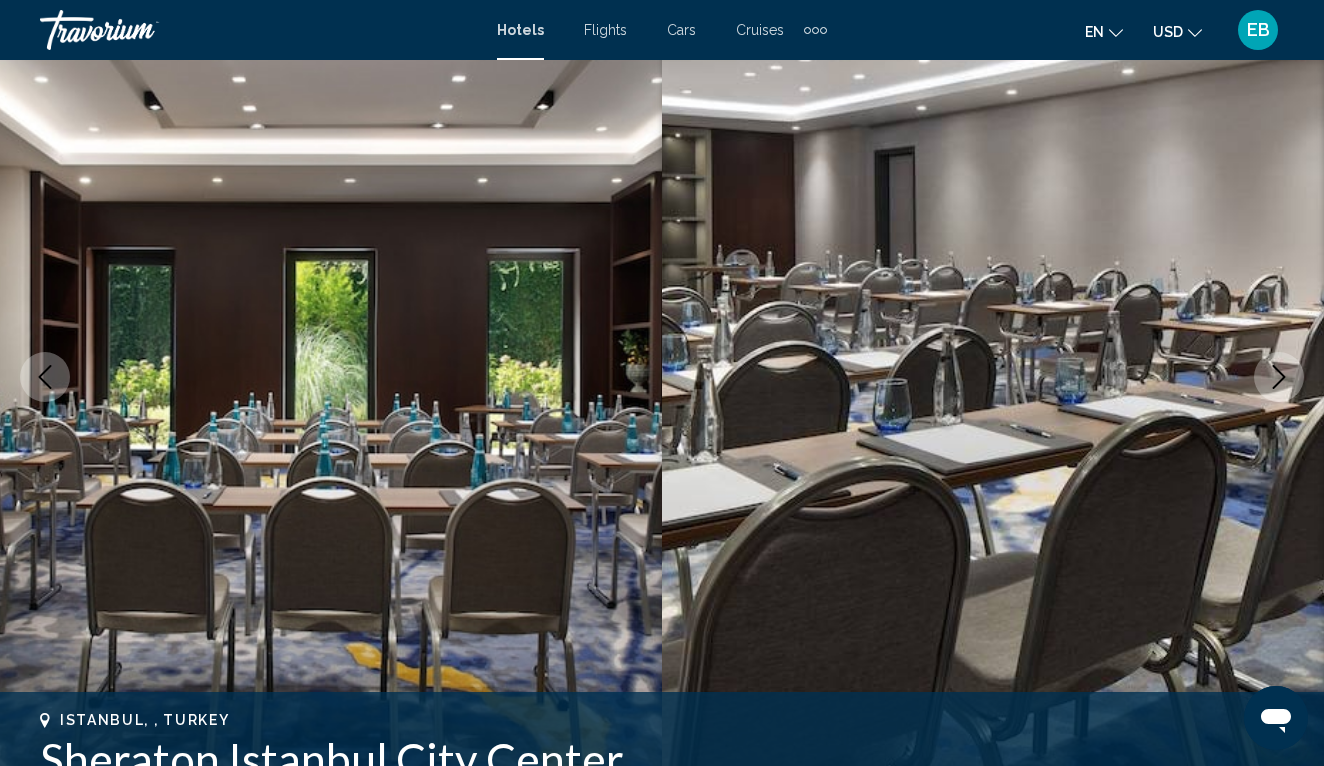 click 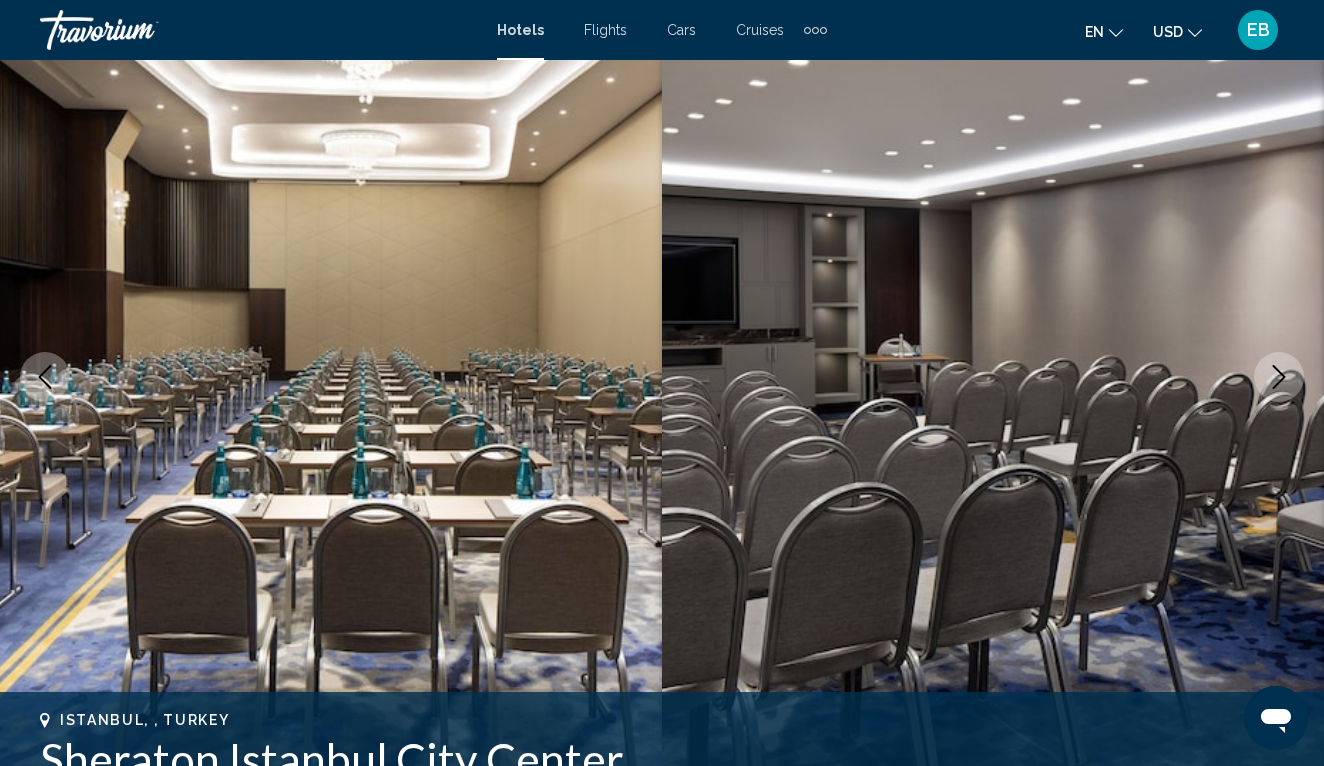 click 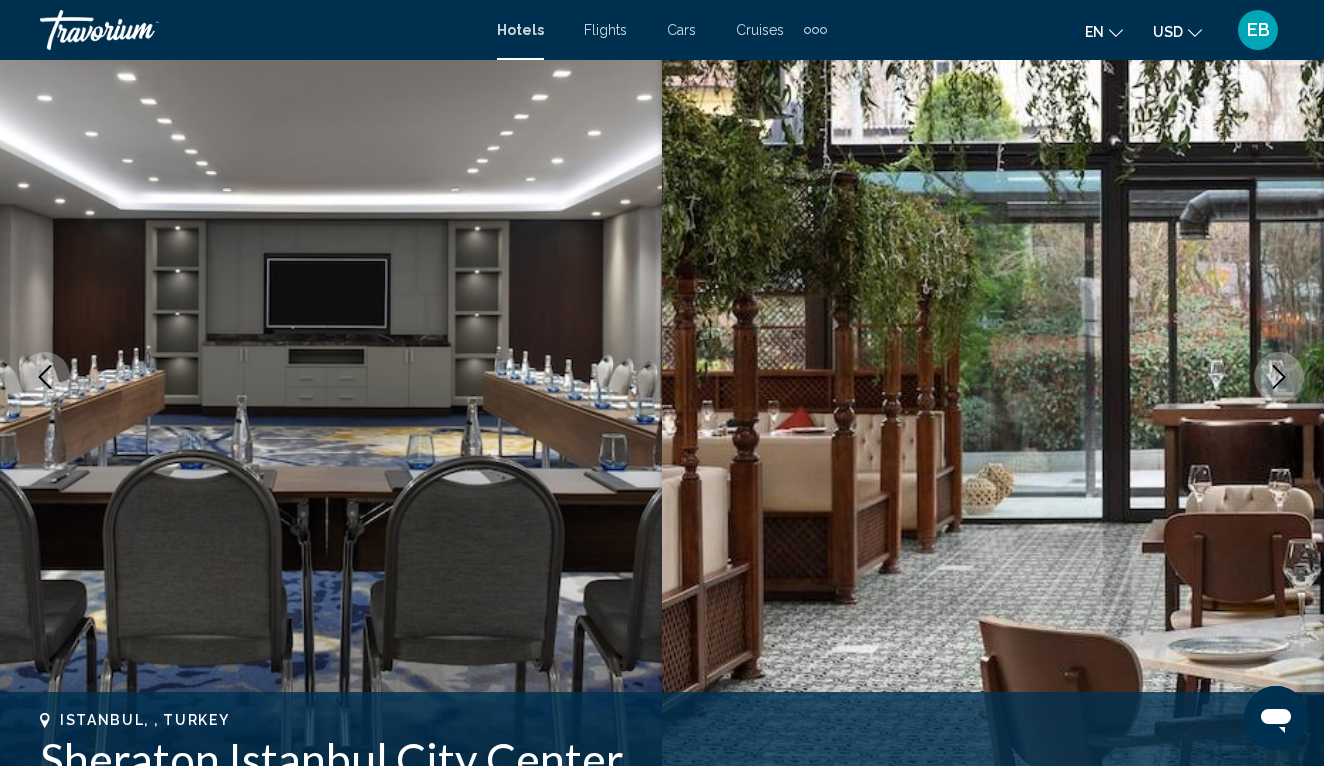 click 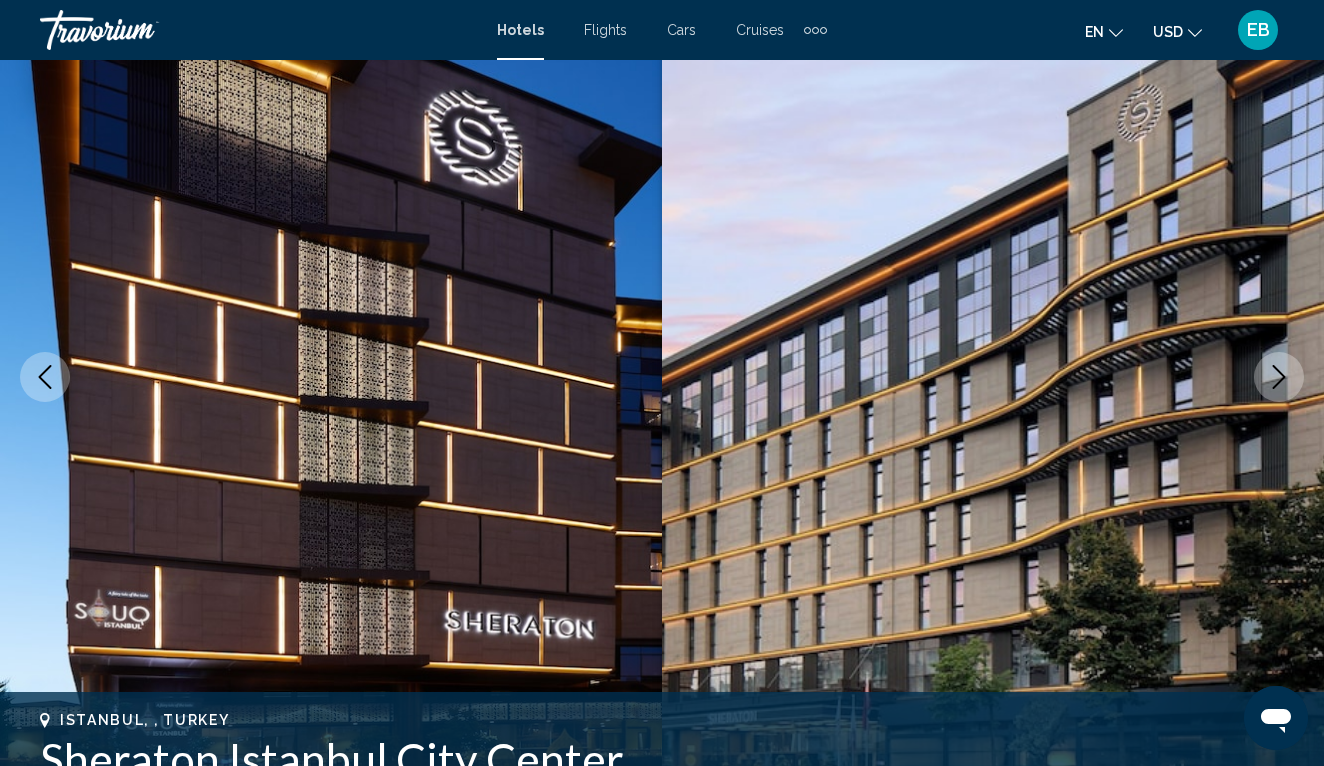 click 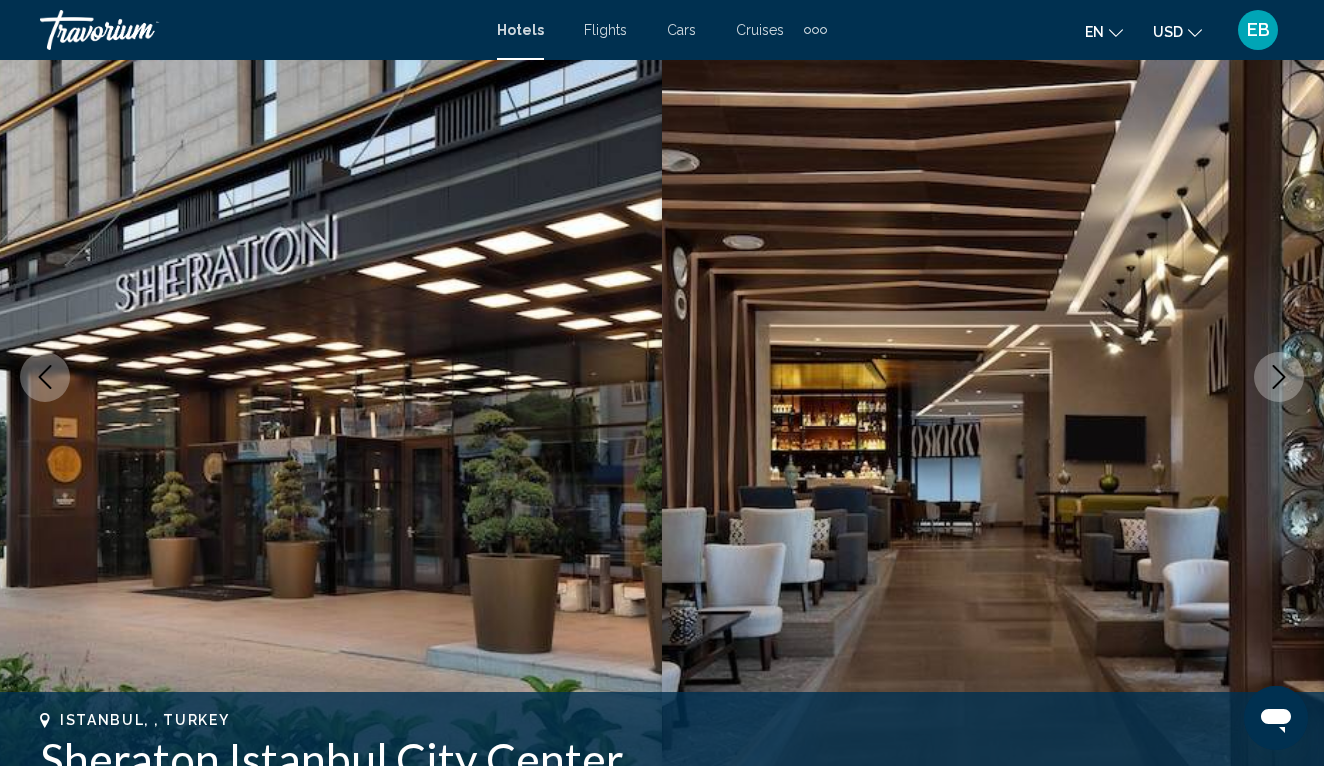 click 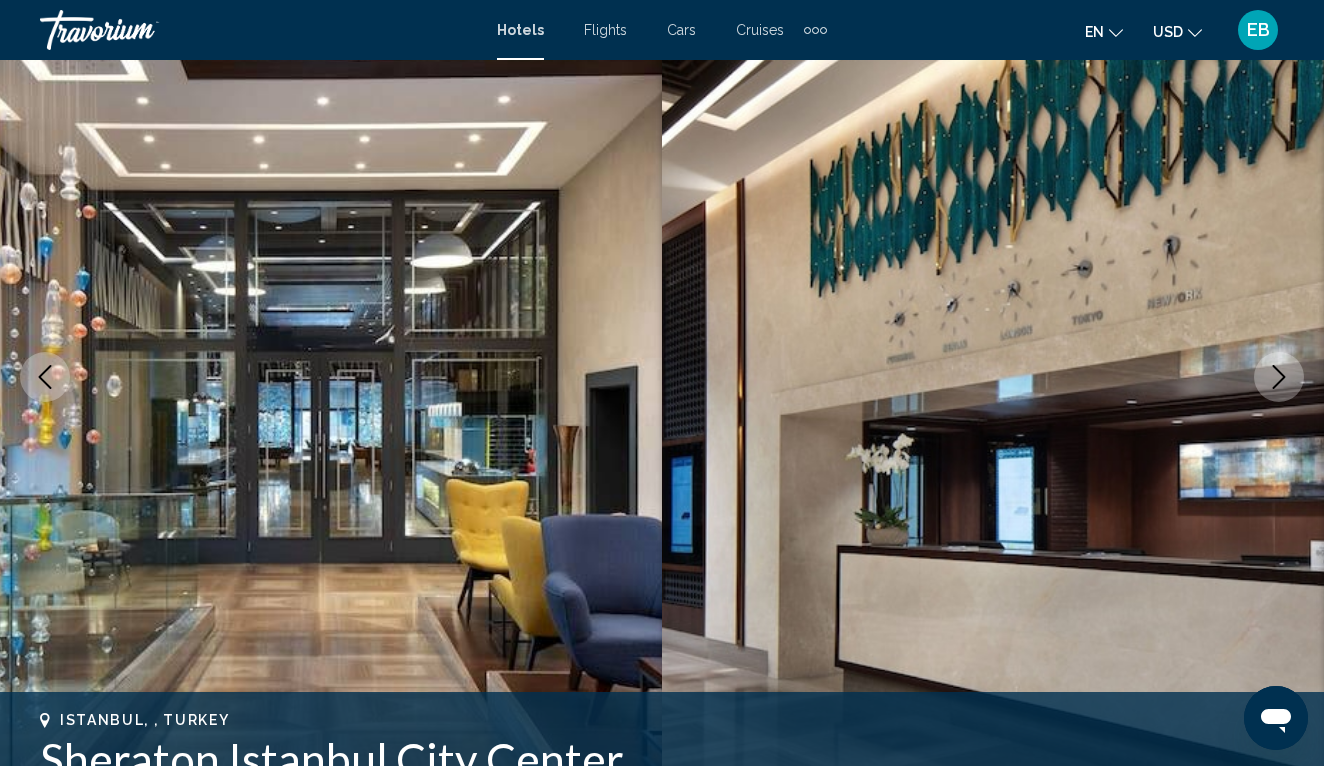 click 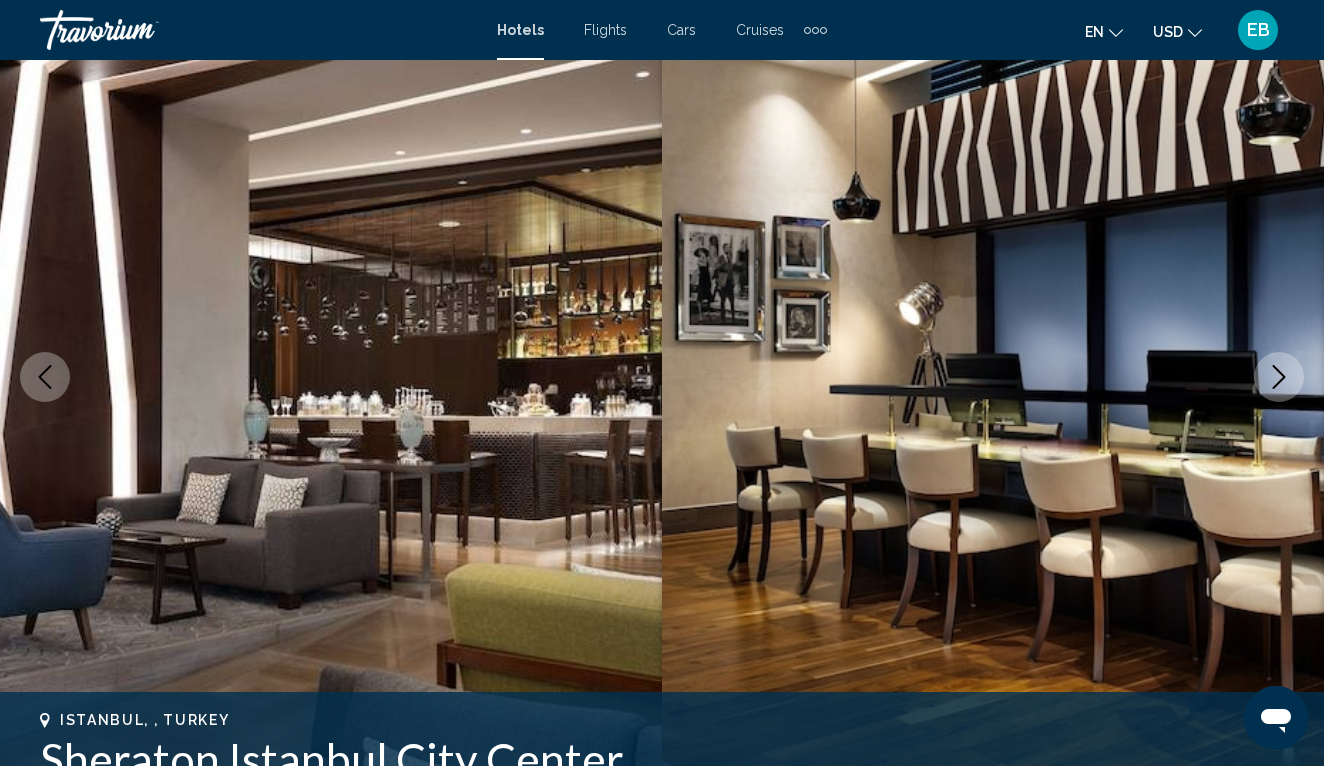 click 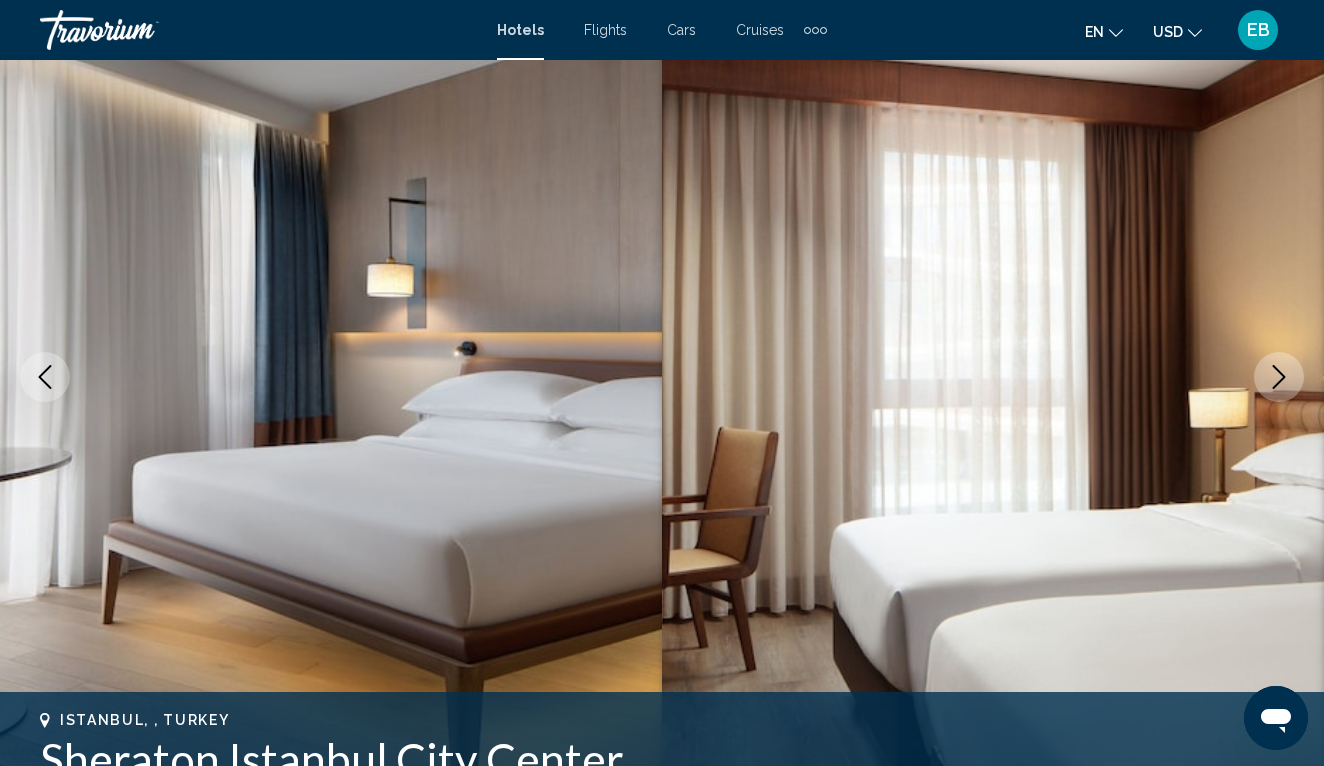 click 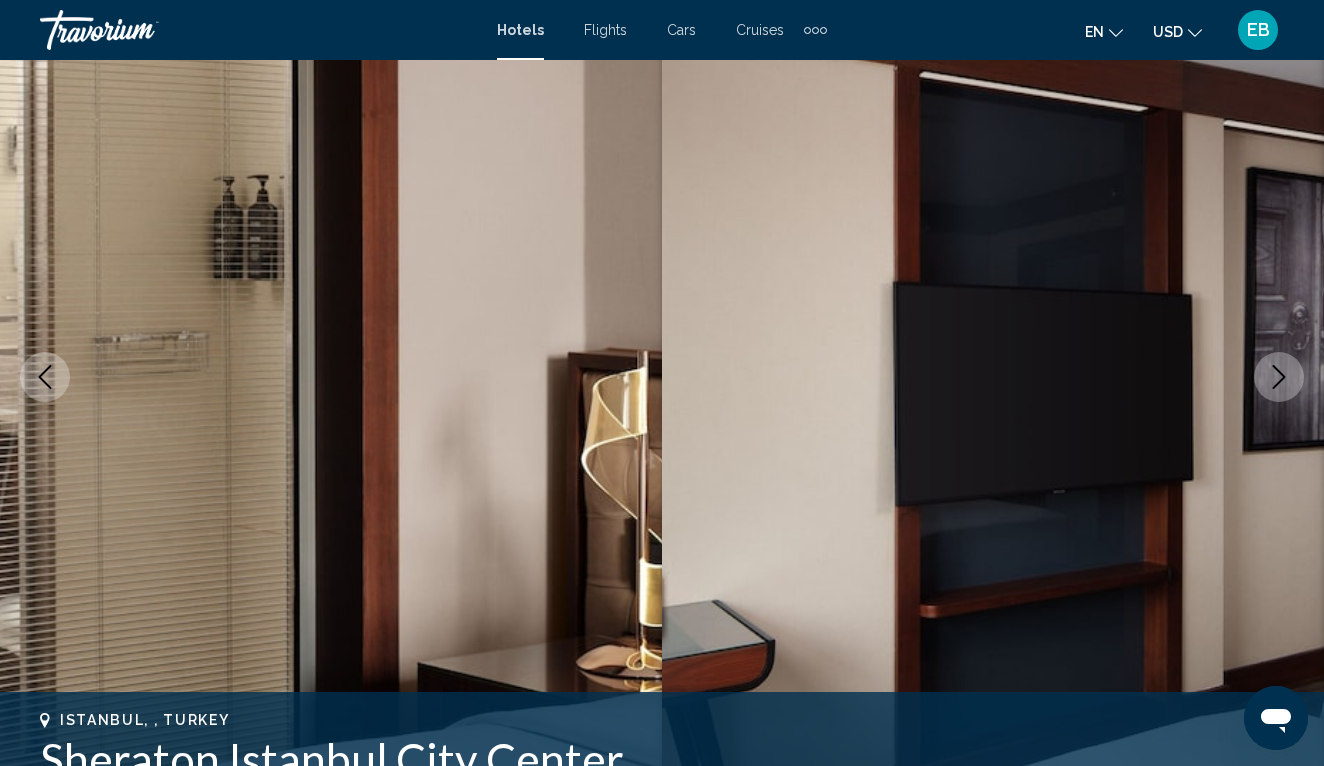 click 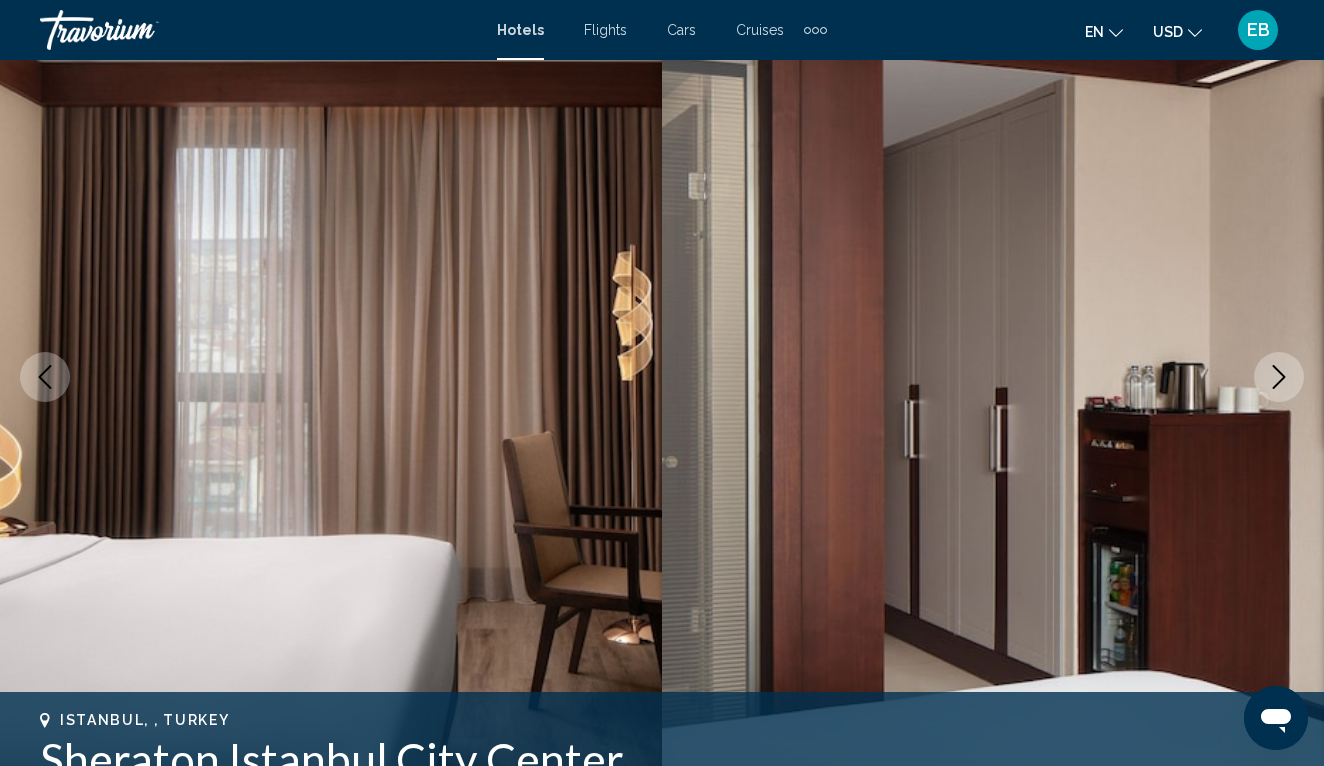 click 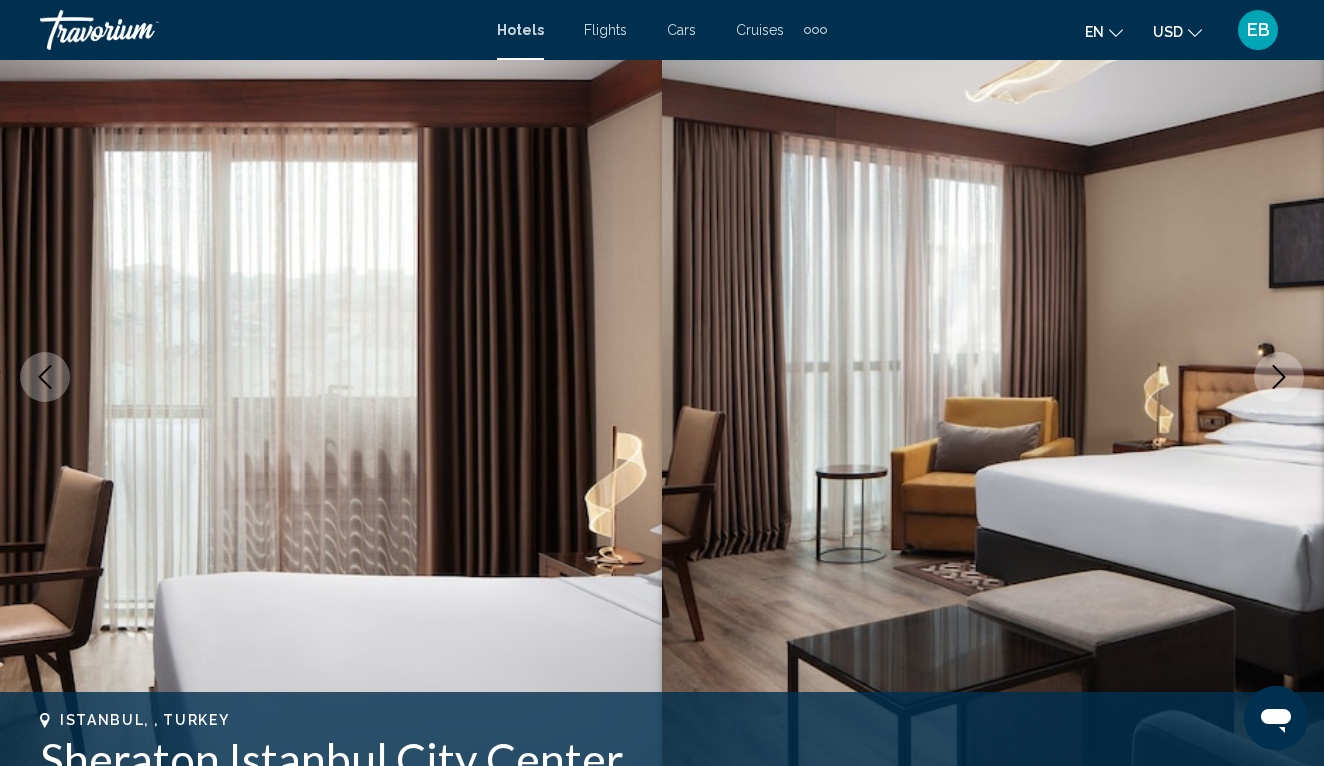 click 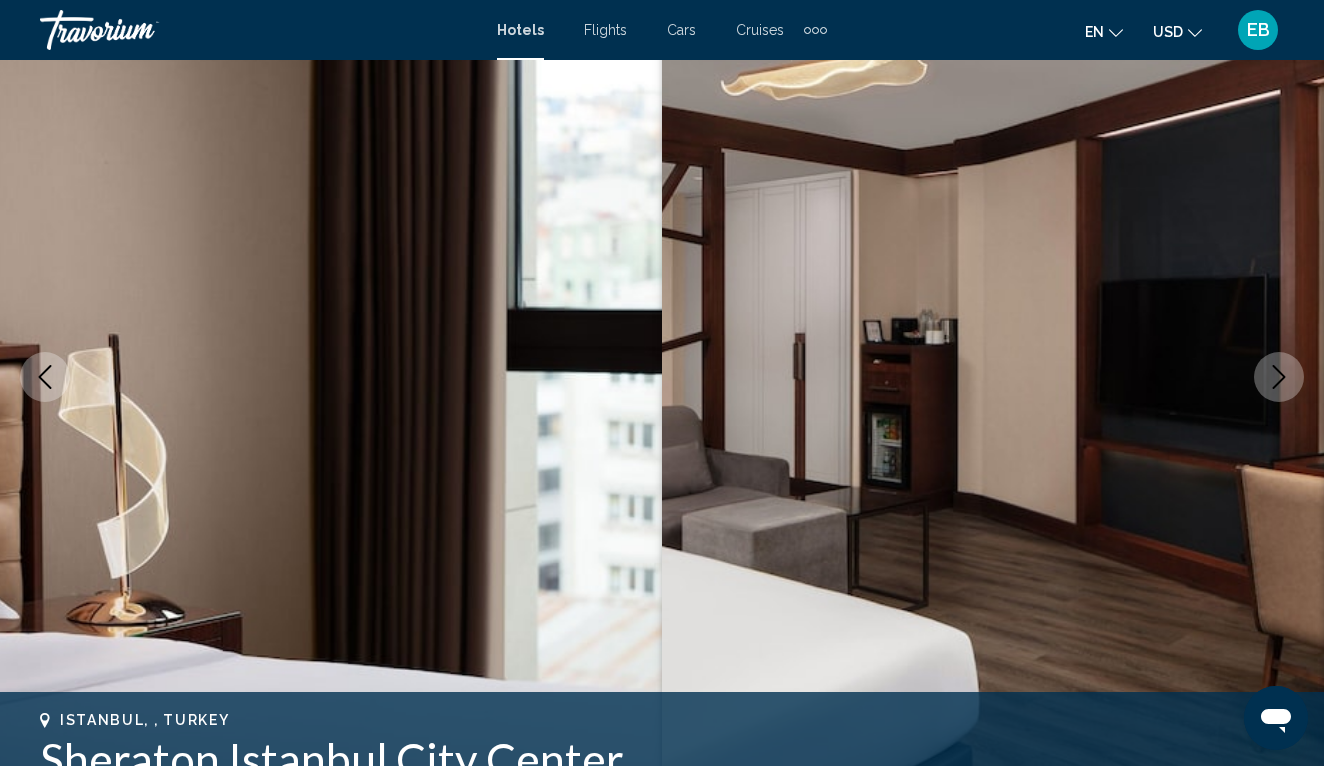 click at bounding box center (1279, 377) 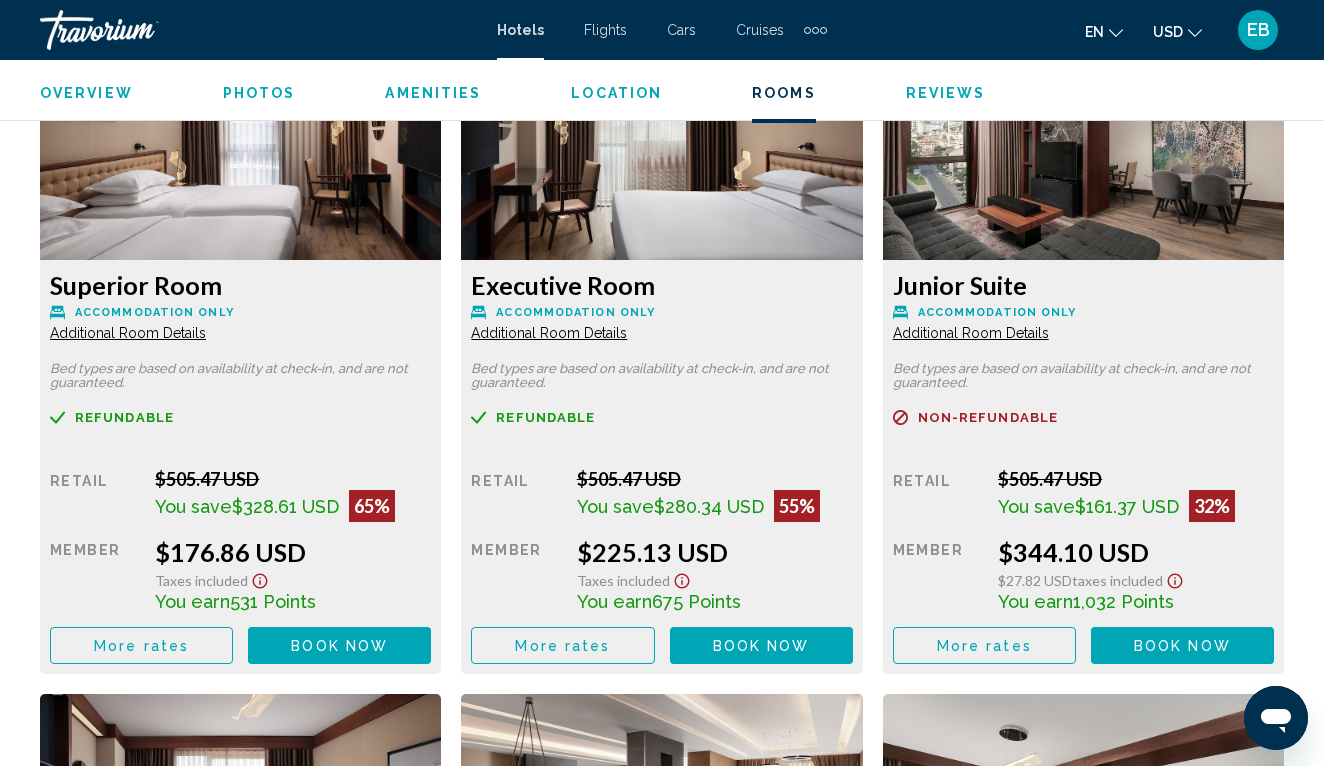 scroll, scrollTop: 3180, scrollLeft: 0, axis: vertical 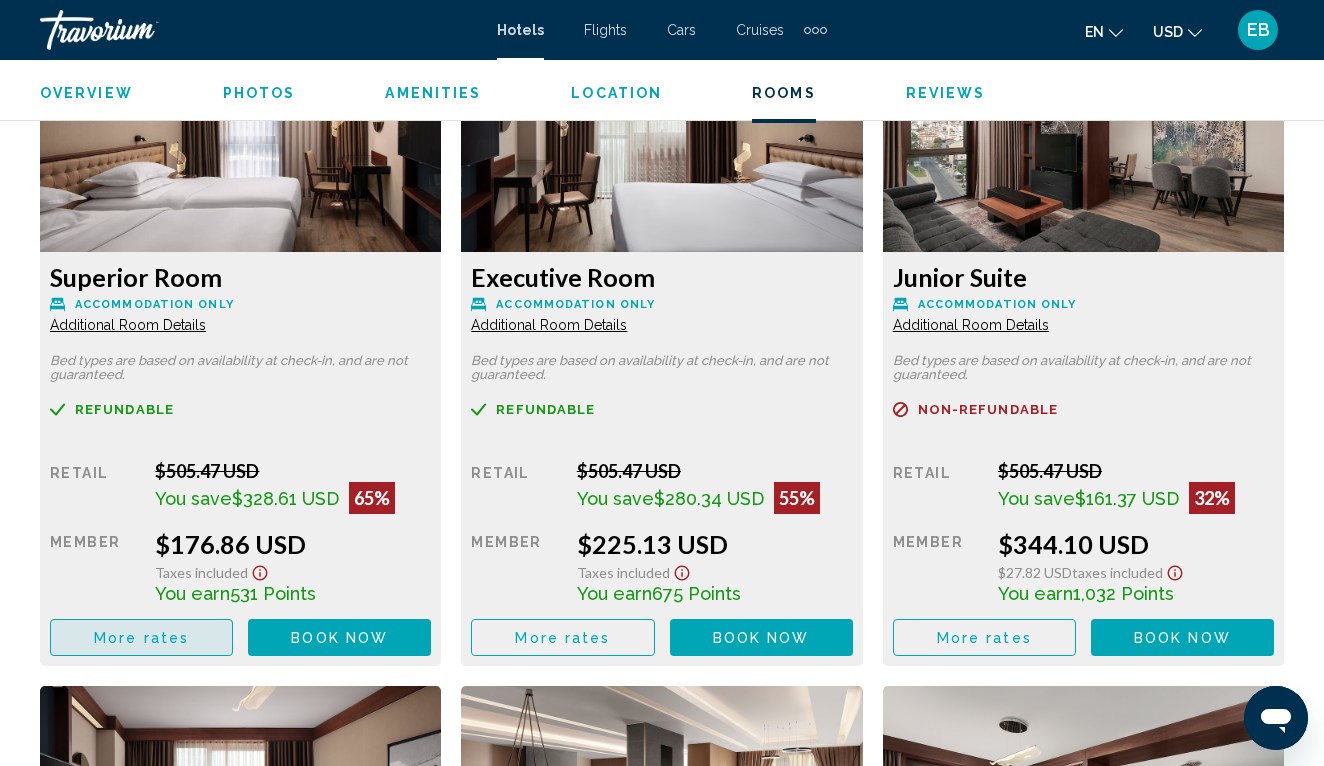 click on "More rates" at bounding box center (141, 638) 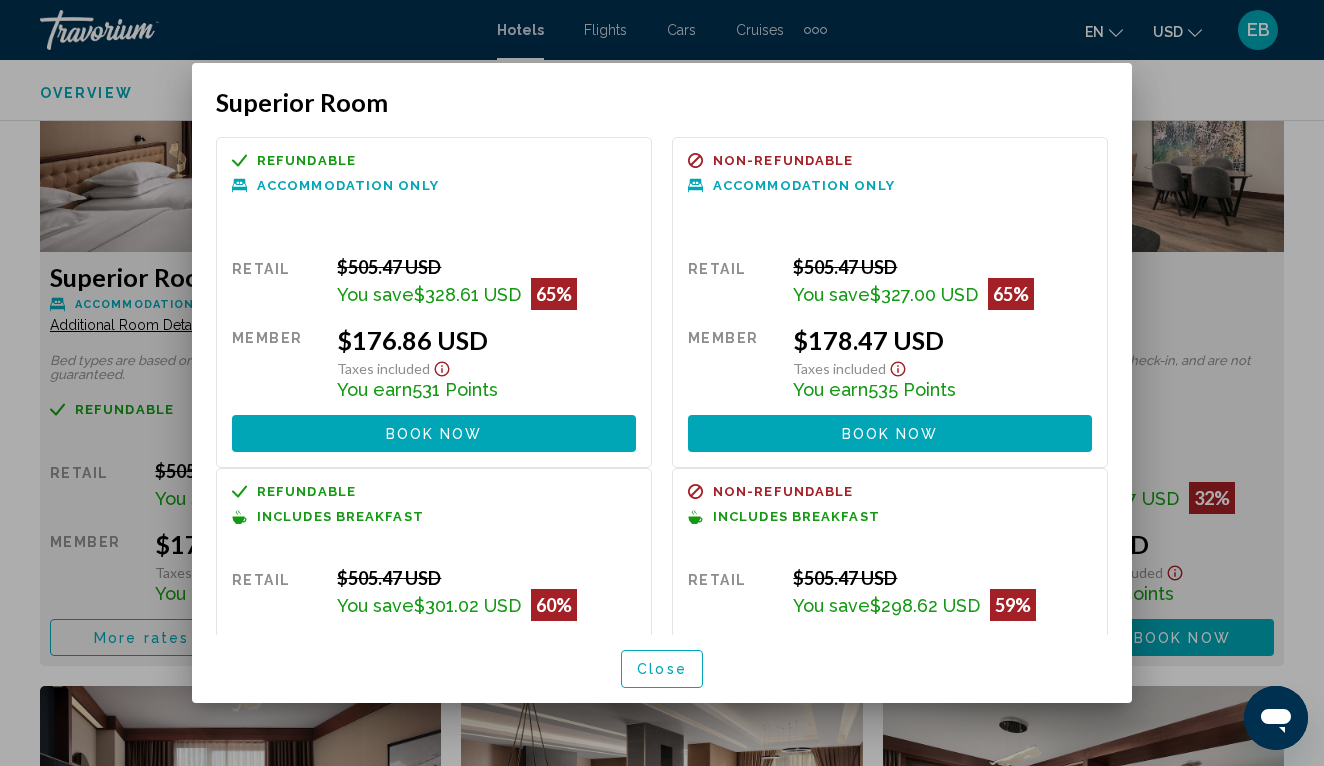 click at bounding box center (662, 383) 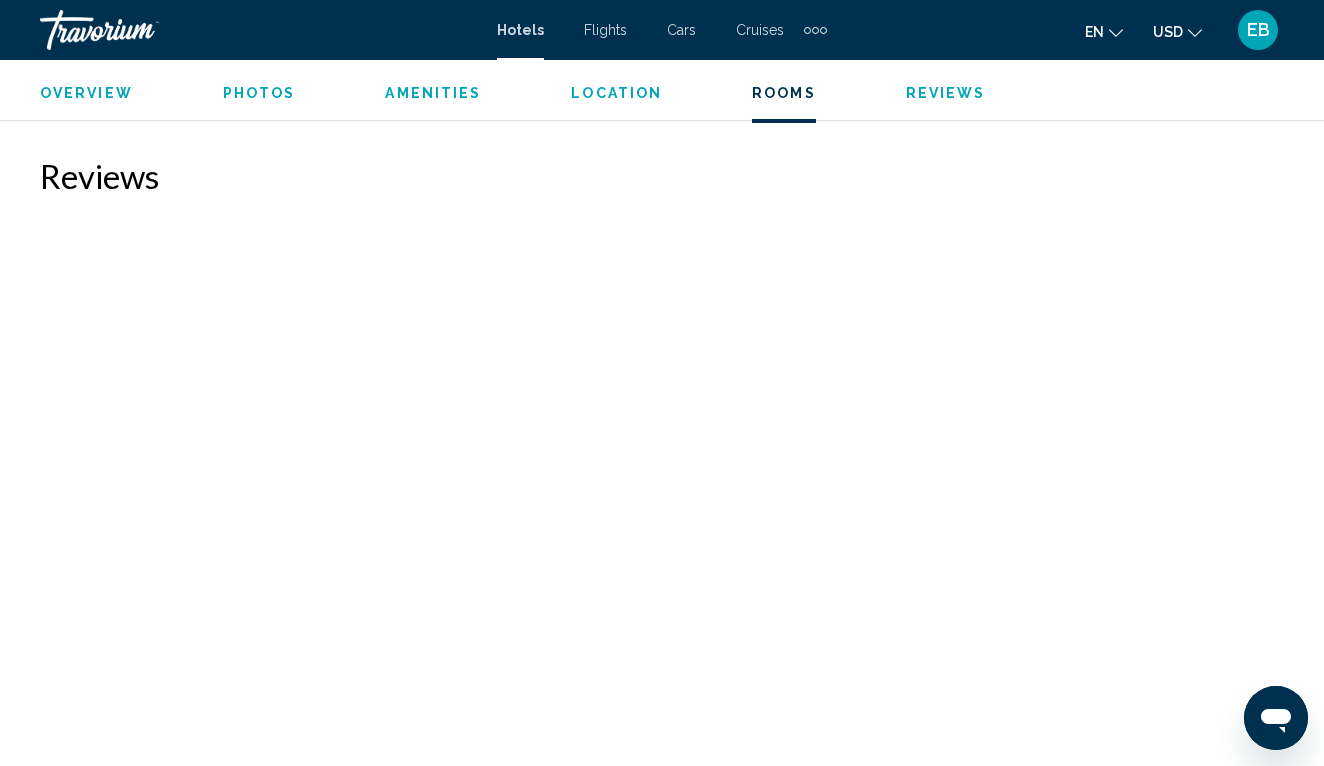 scroll, scrollTop: 5882, scrollLeft: 0, axis: vertical 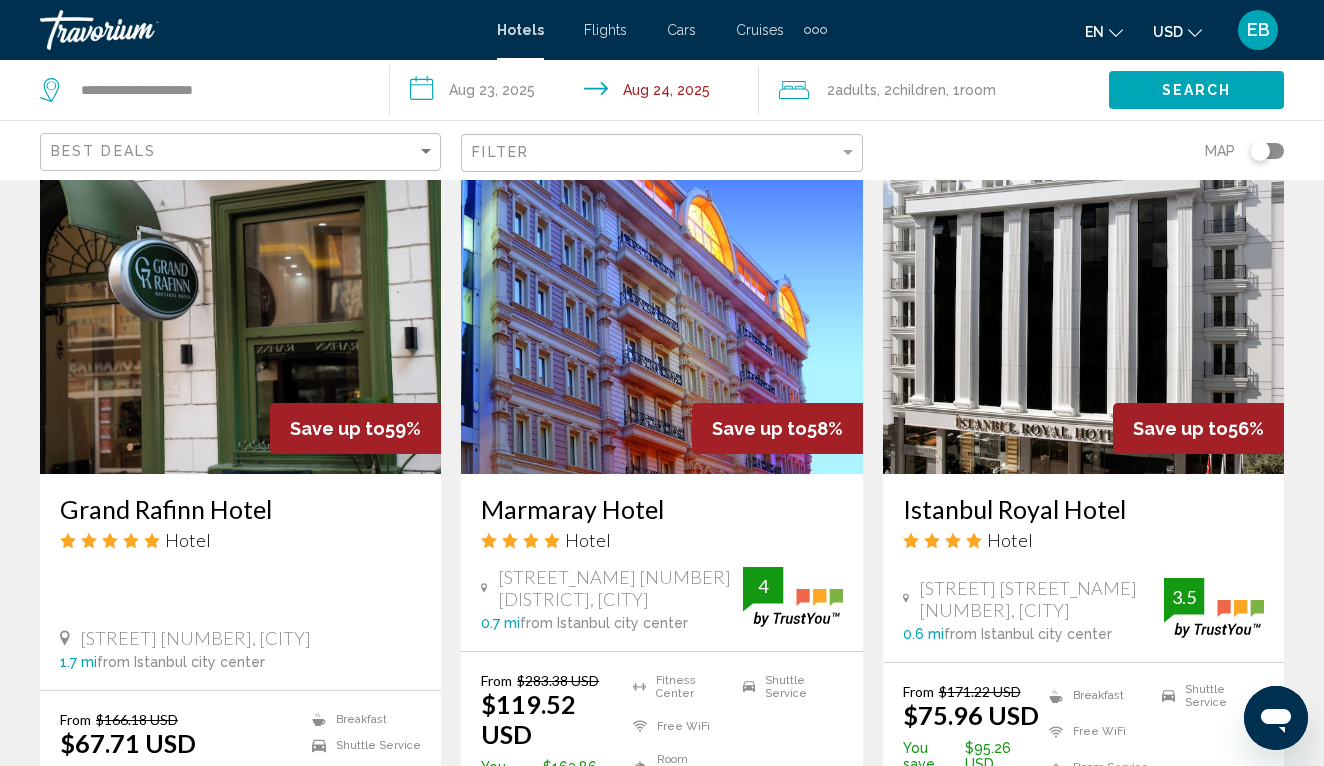 click at bounding box center [1083, 314] 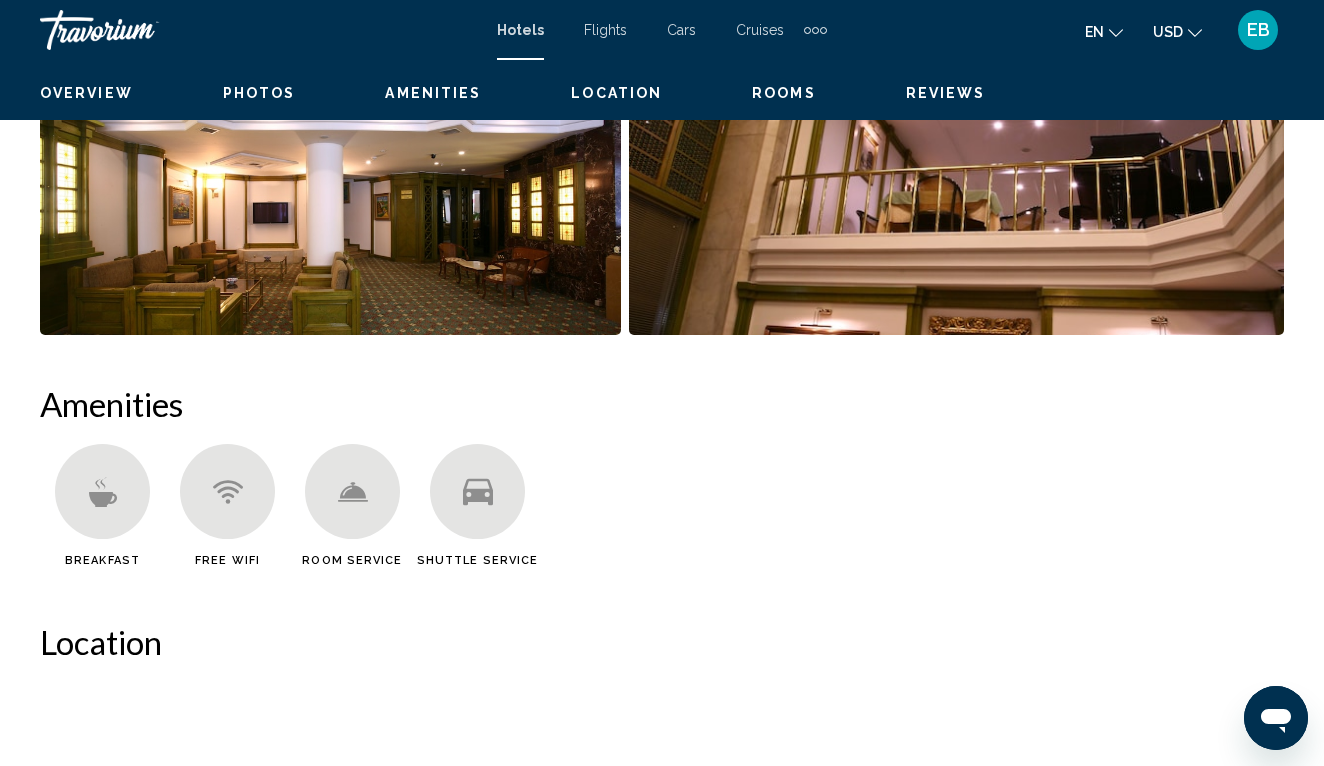 scroll, scrollTop: 0, scrollLeft: 0, axis: both 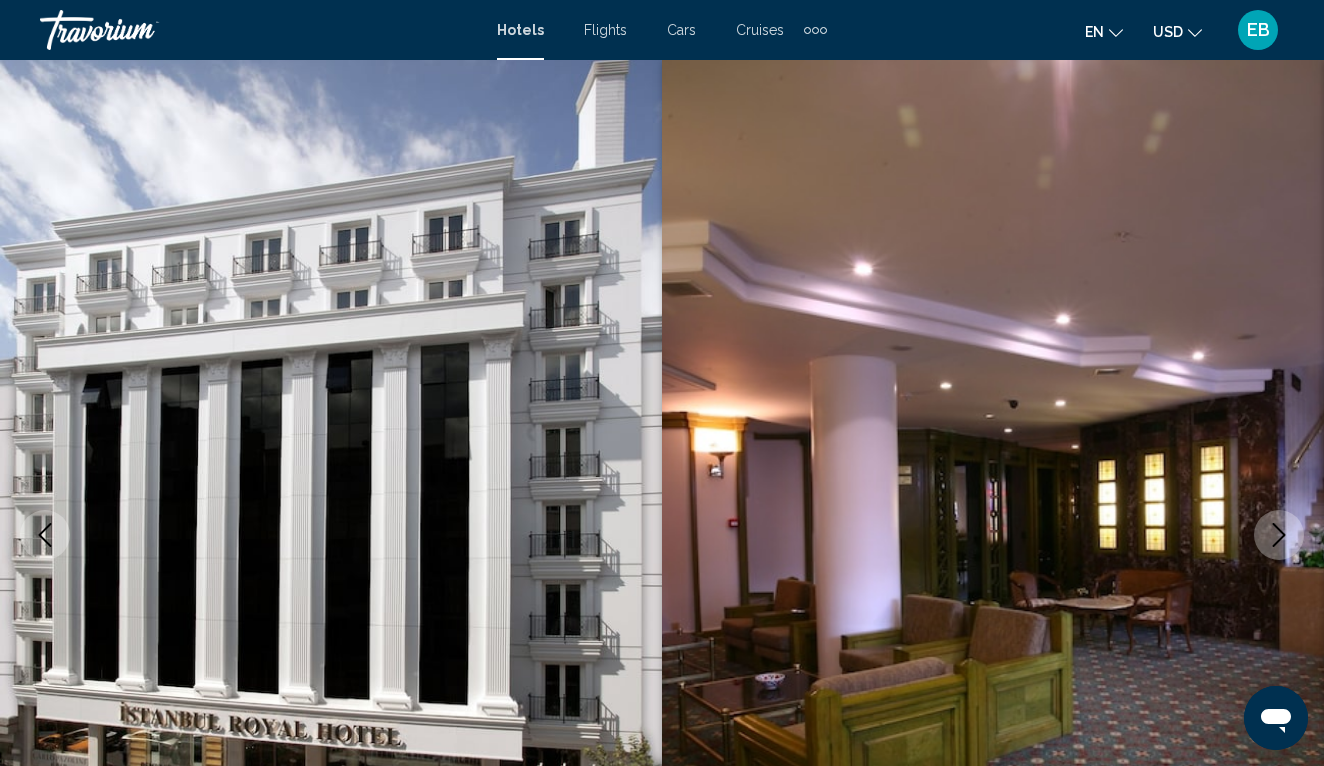 type 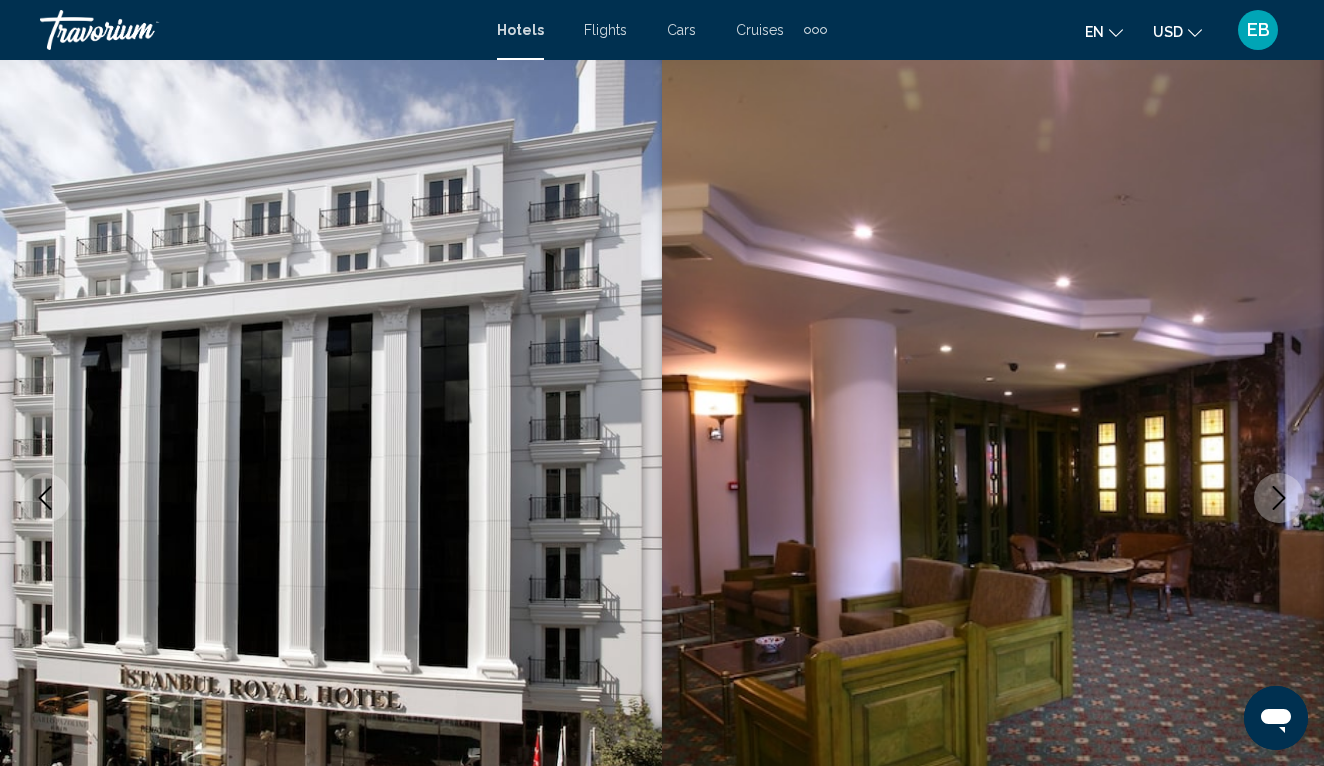 scroll, scrollTop: 0, scrollLeft: 0, axis: both 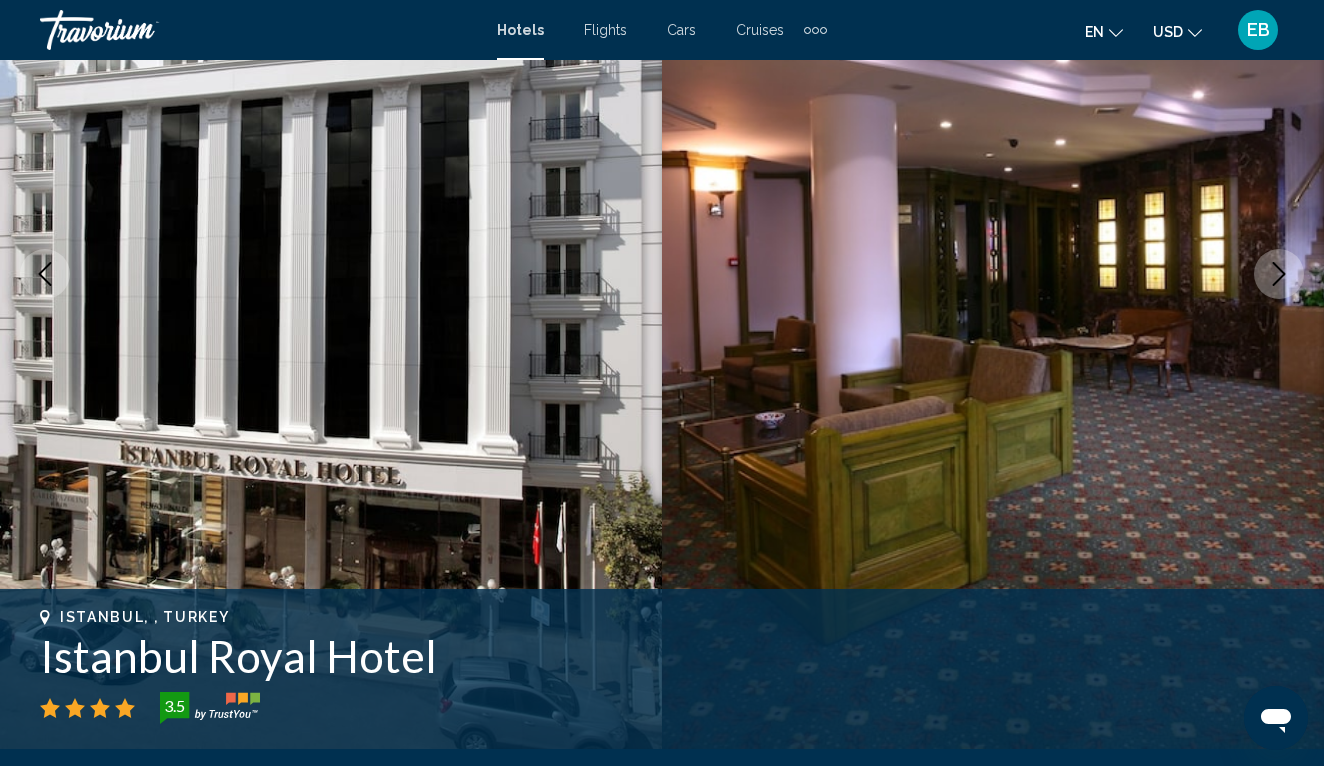 click 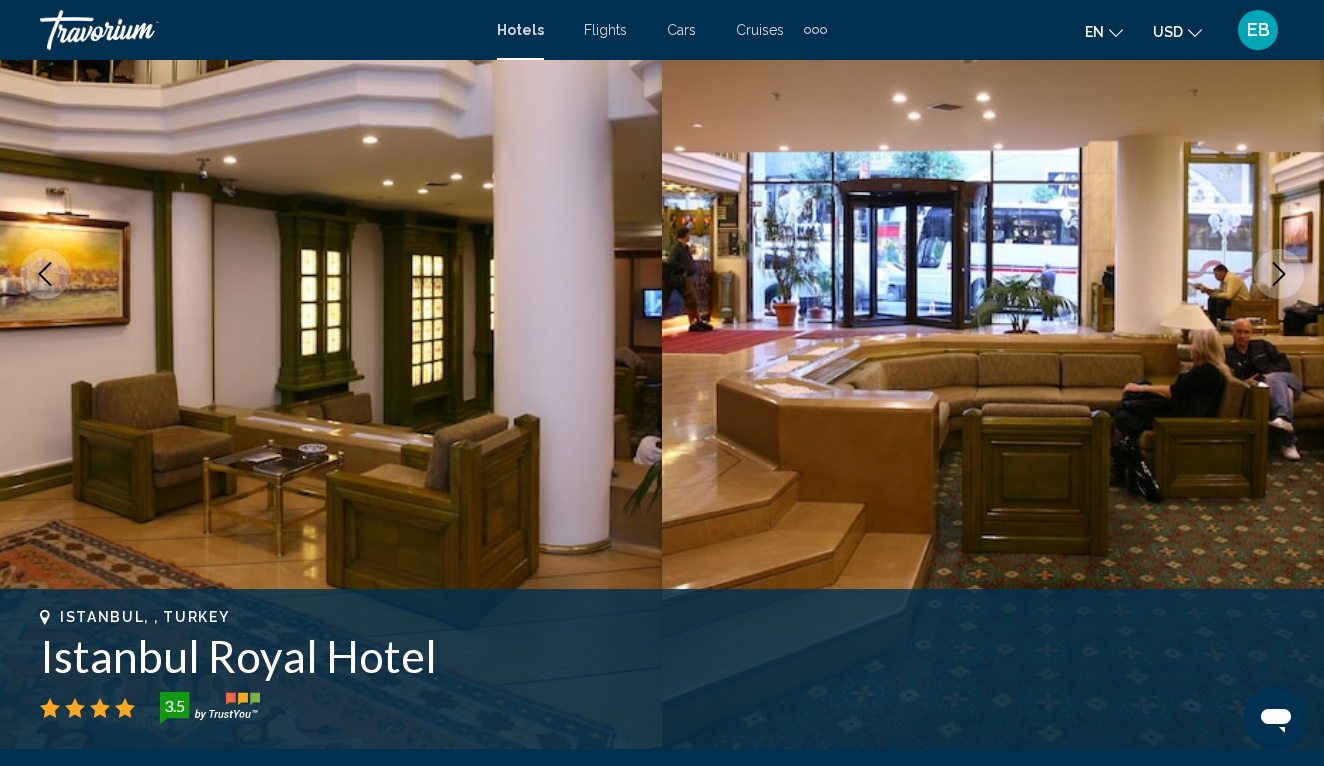 click 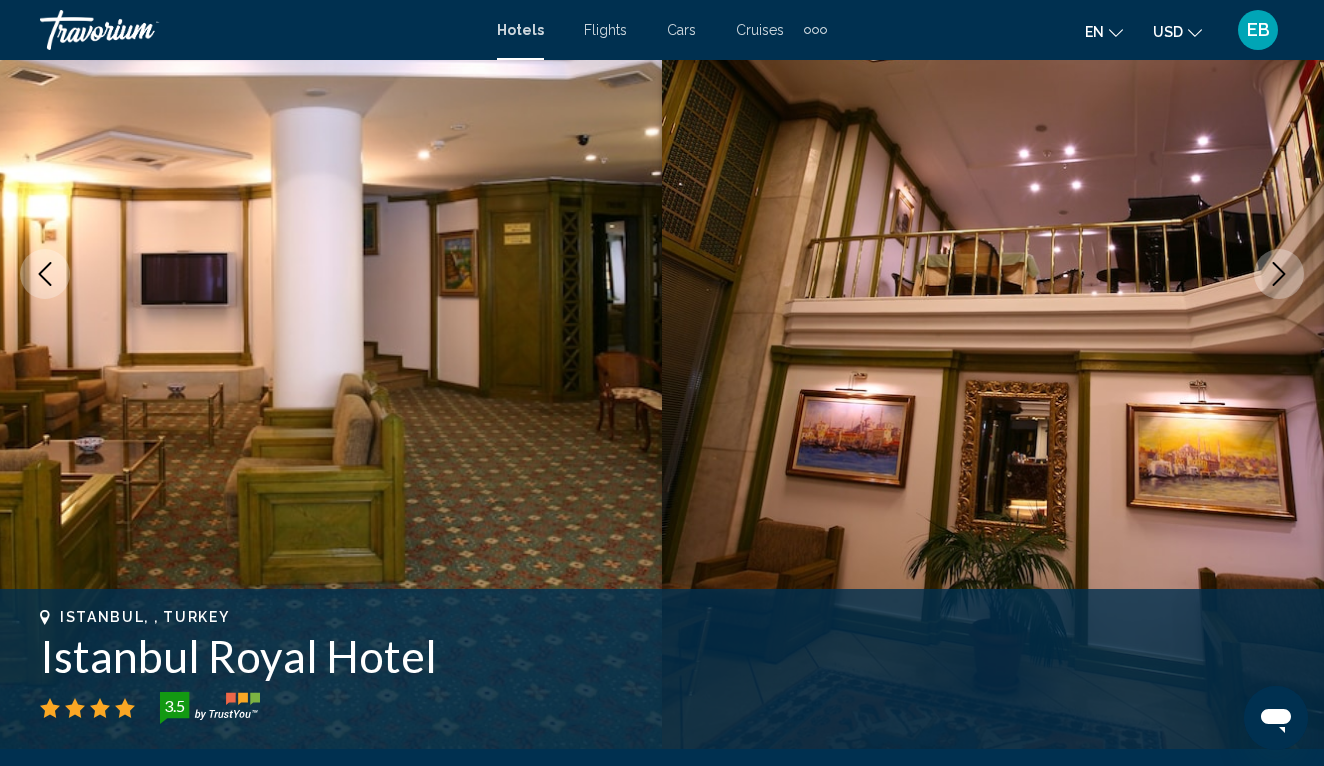 click 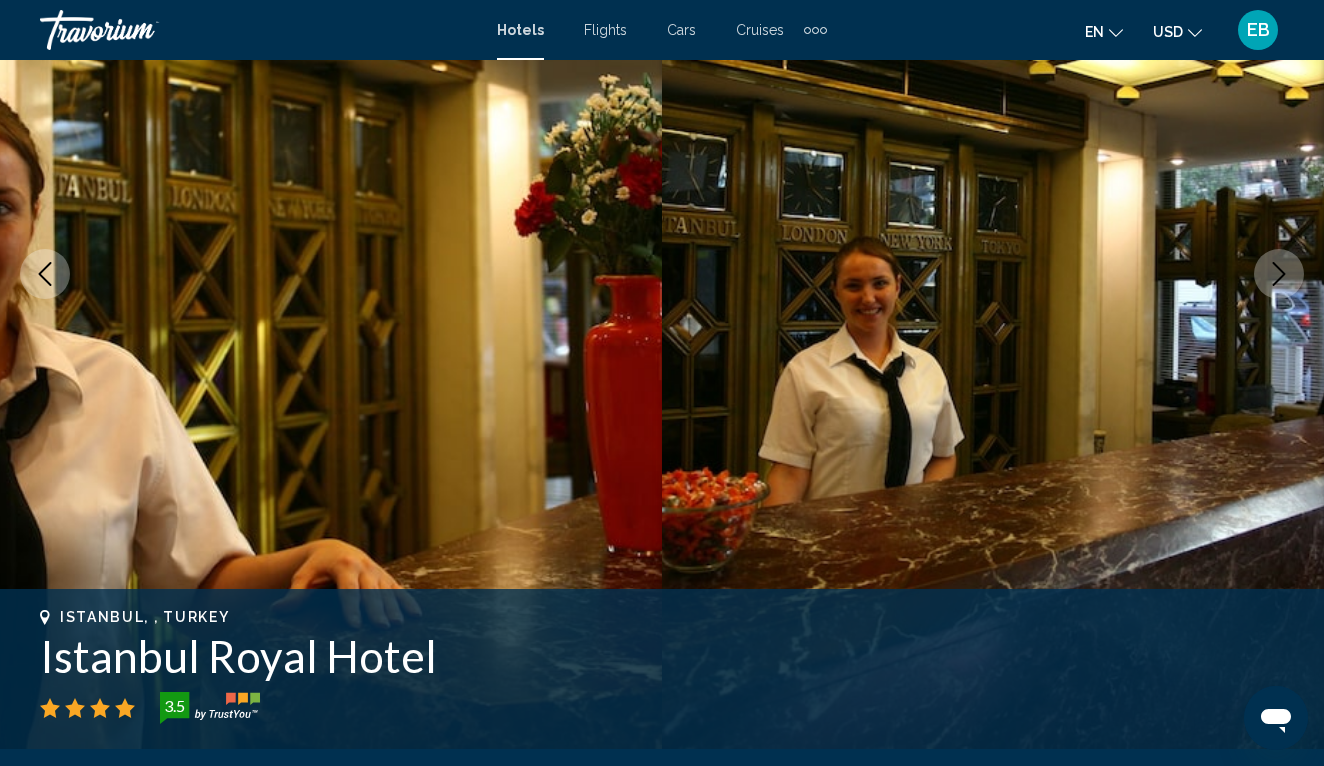 scroll, scrollTop: 0, scrollLeft: 0, axis: both 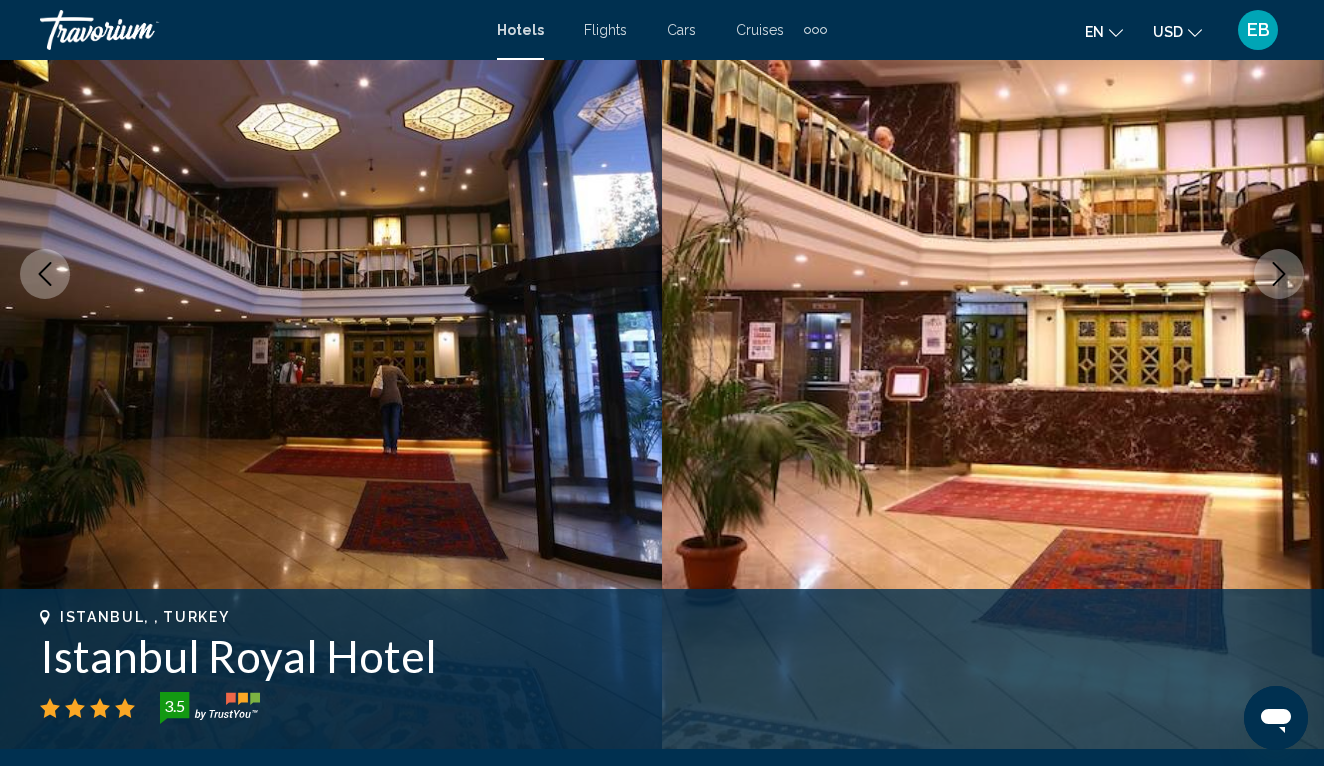click 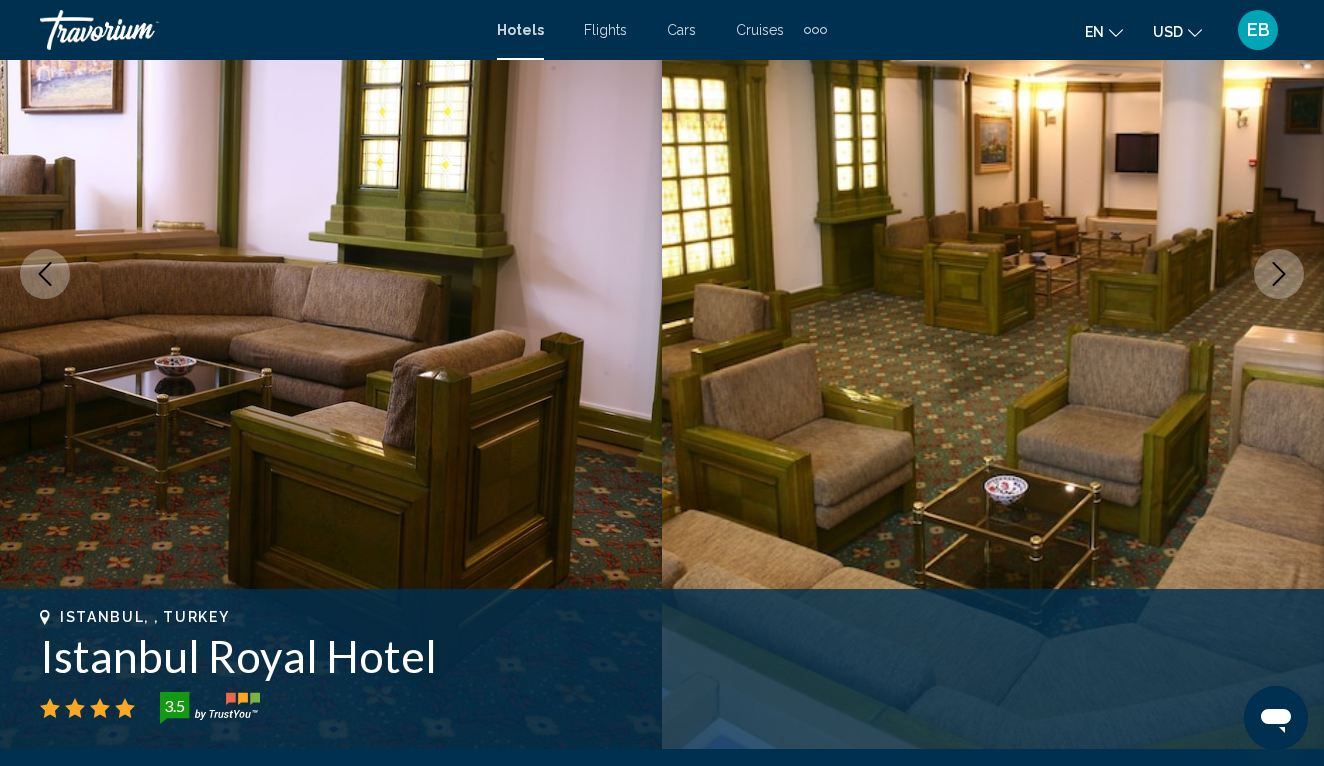 scroll, scrollTop: 0, scrollLeft: 0, axis: both 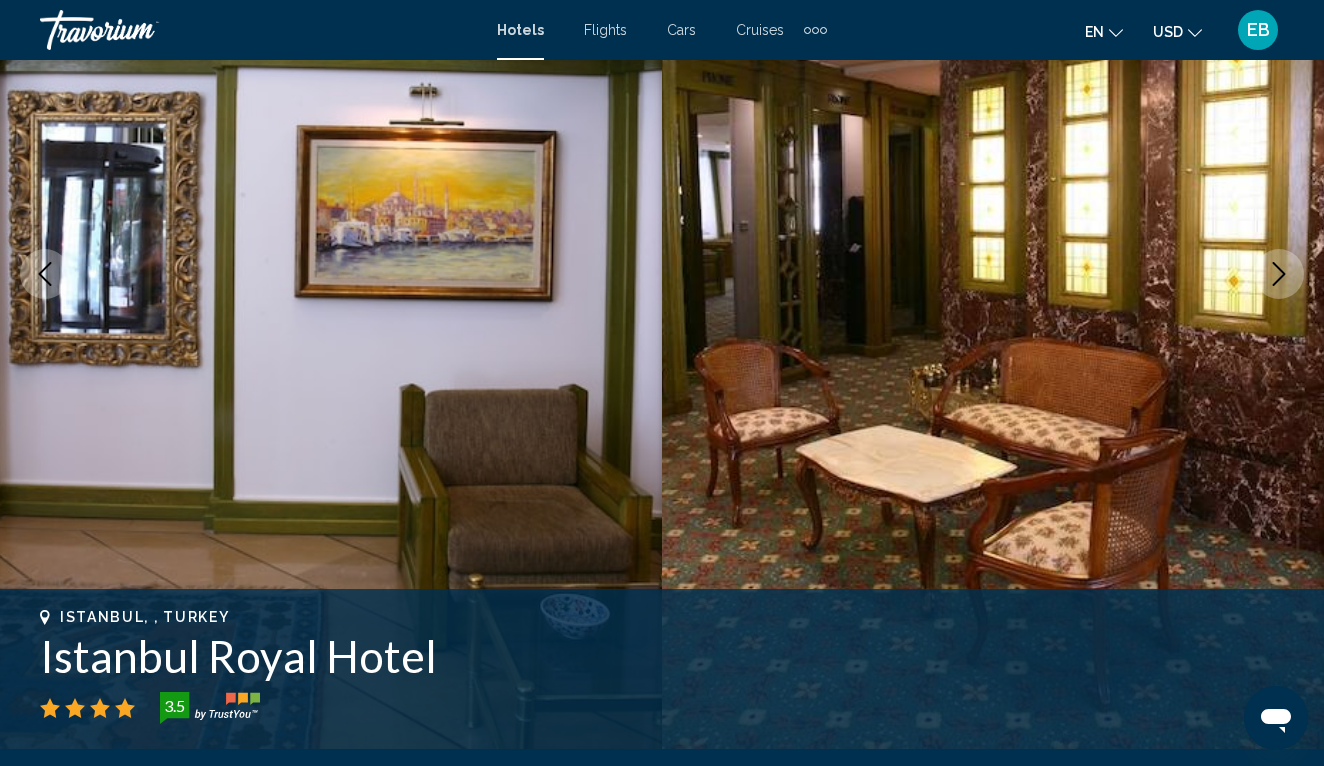 click 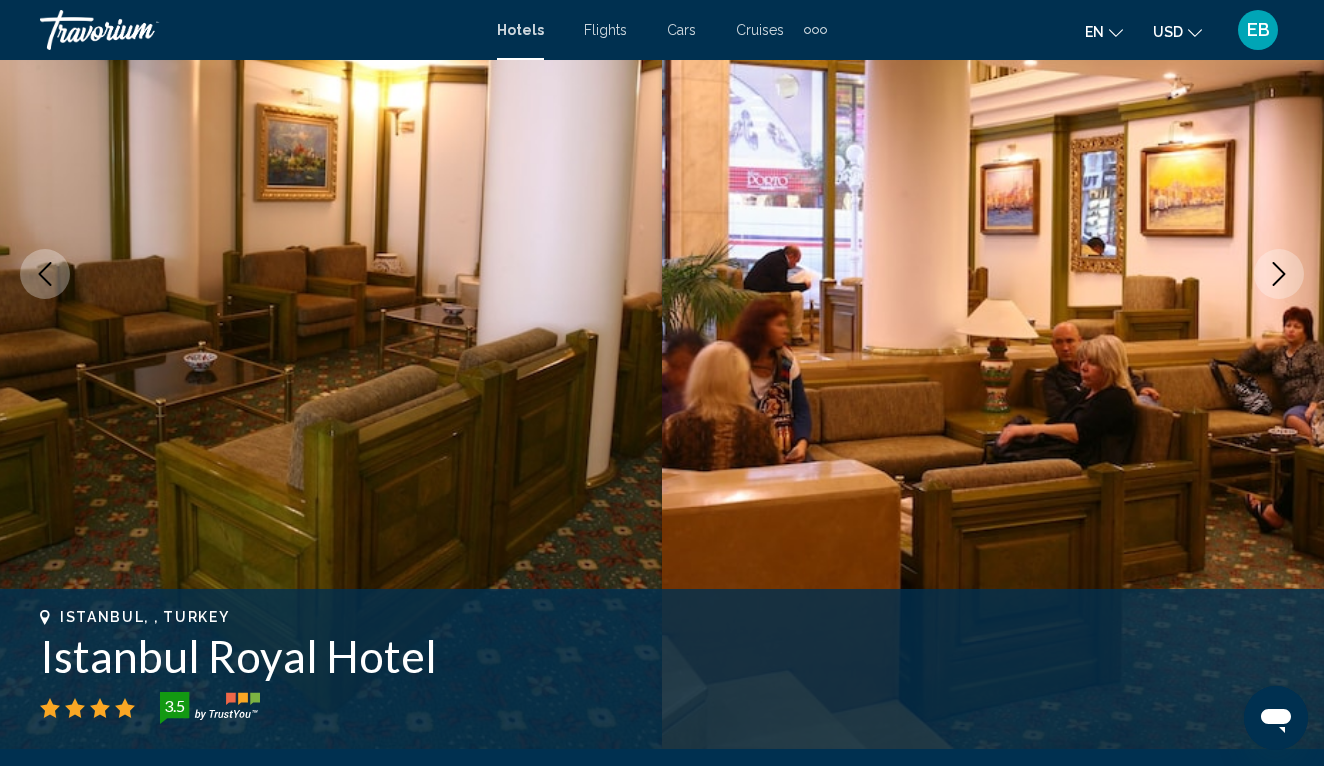 click 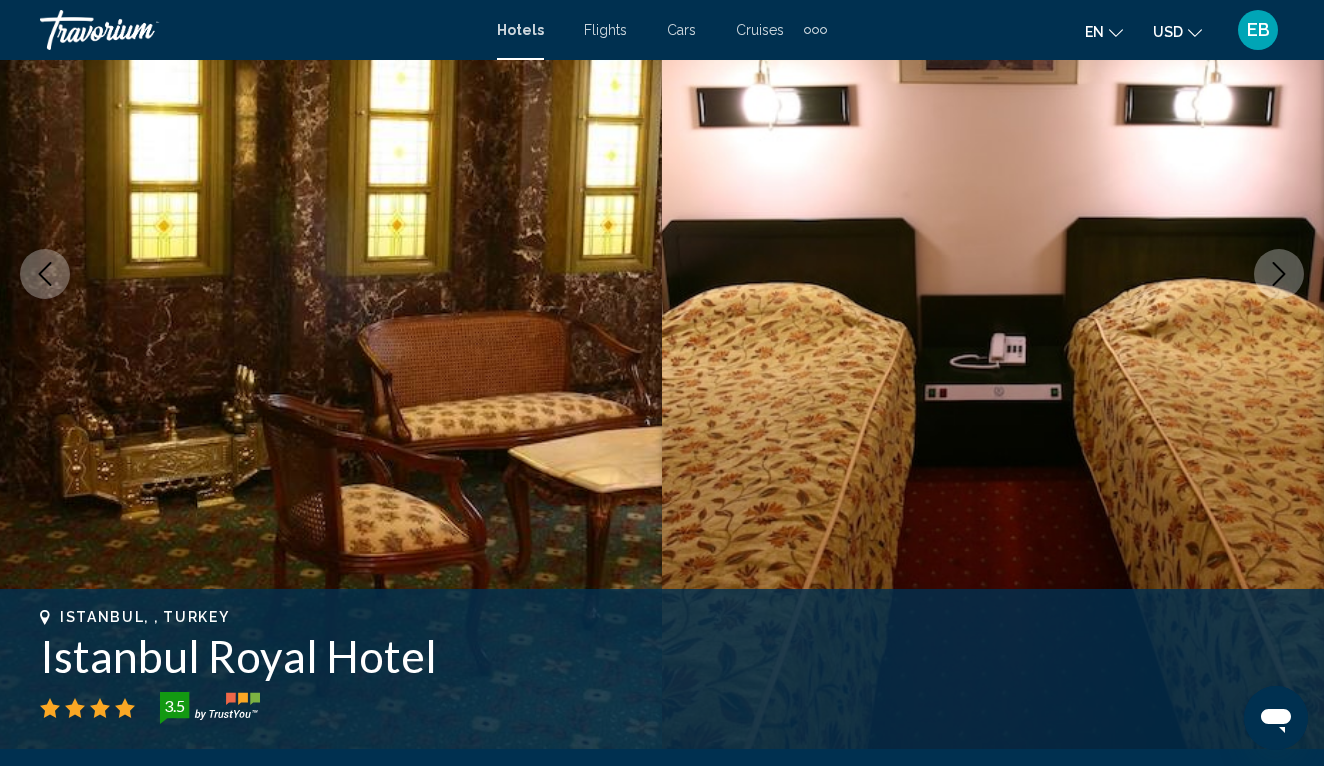 click 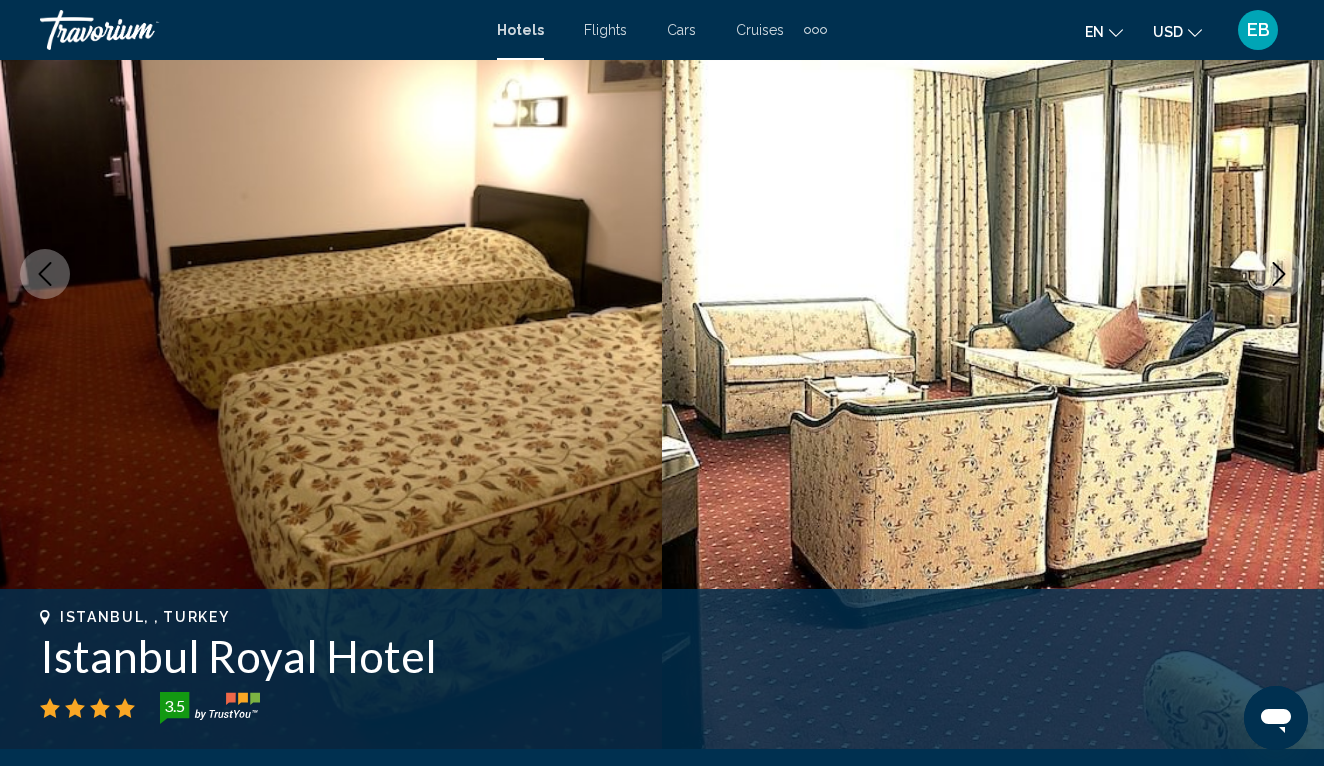 click 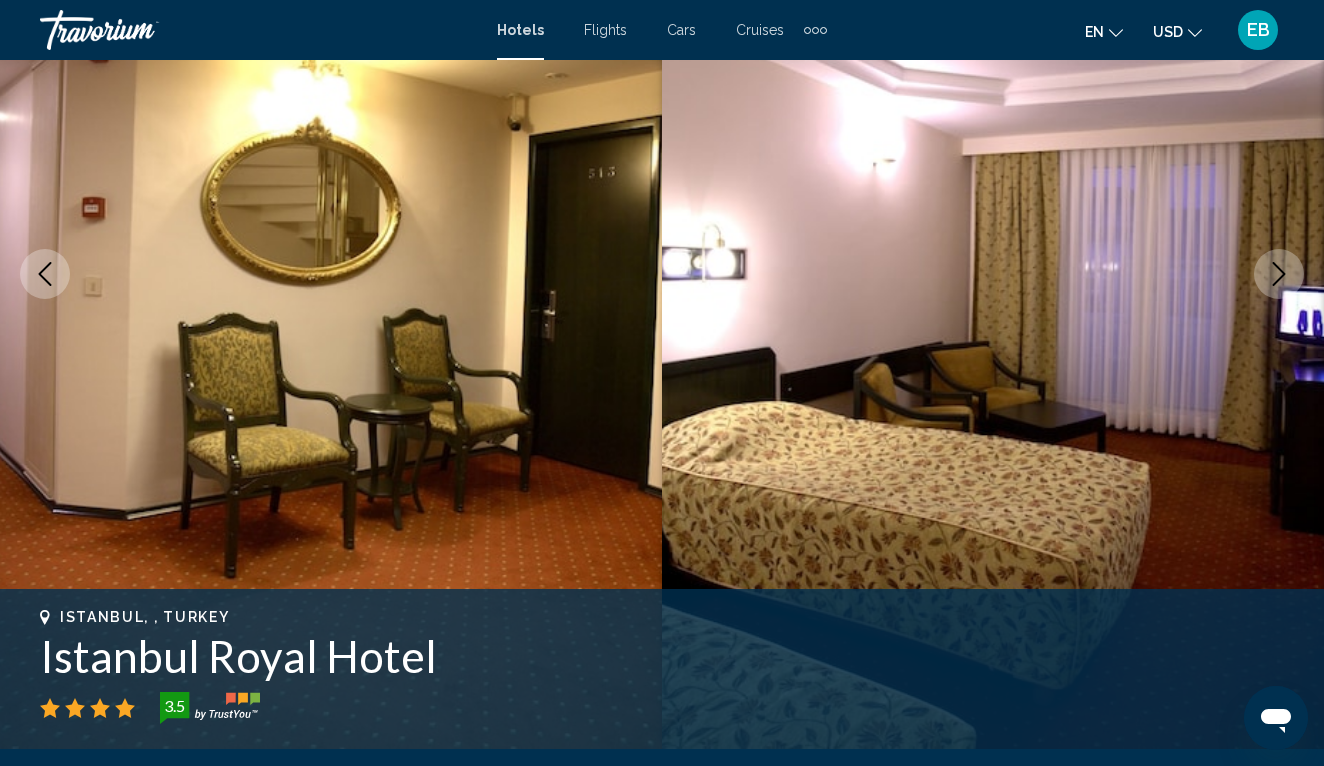 click 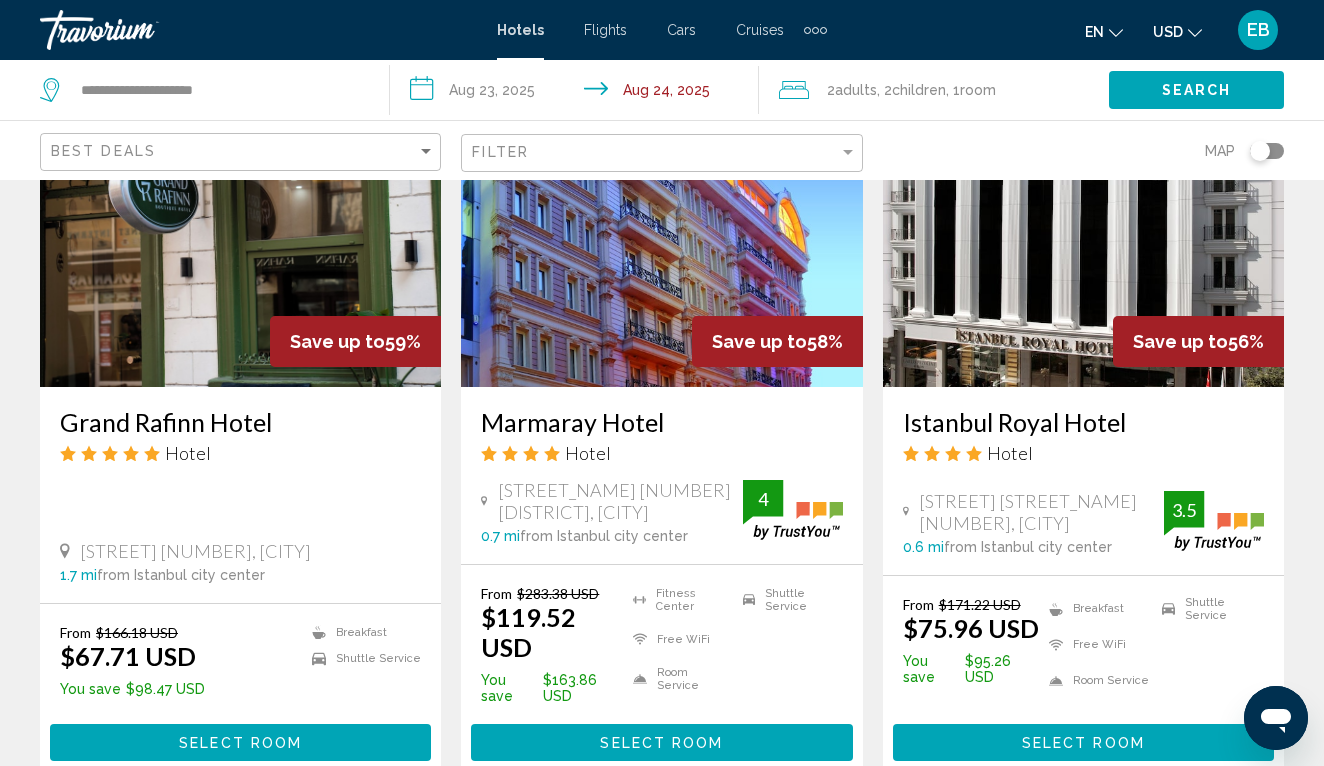 click at bounding box center [240, 227] 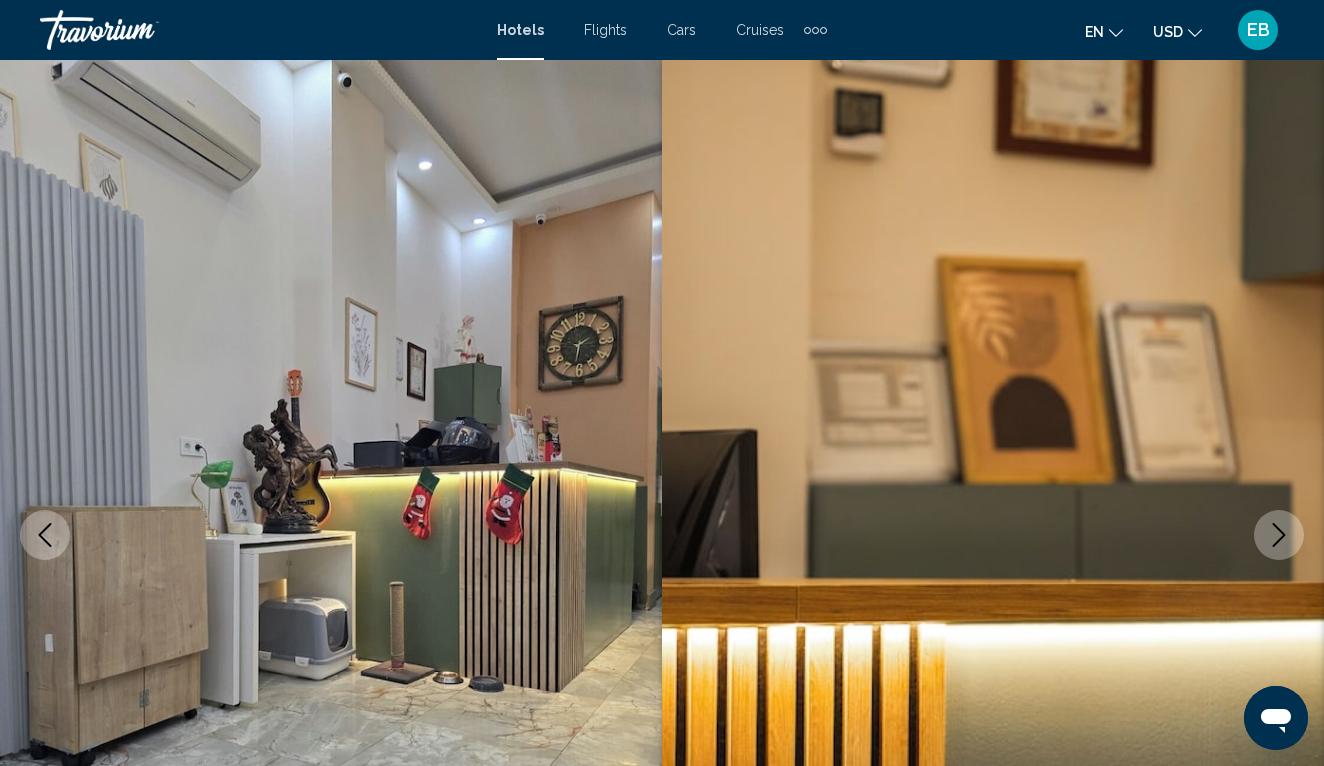 click 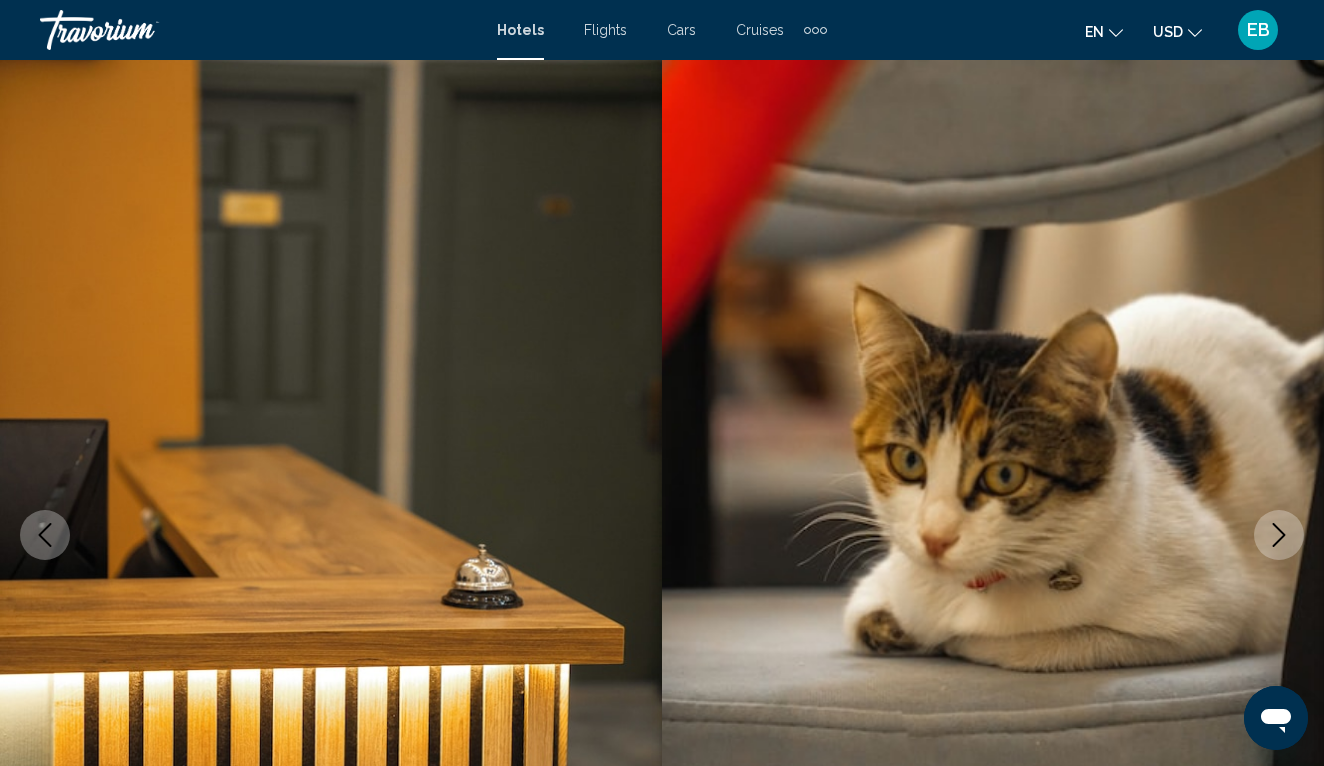 click 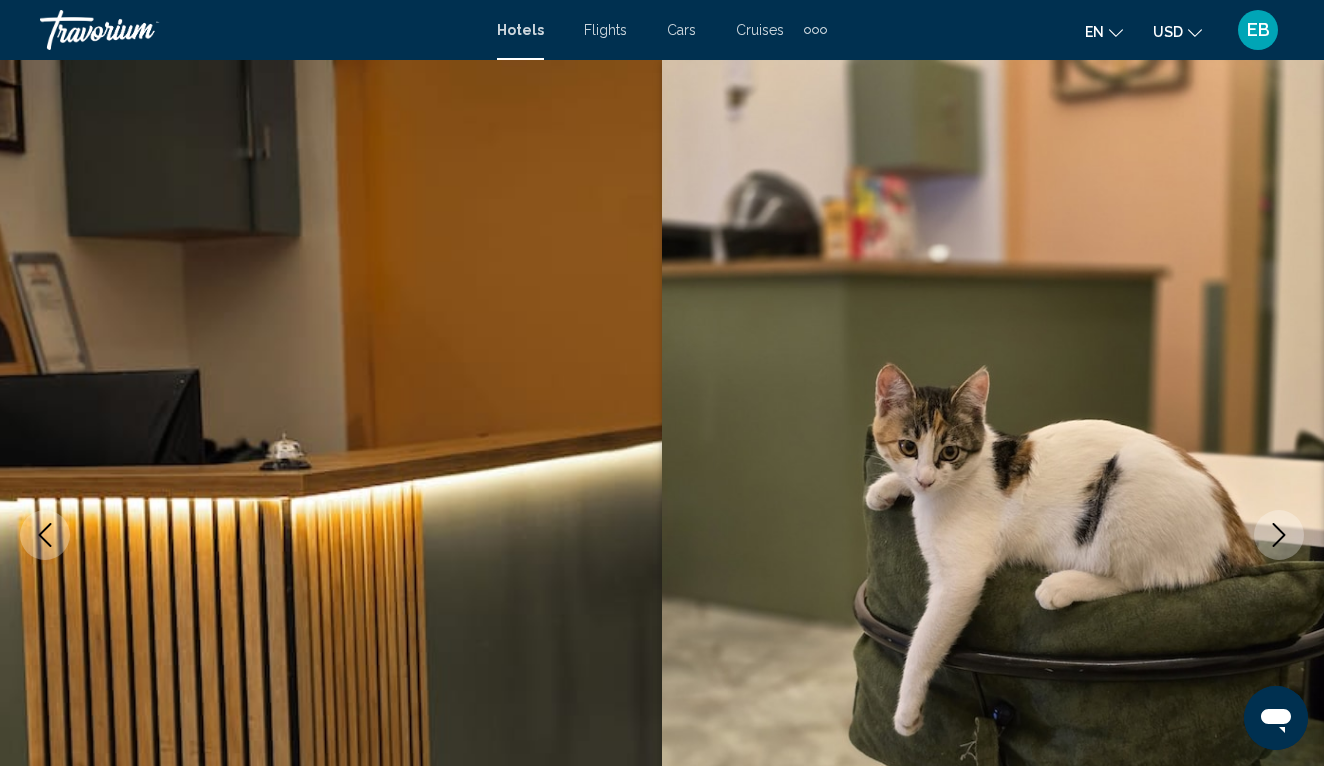click 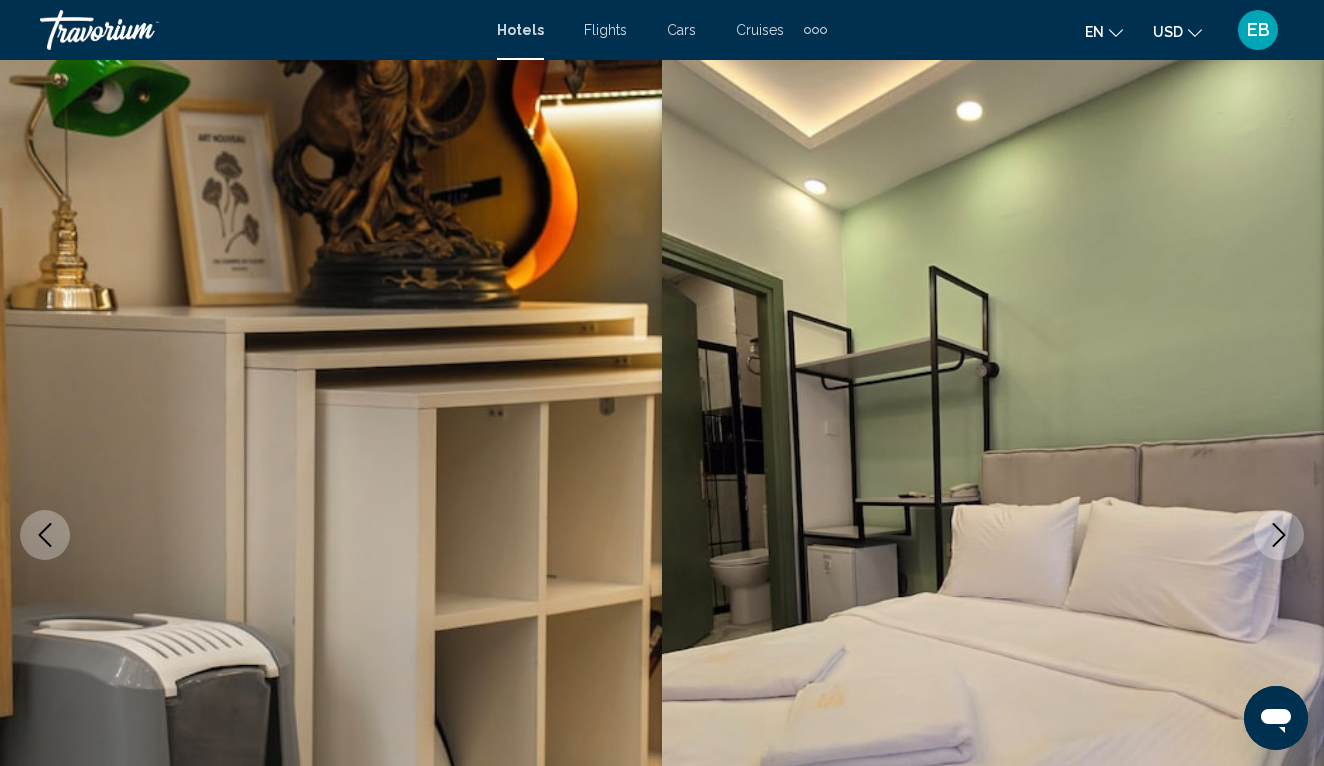 click 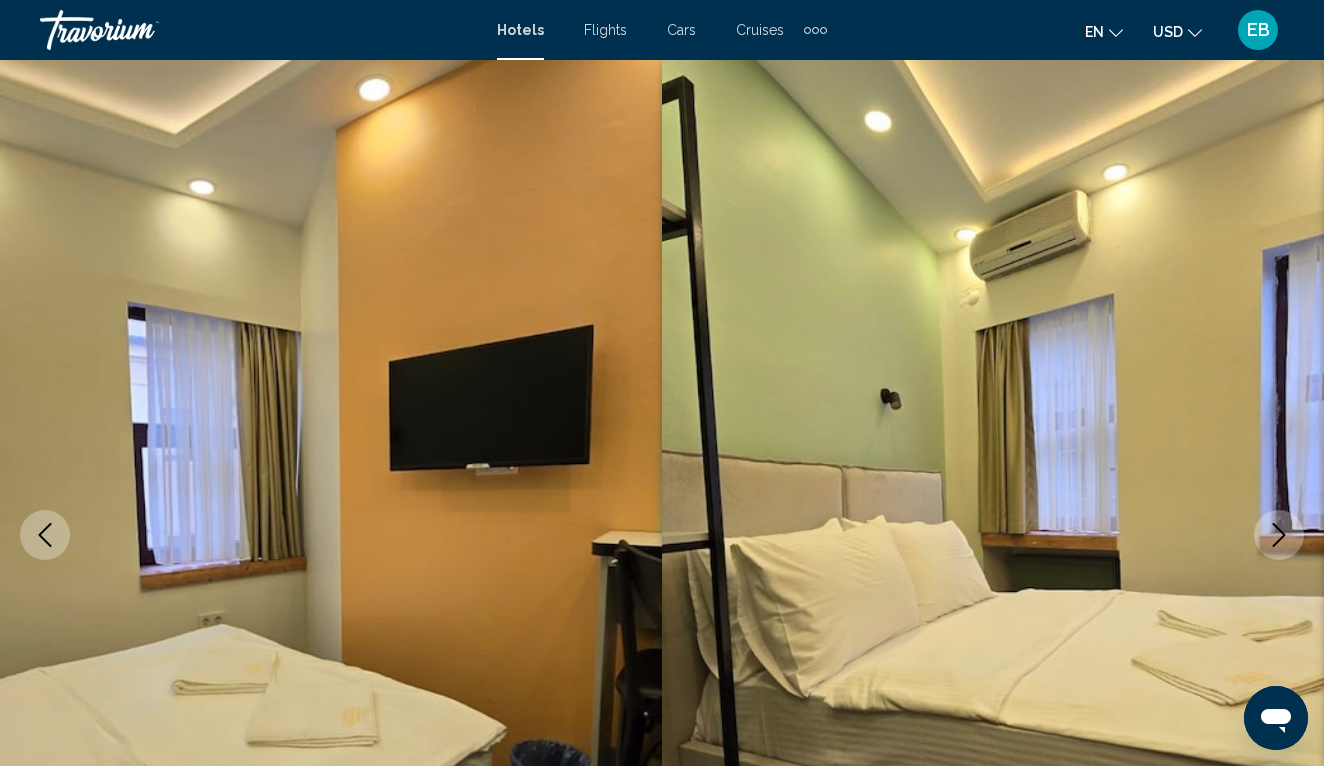 click 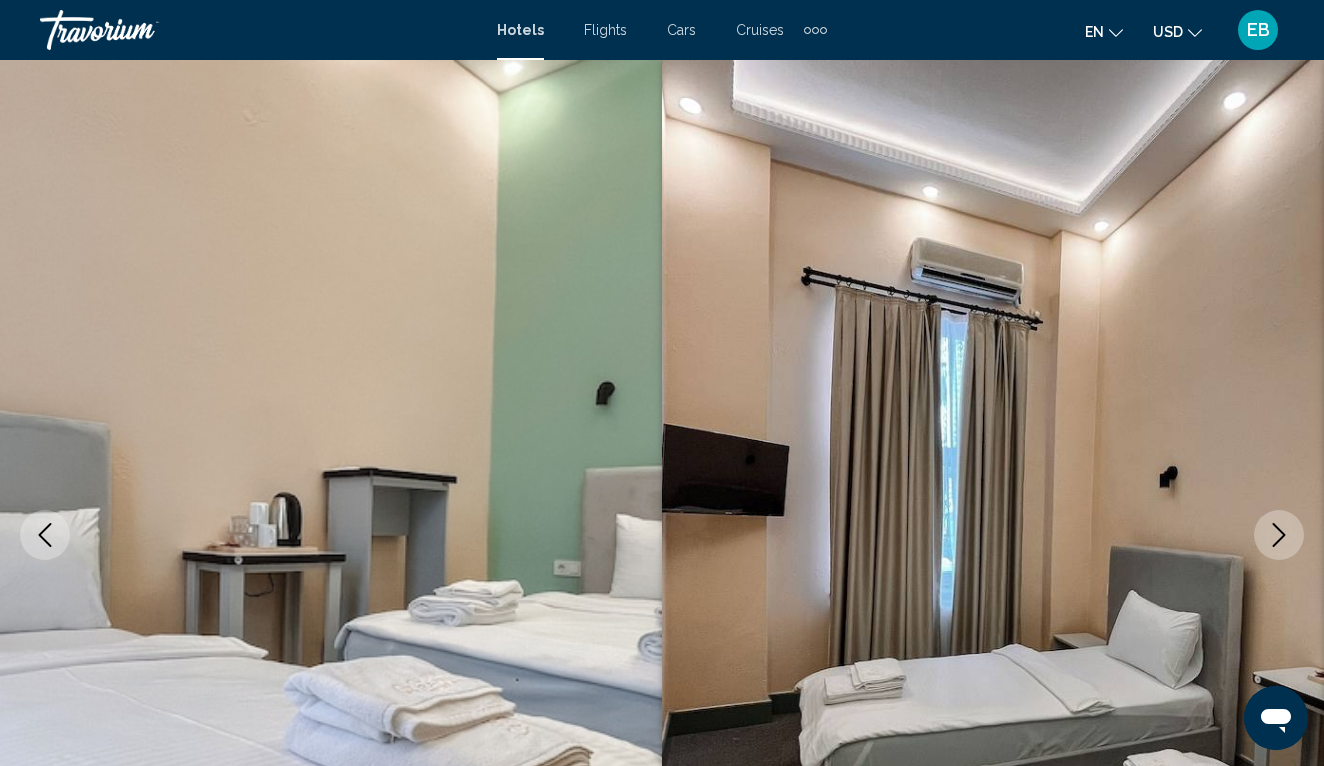 click 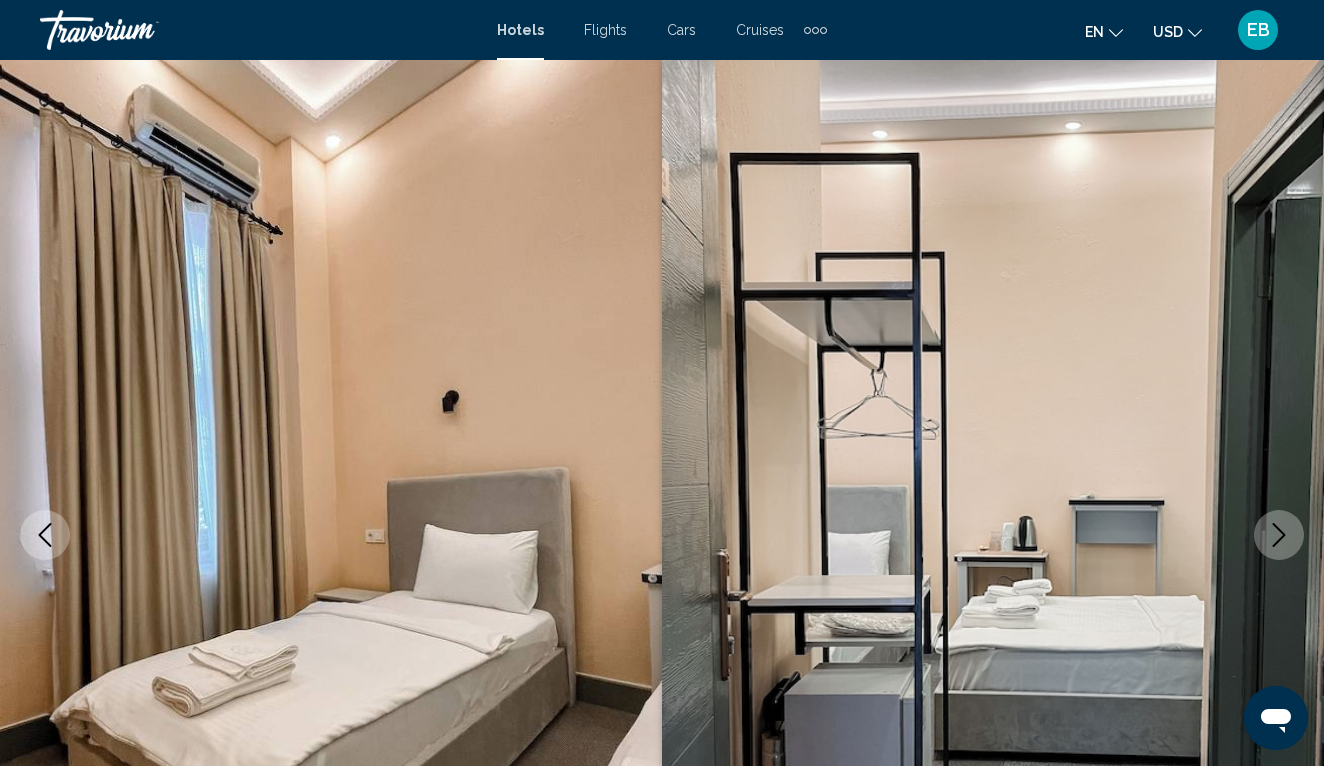click 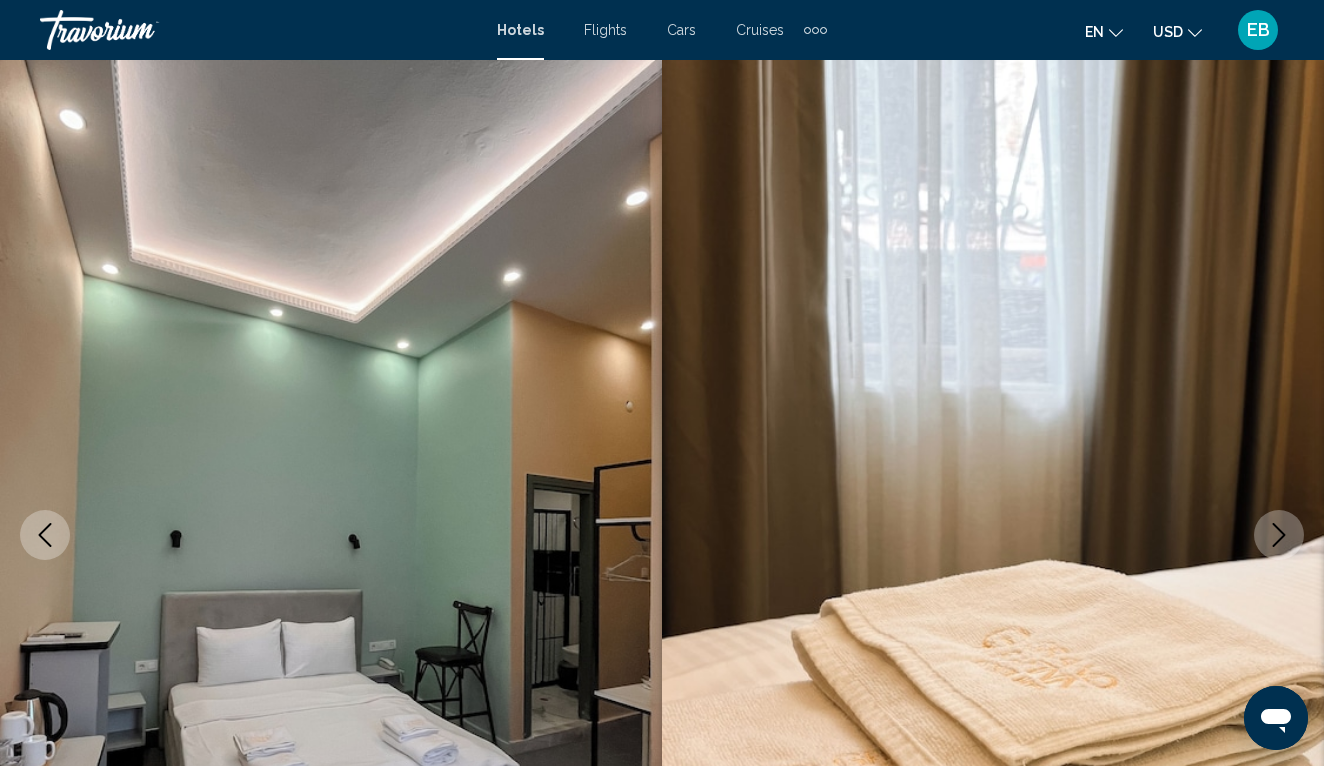 click 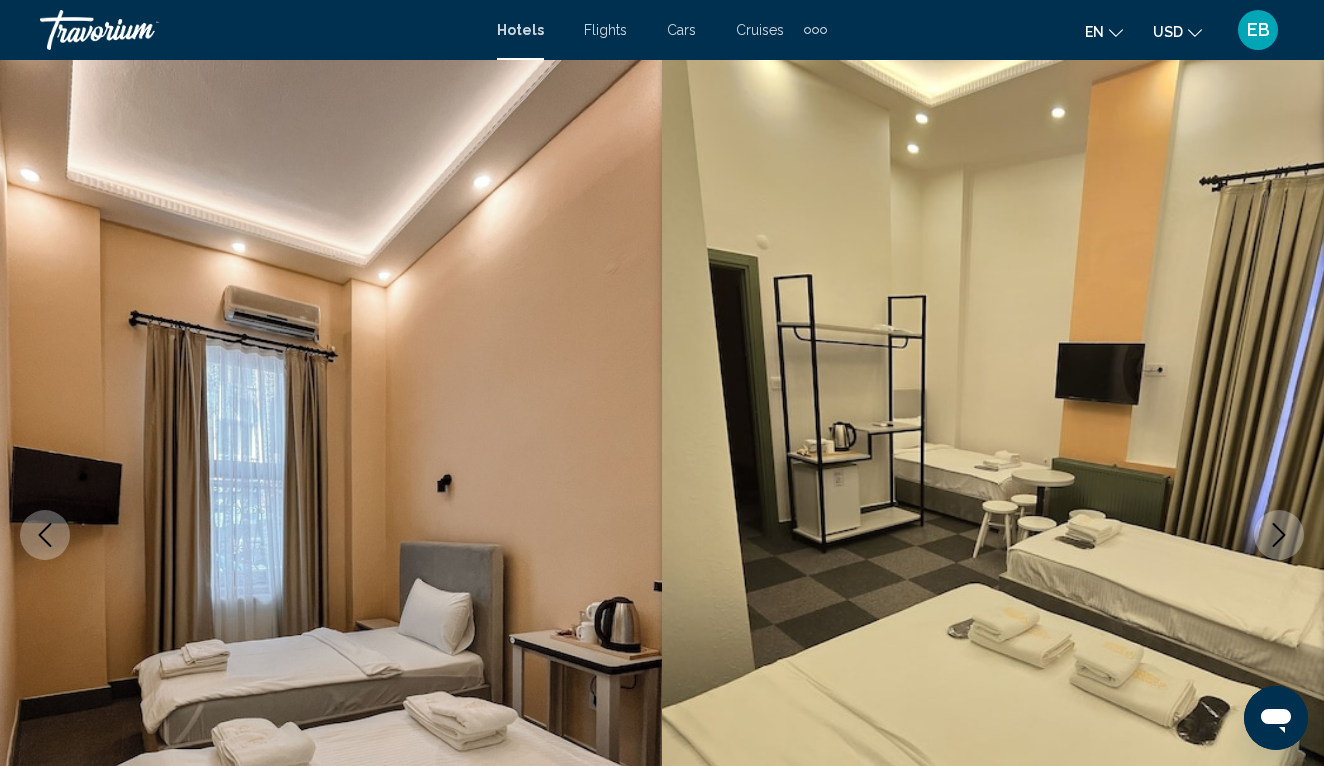 click 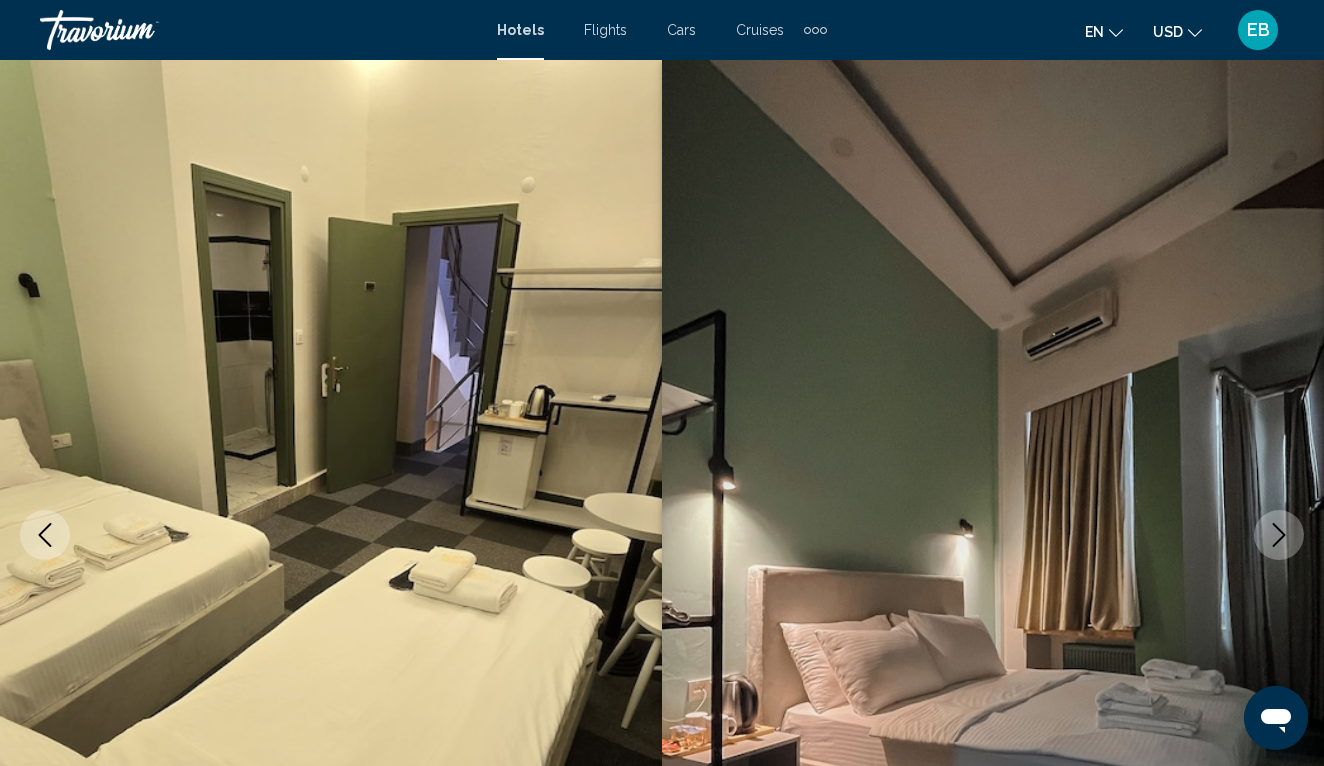 click 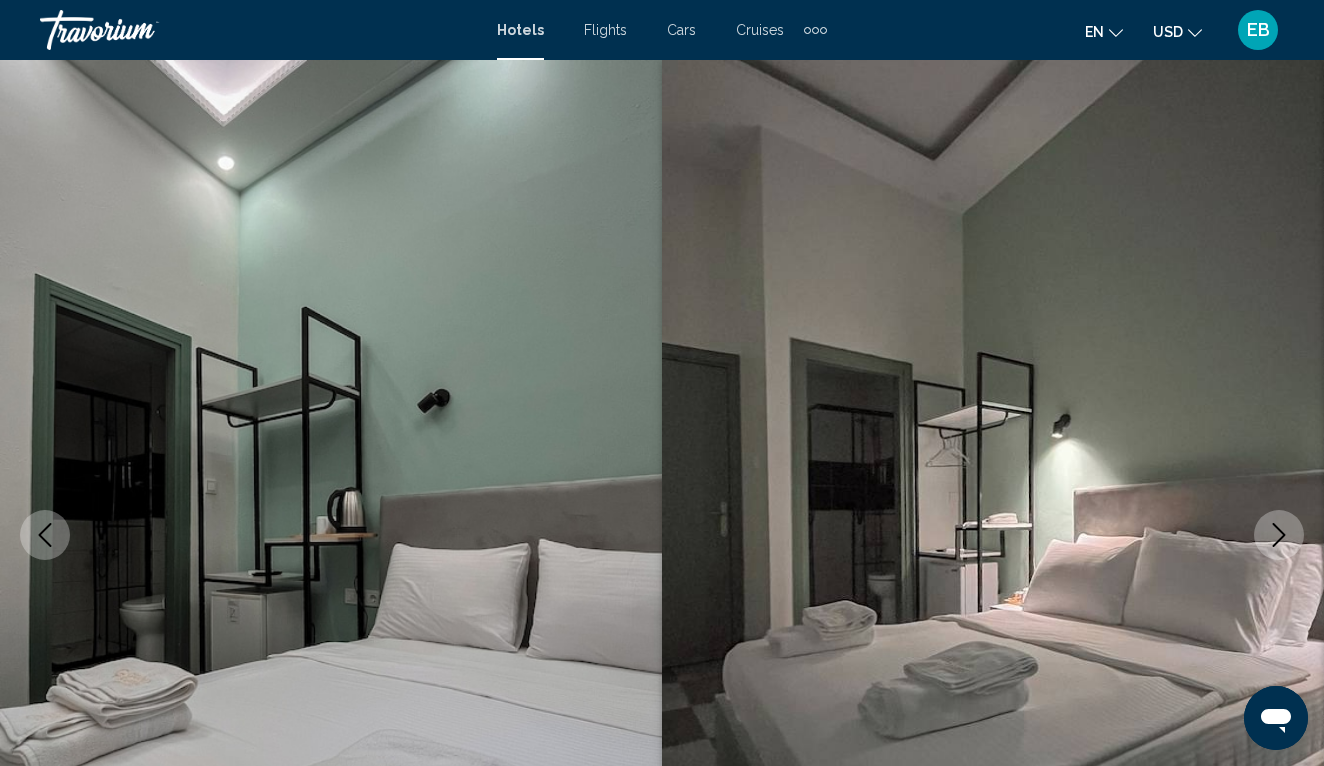 click 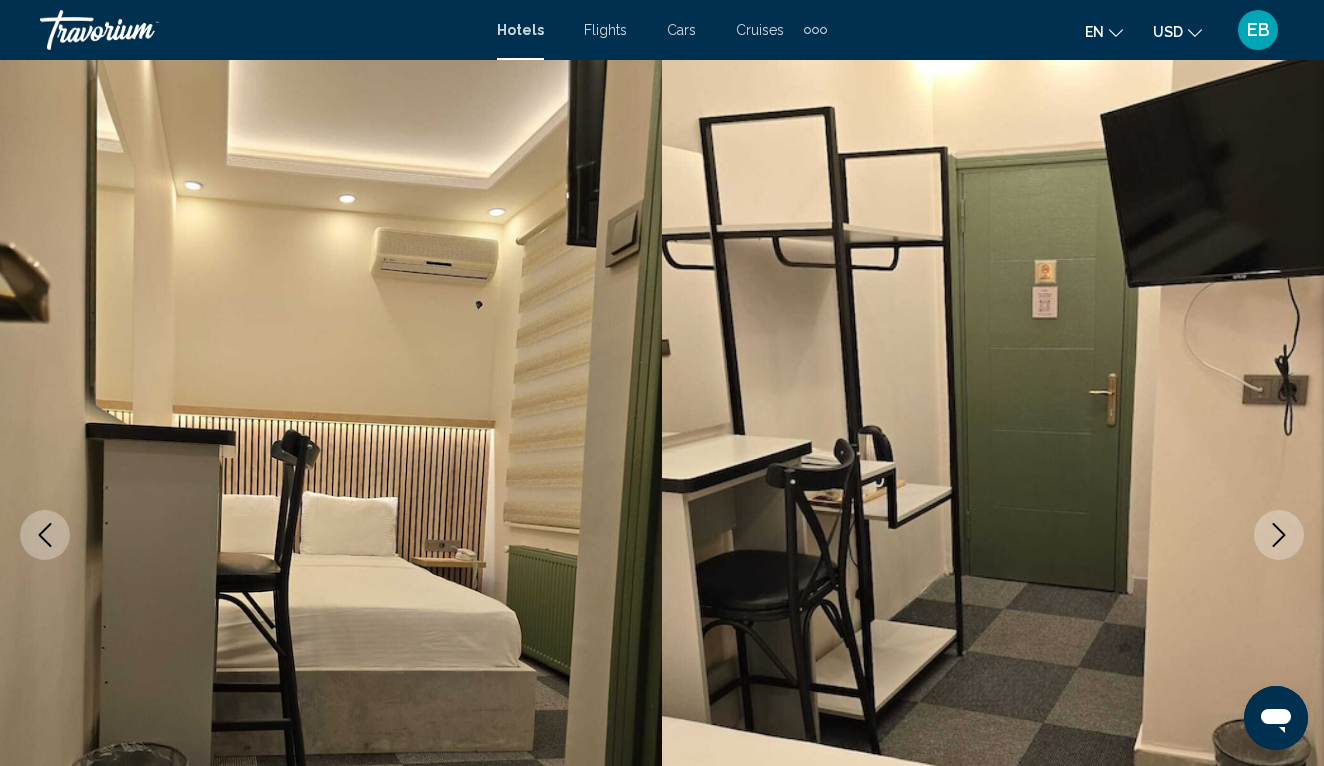 click 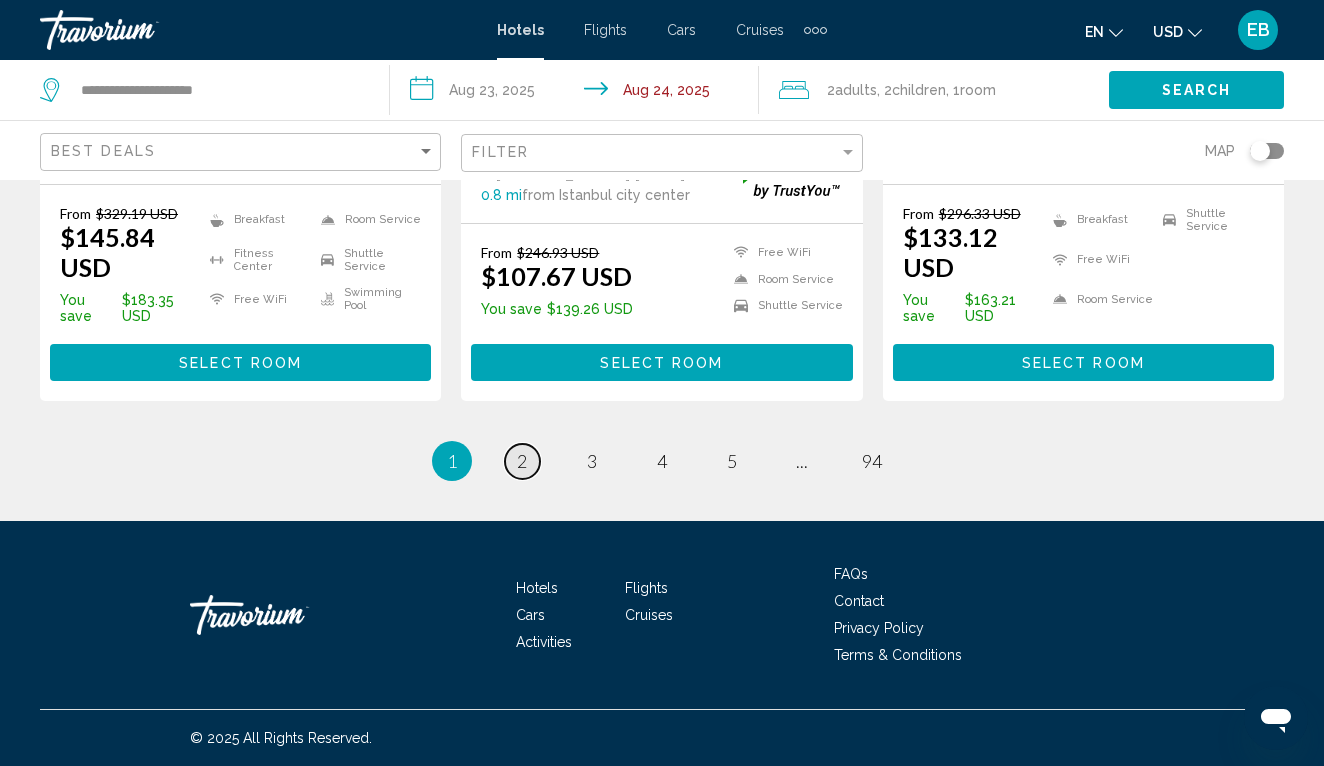 click on "2" at bounding box center [522, 461] 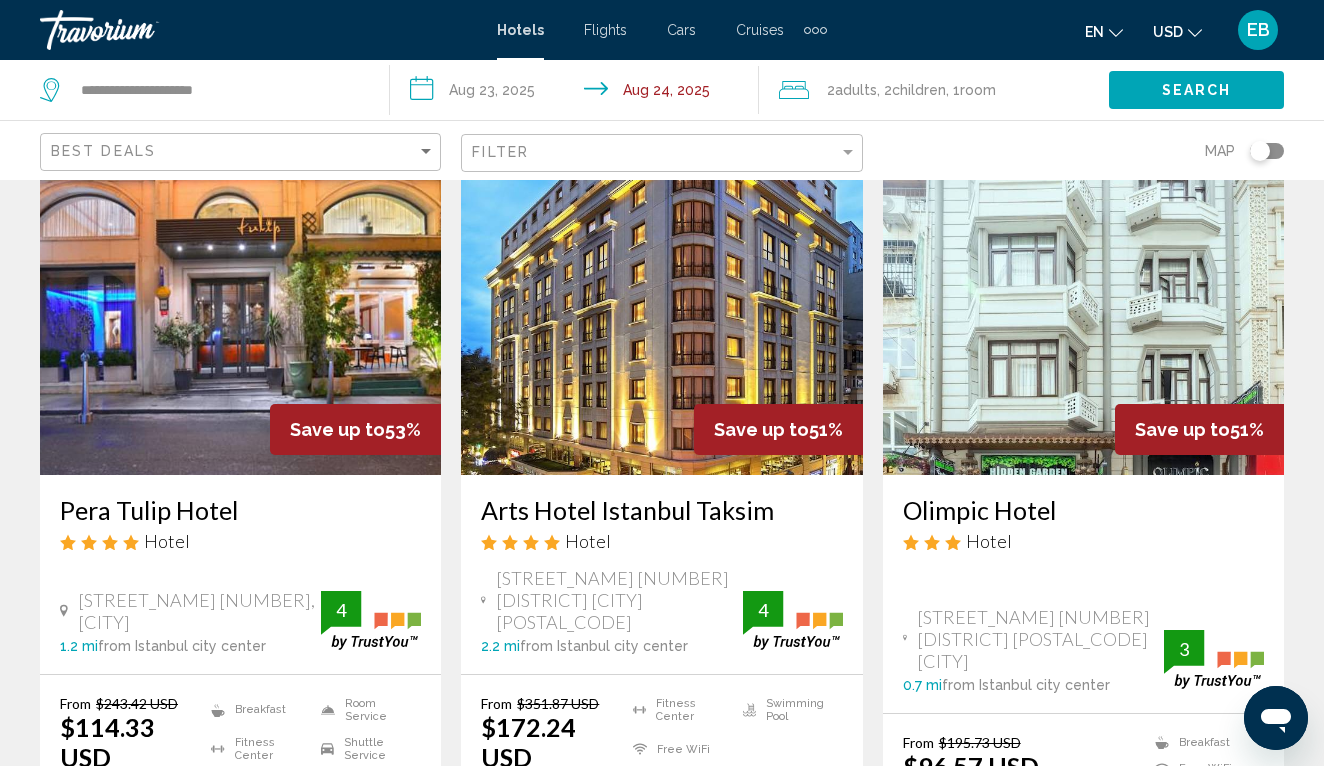 scroll, scrollTop: 79, scrollLeft: 0, axis: vertical 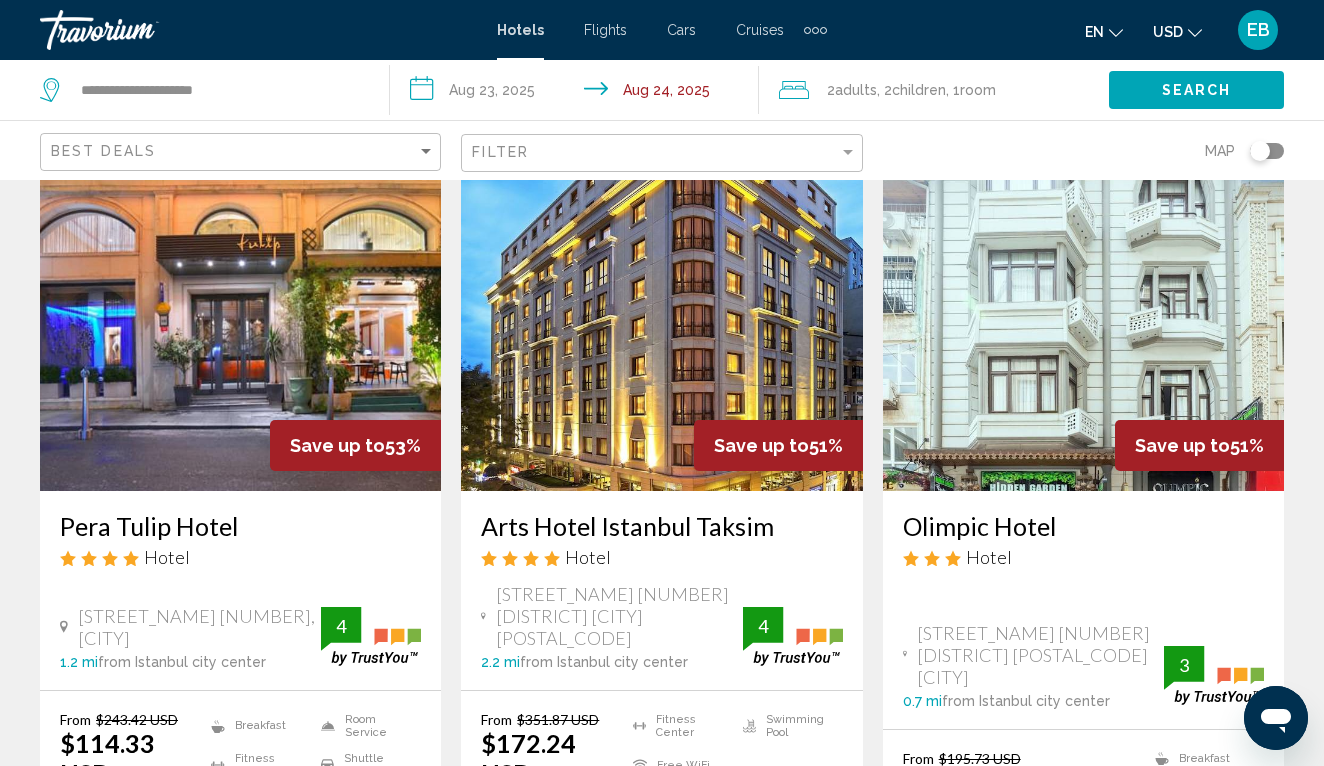 click at bounding box center [1083, 331] 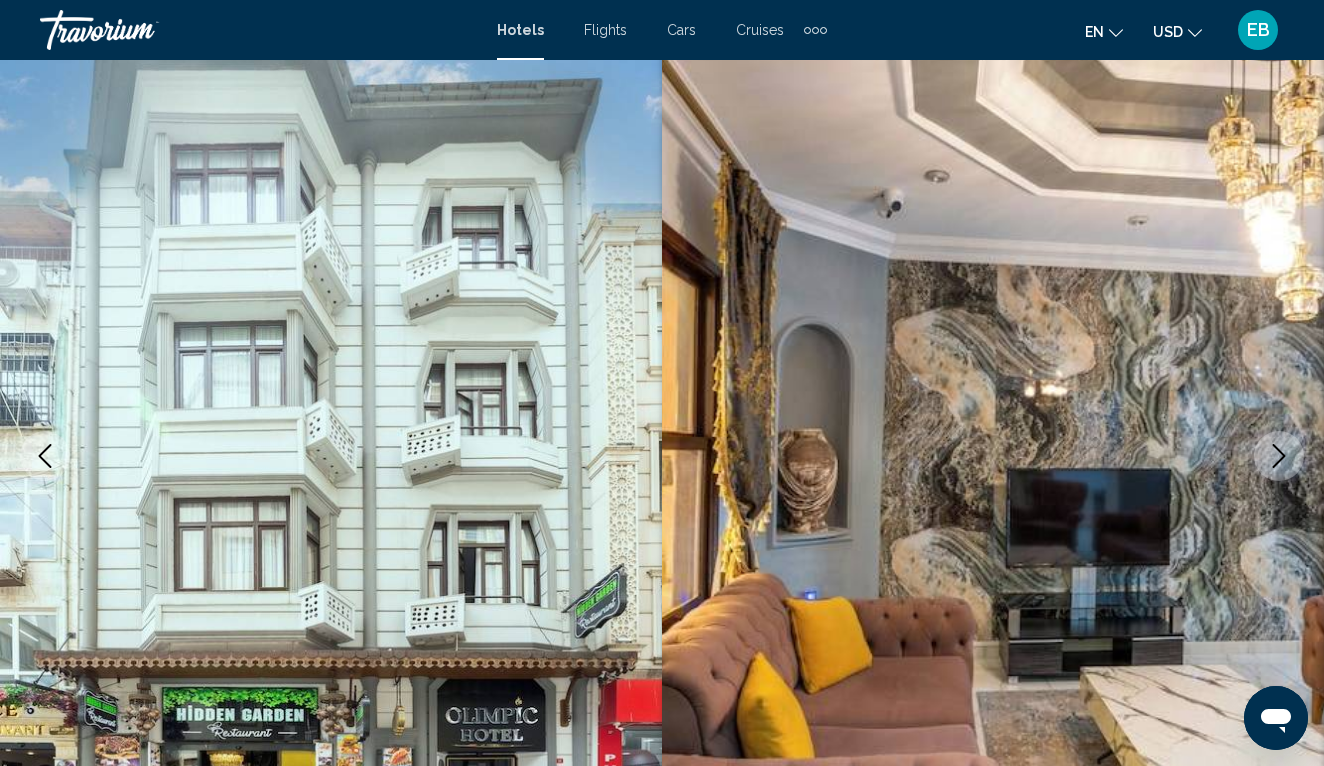 scroll, scrollTop: 0, scrollLeft: 0, axis: both 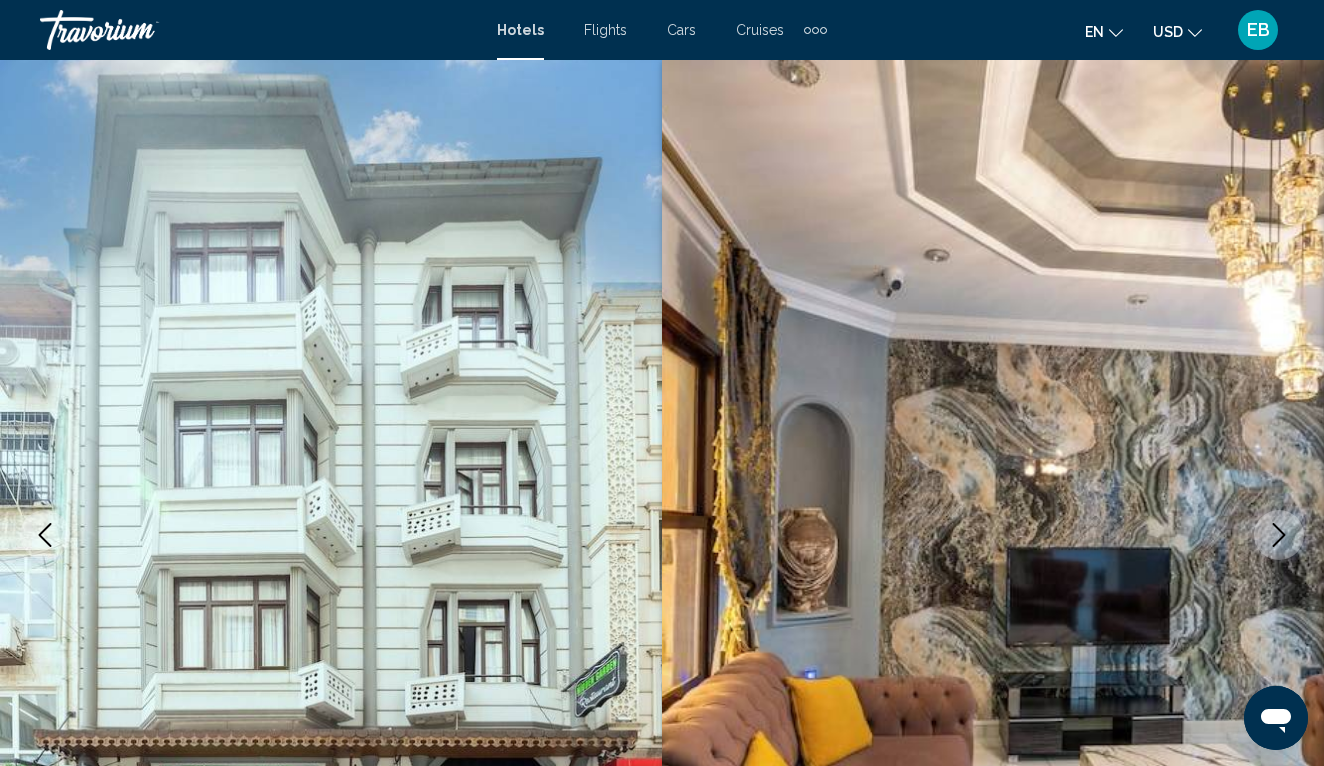 click 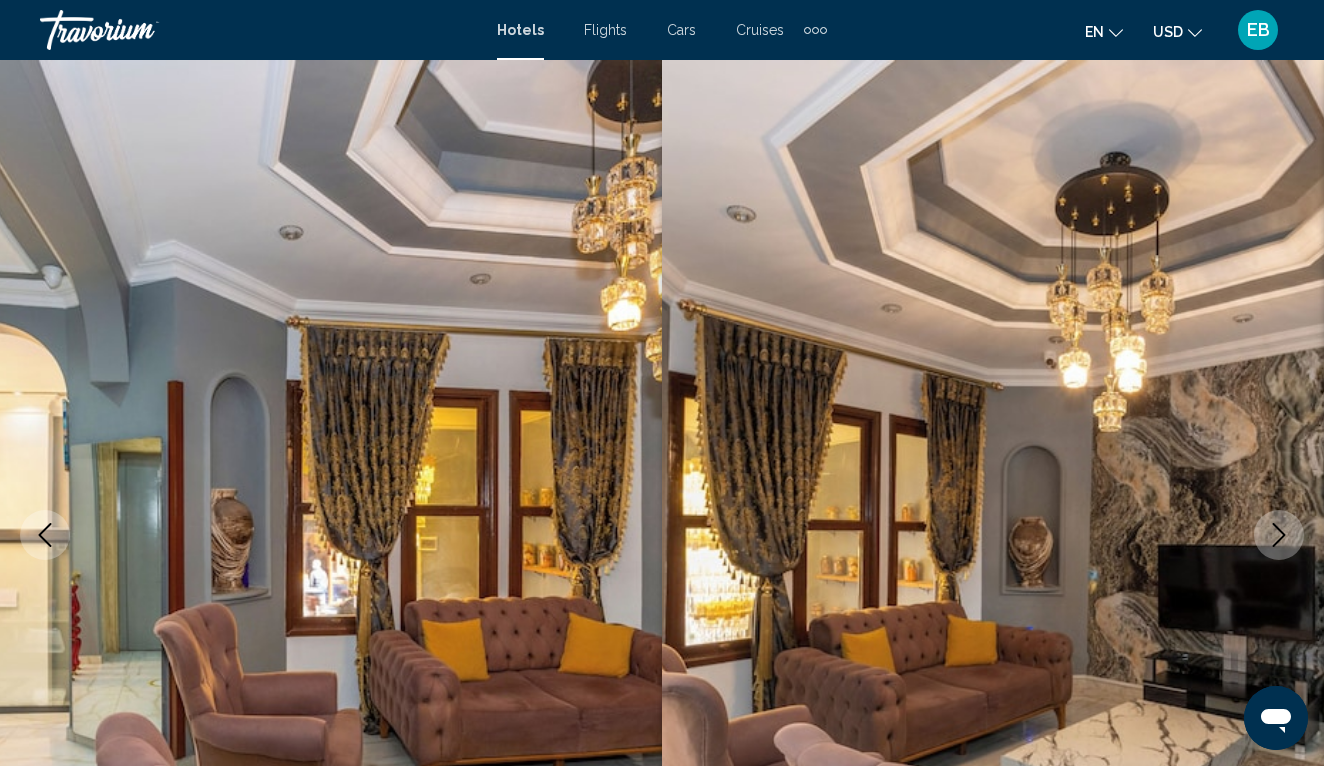 scroll, scrollTop: 0, scrollLeft: -1, axis: horizontal 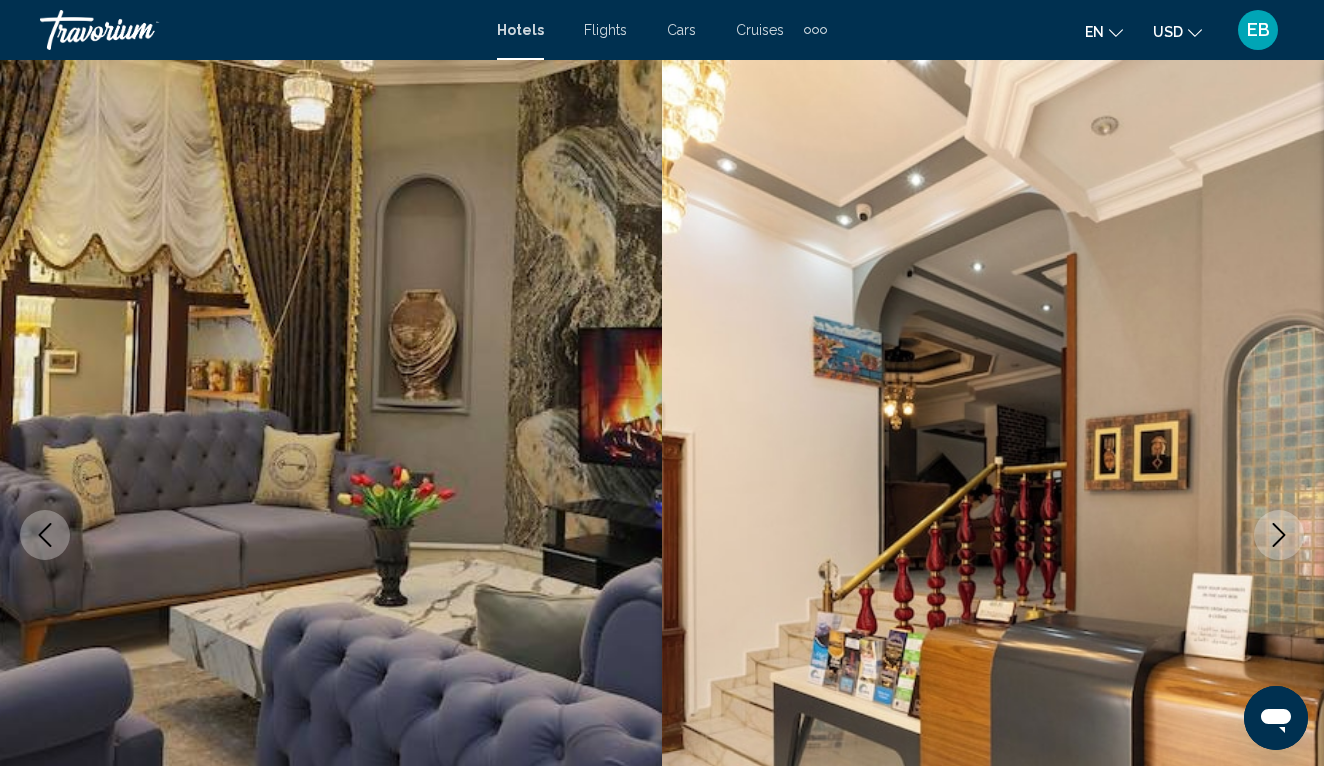 click 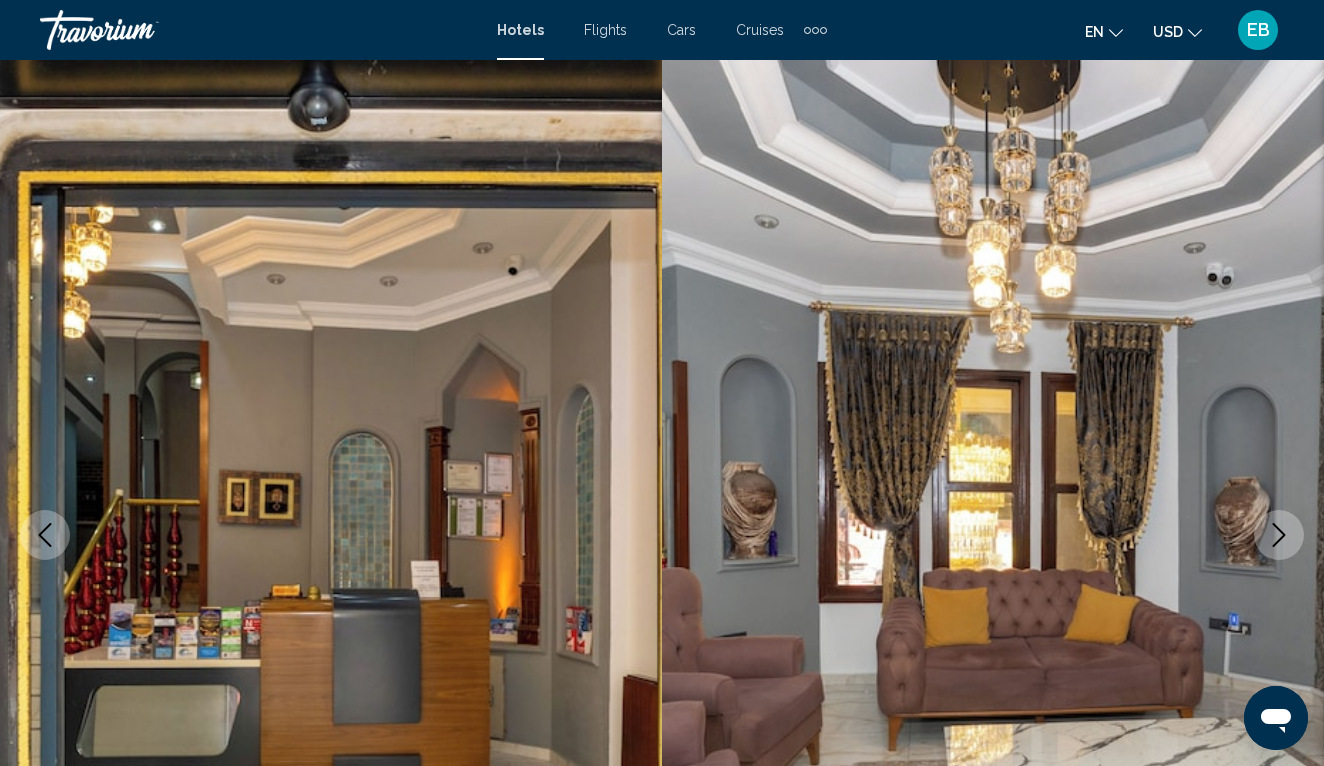 click 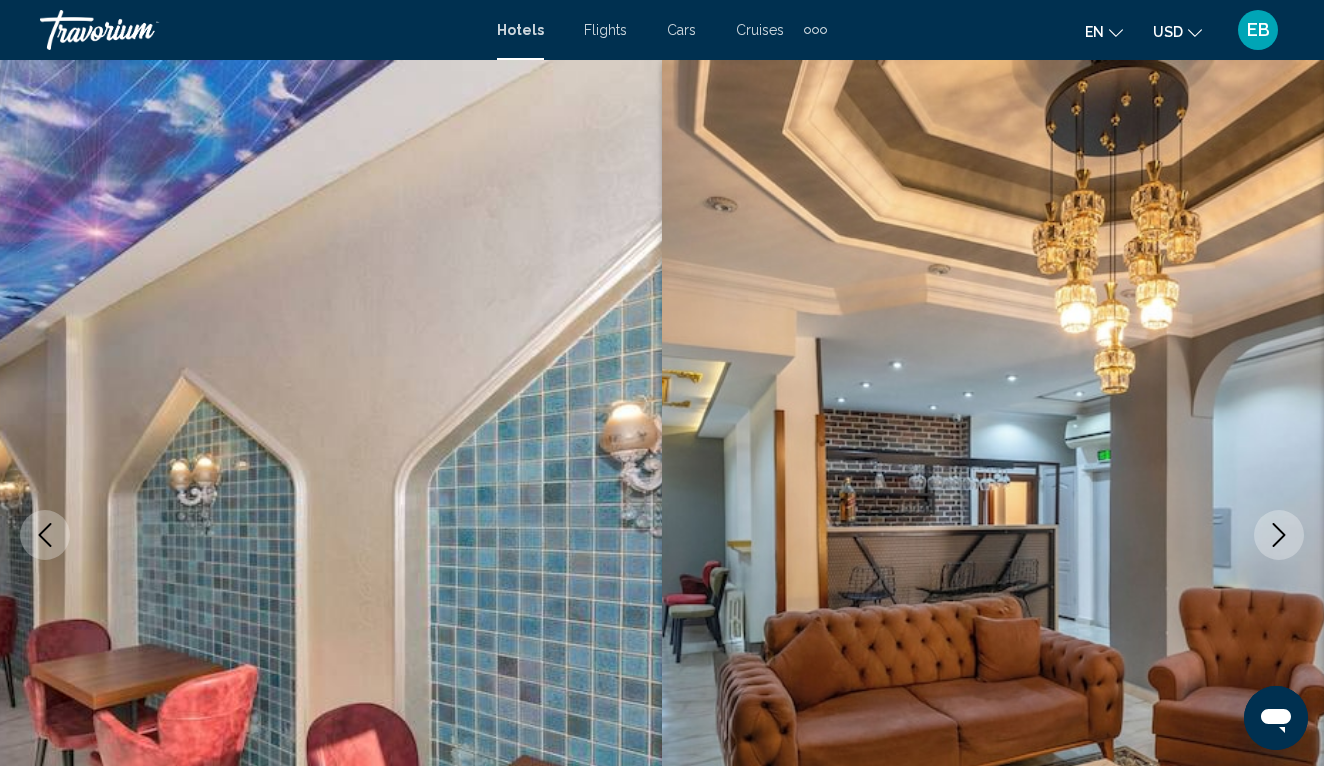scroll, scrollTop: 0, scrollLeft: 0, axis: both 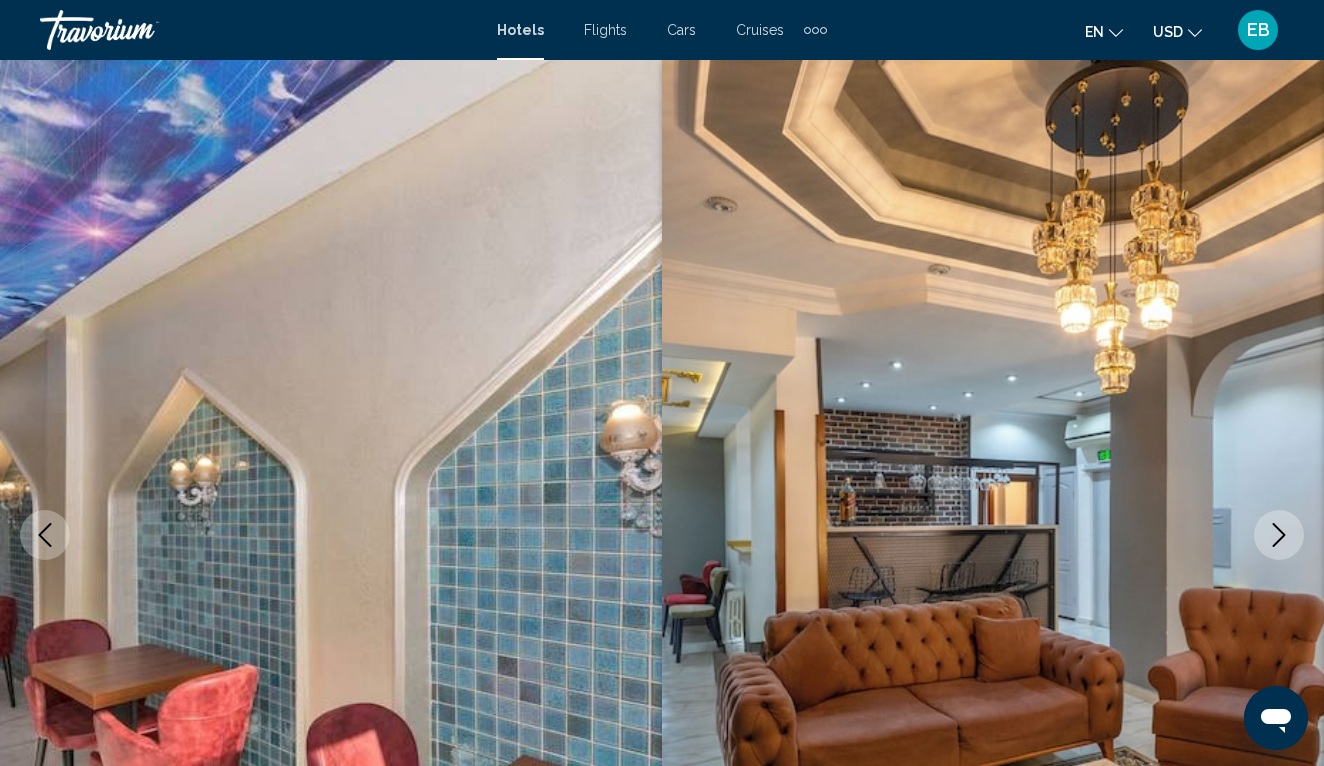 click 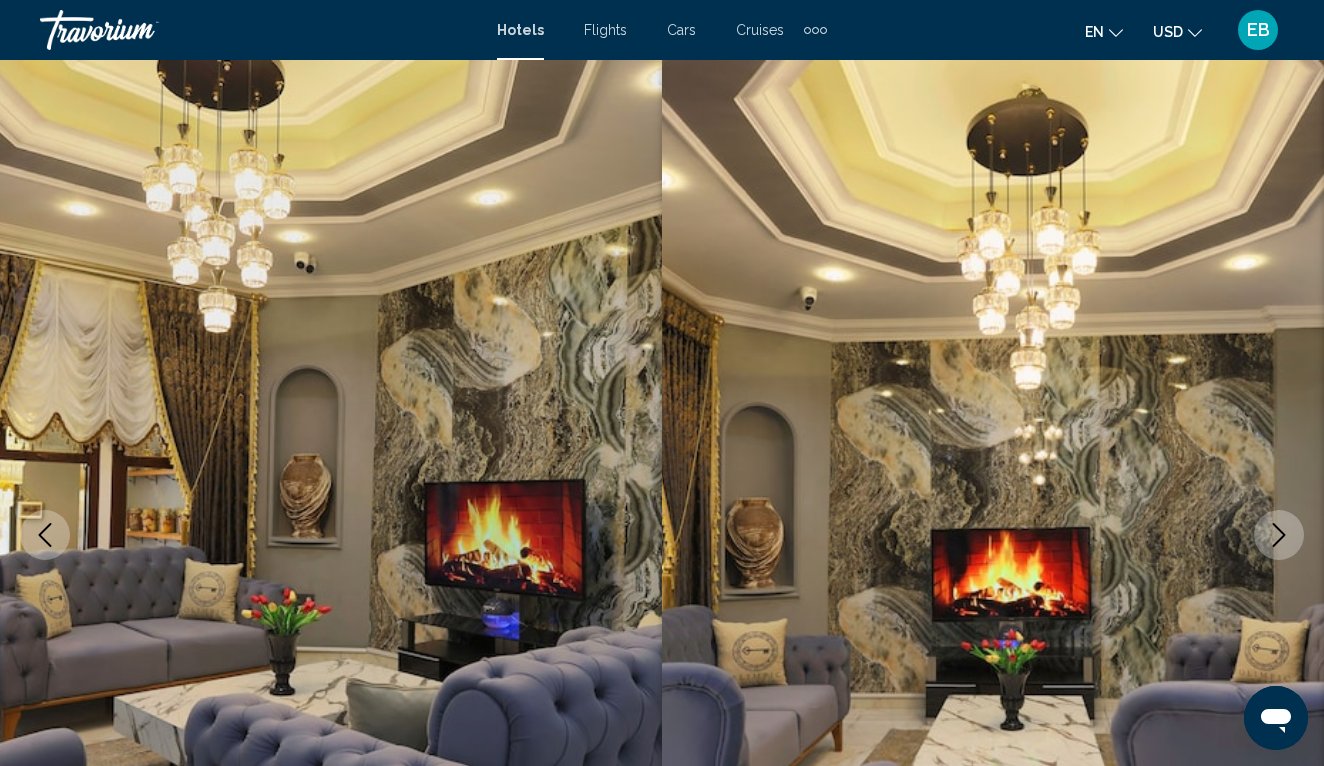 scroll, scrollTop: 0, scrollLeft: 0, axis: both 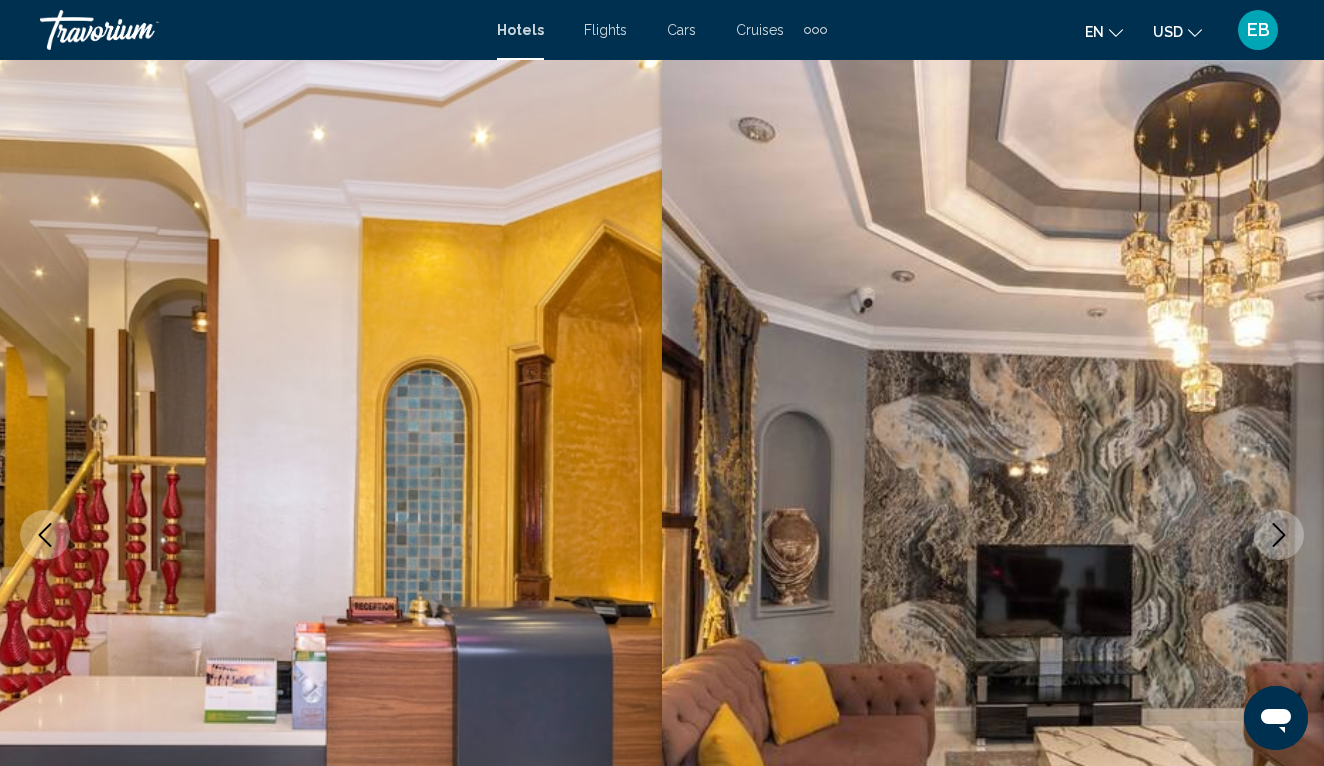 click 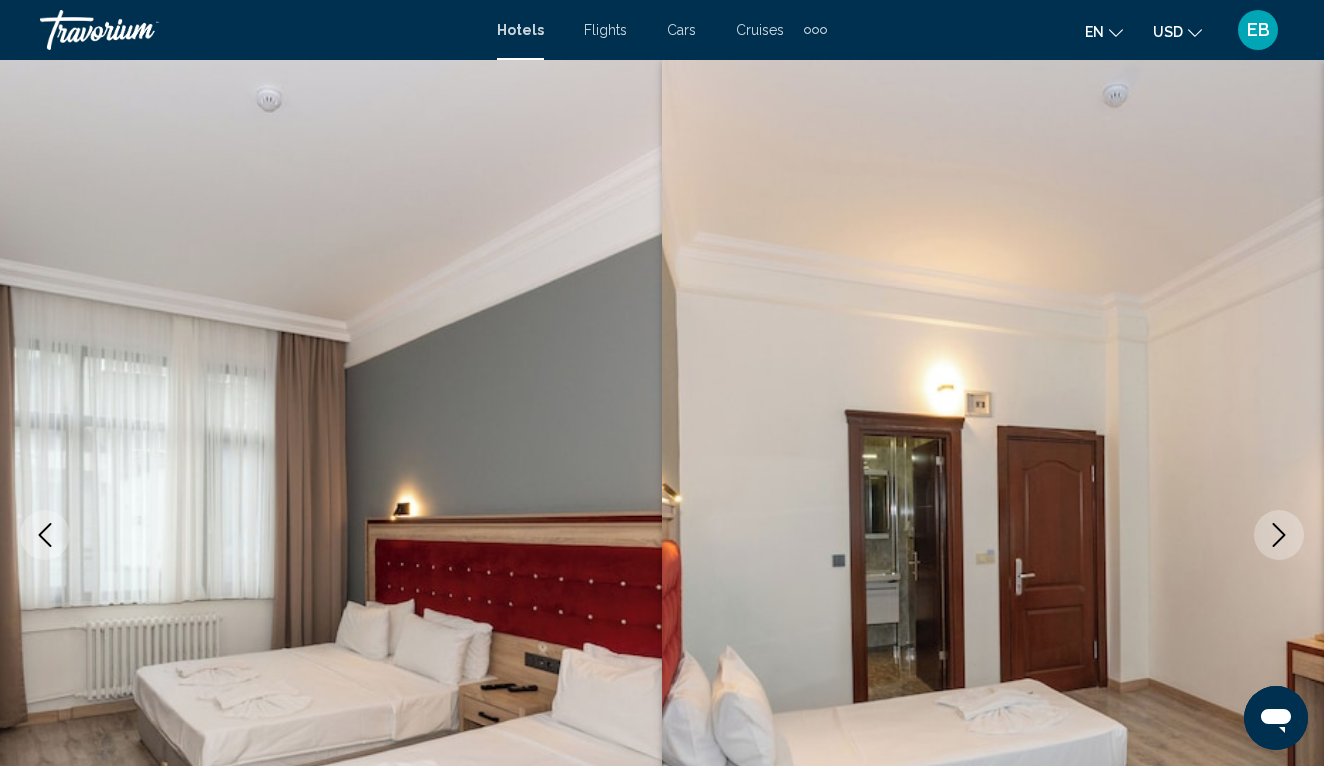 click 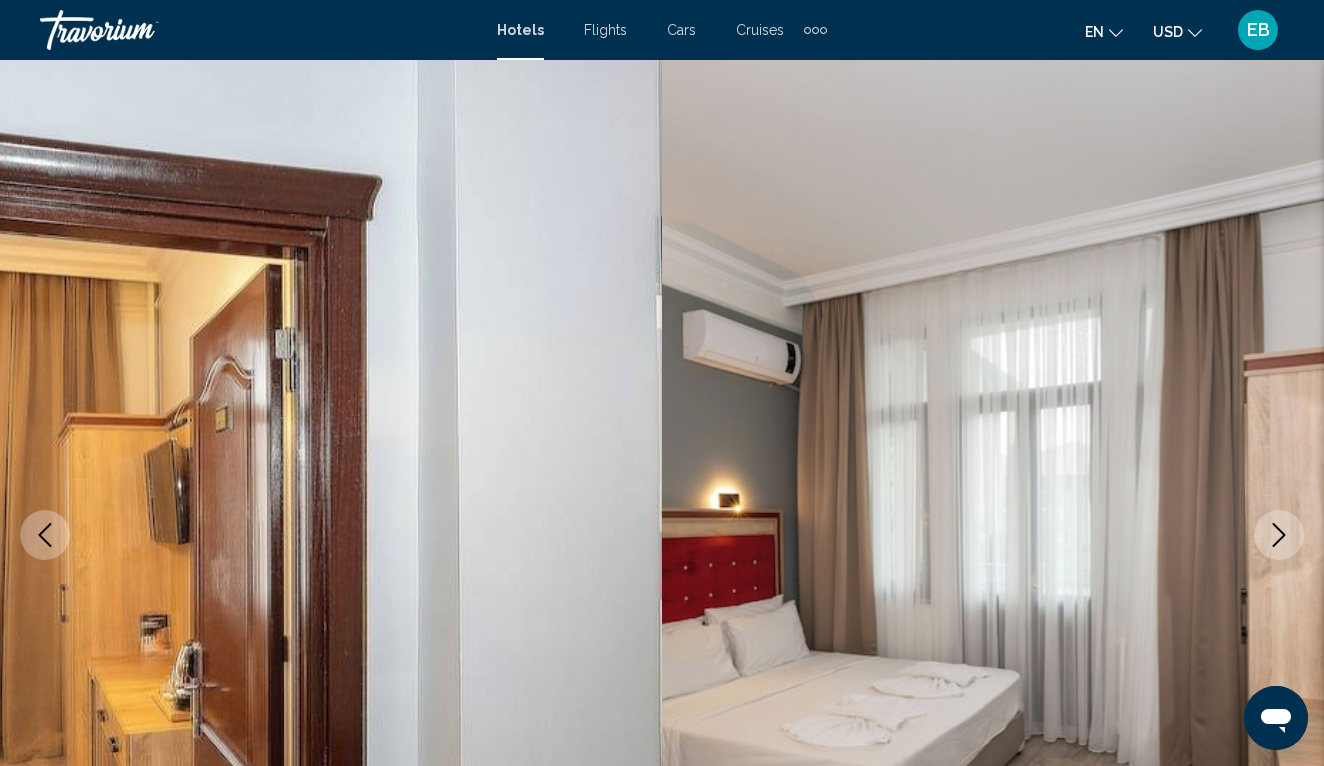 click 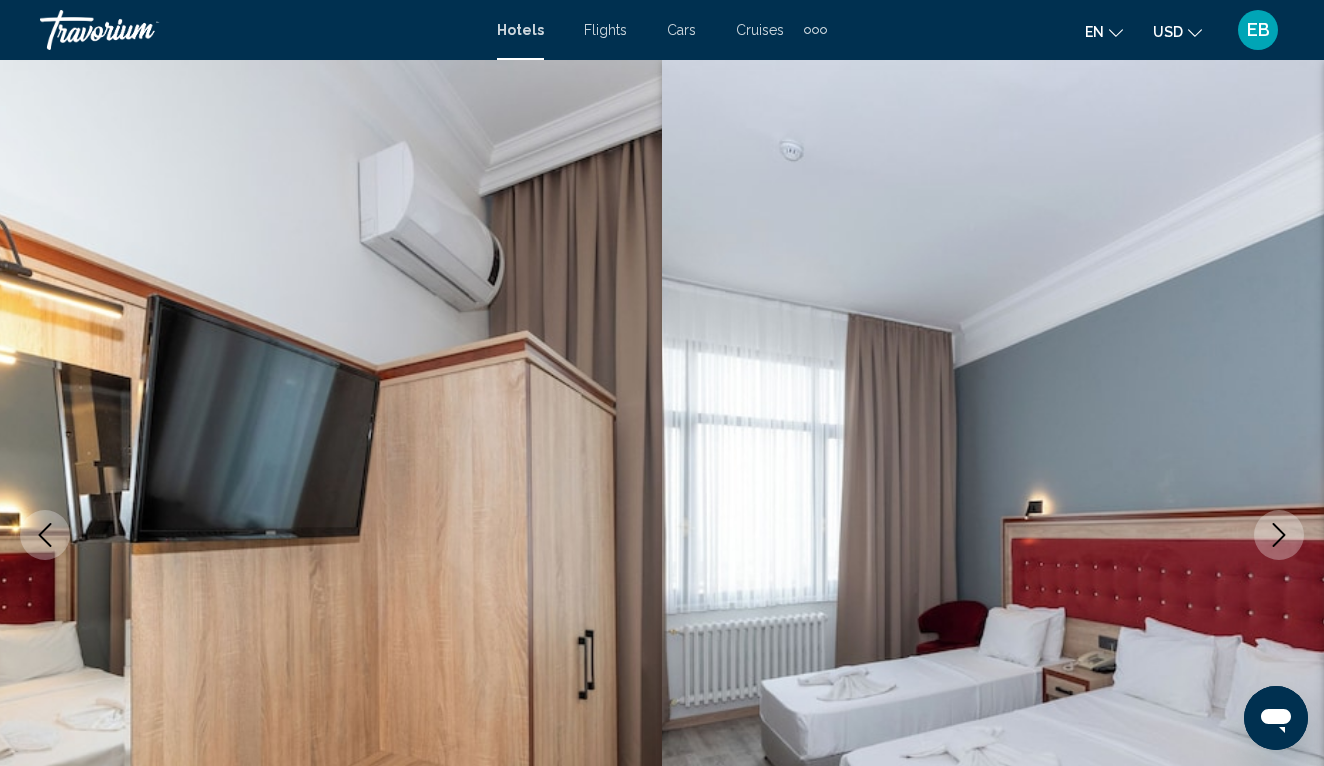 click 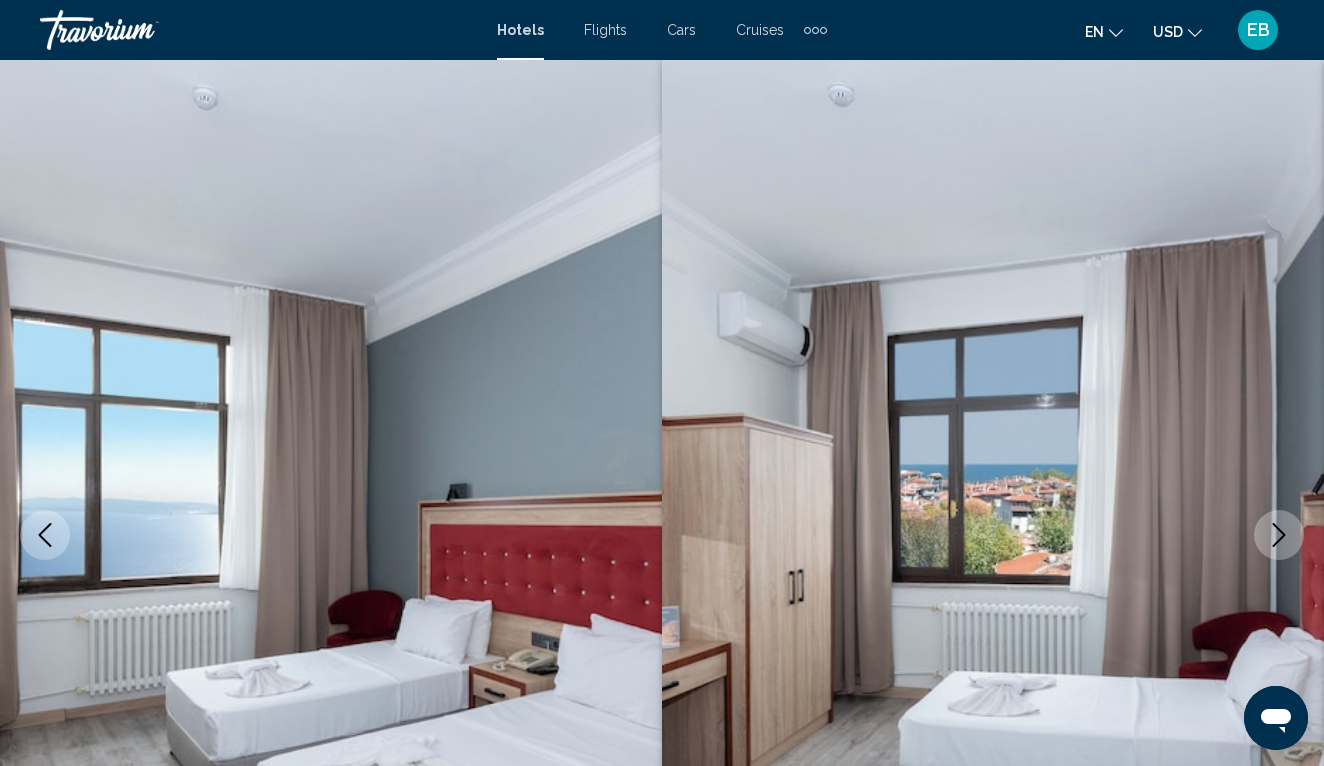 click 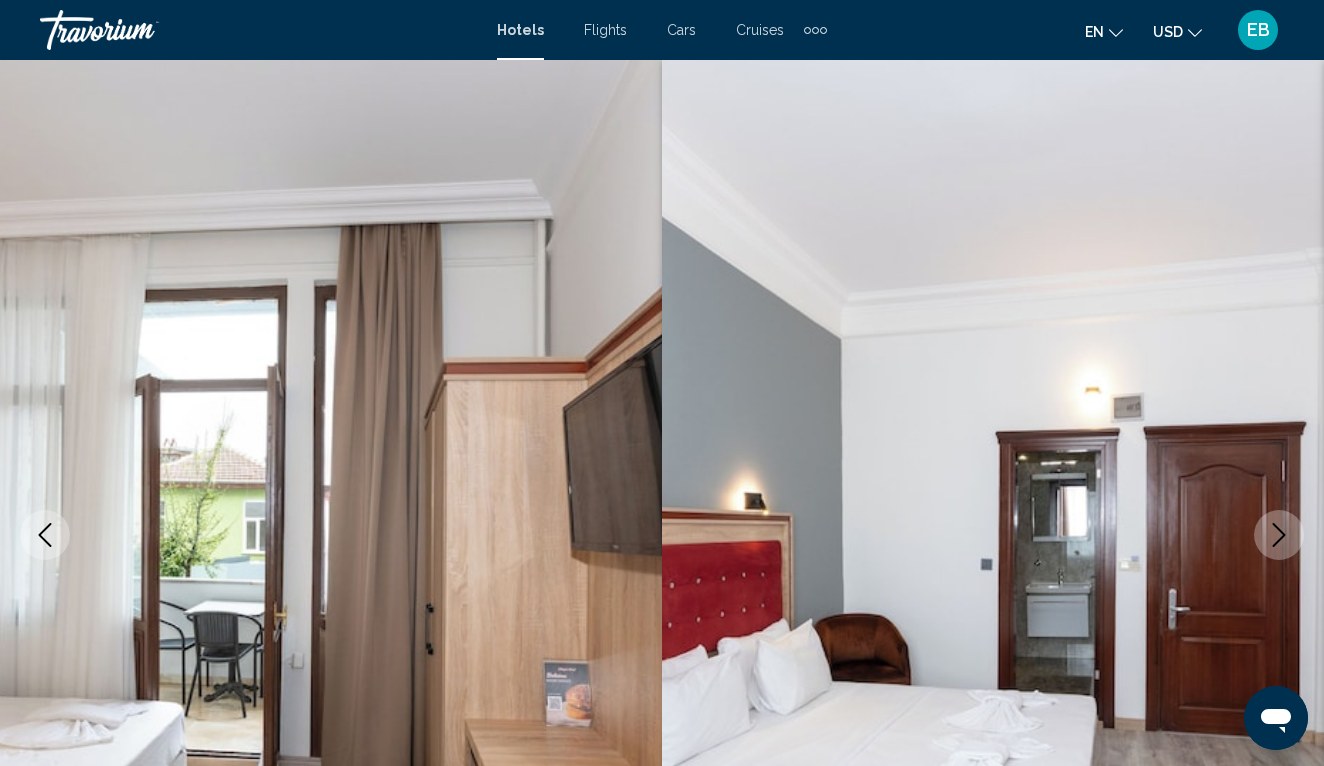 click 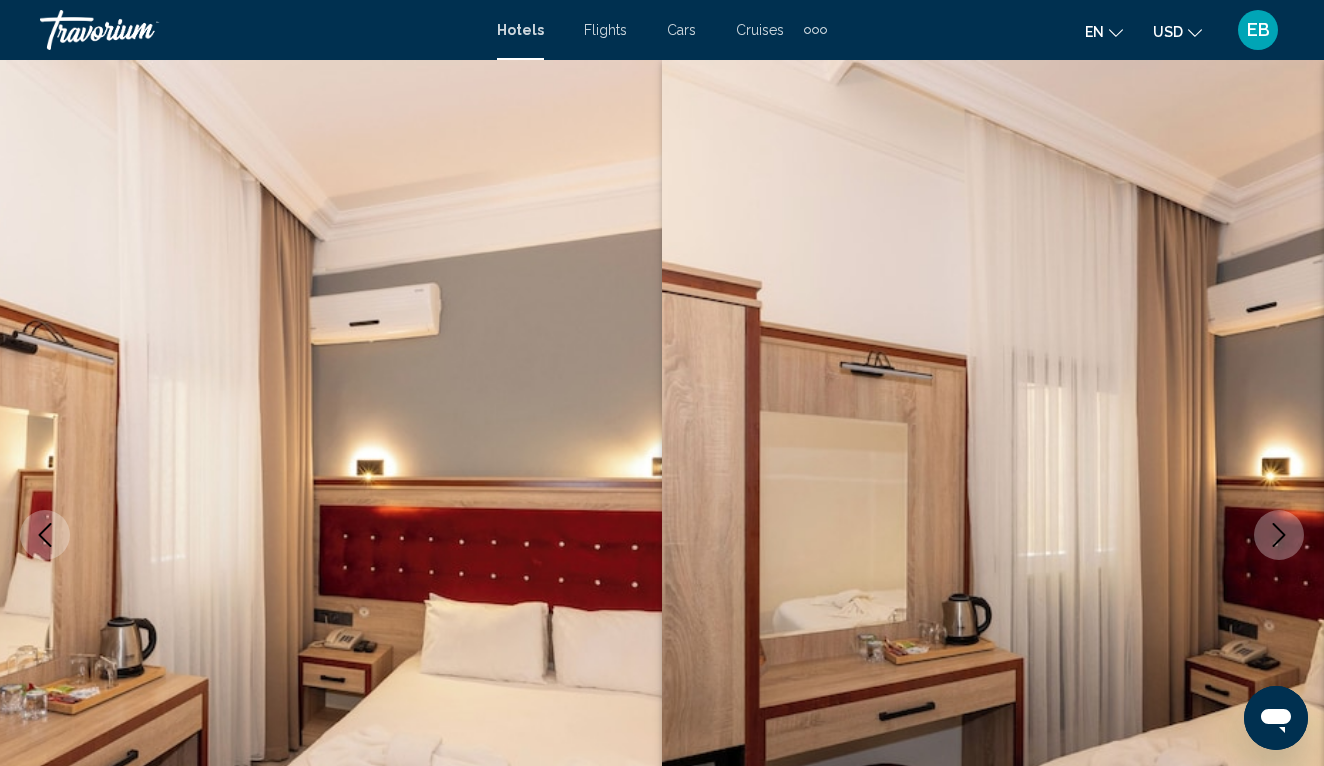 click 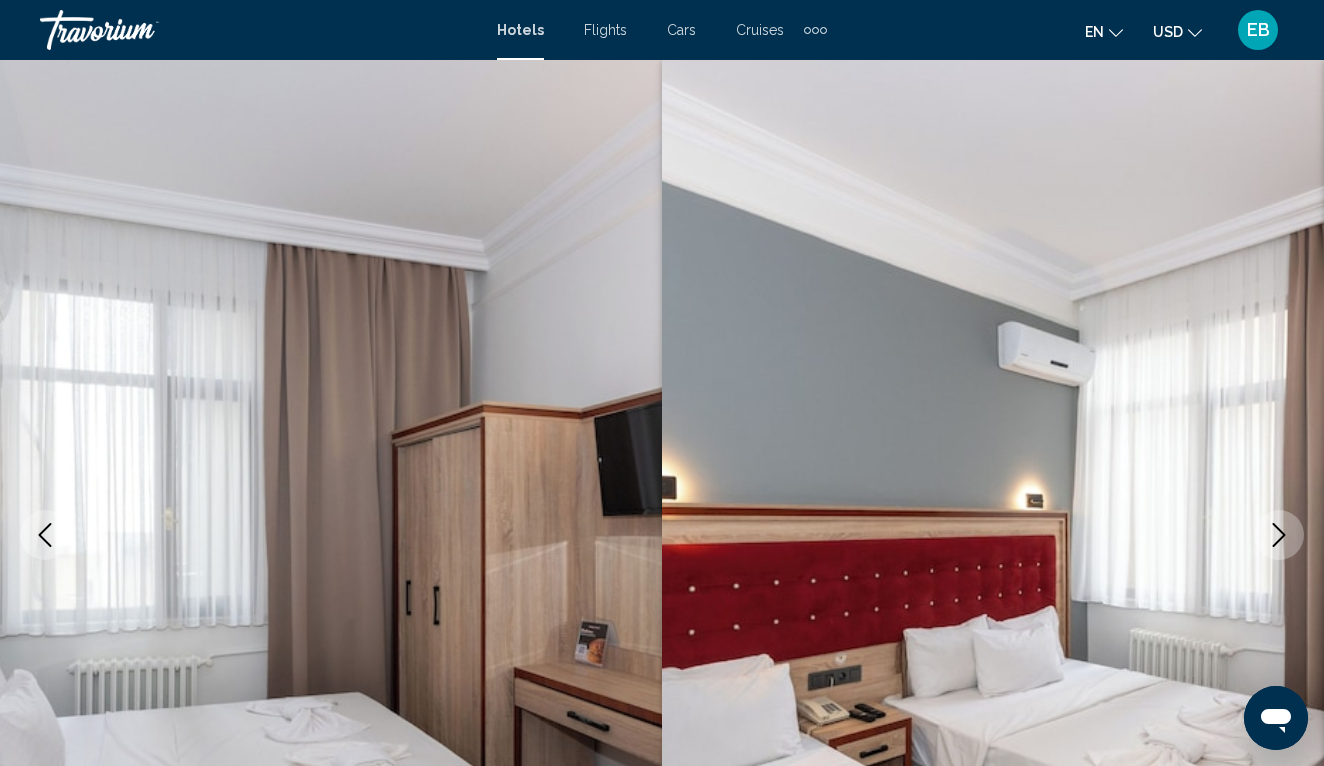 click 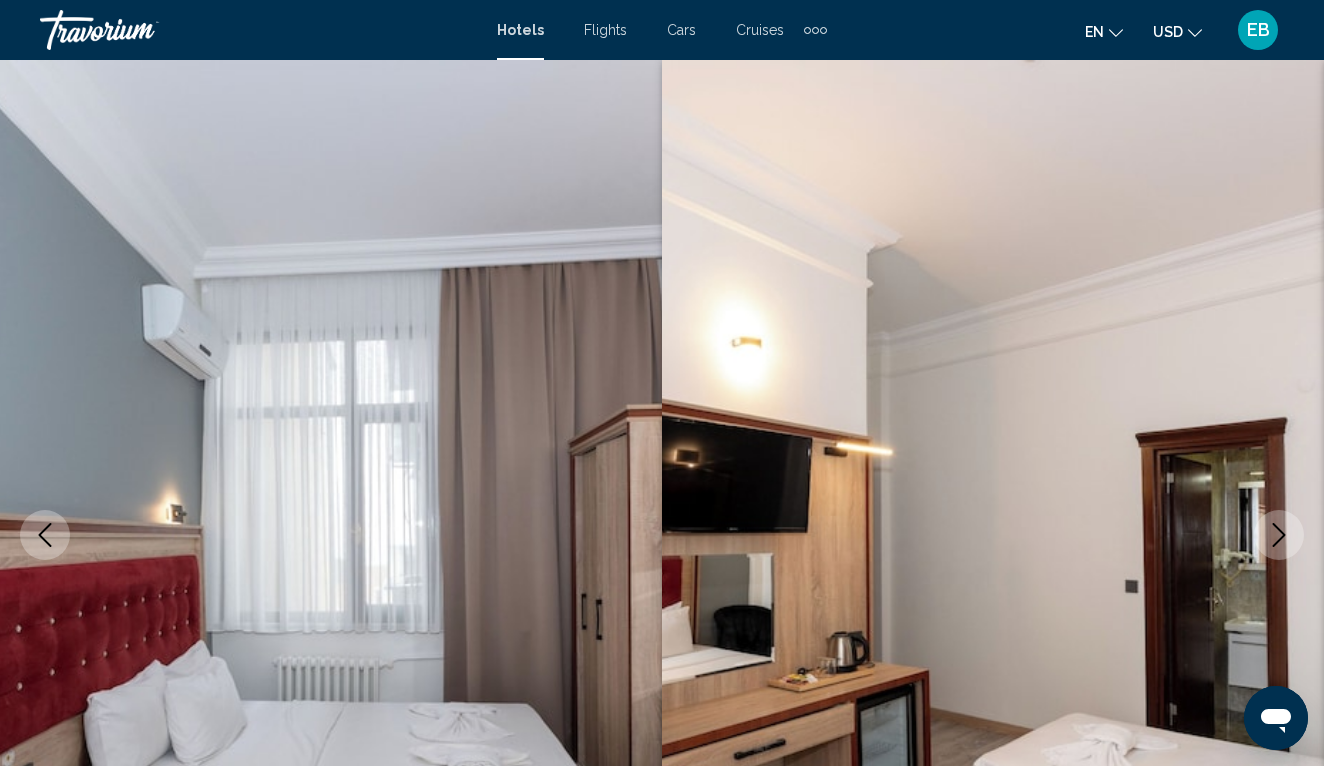 click 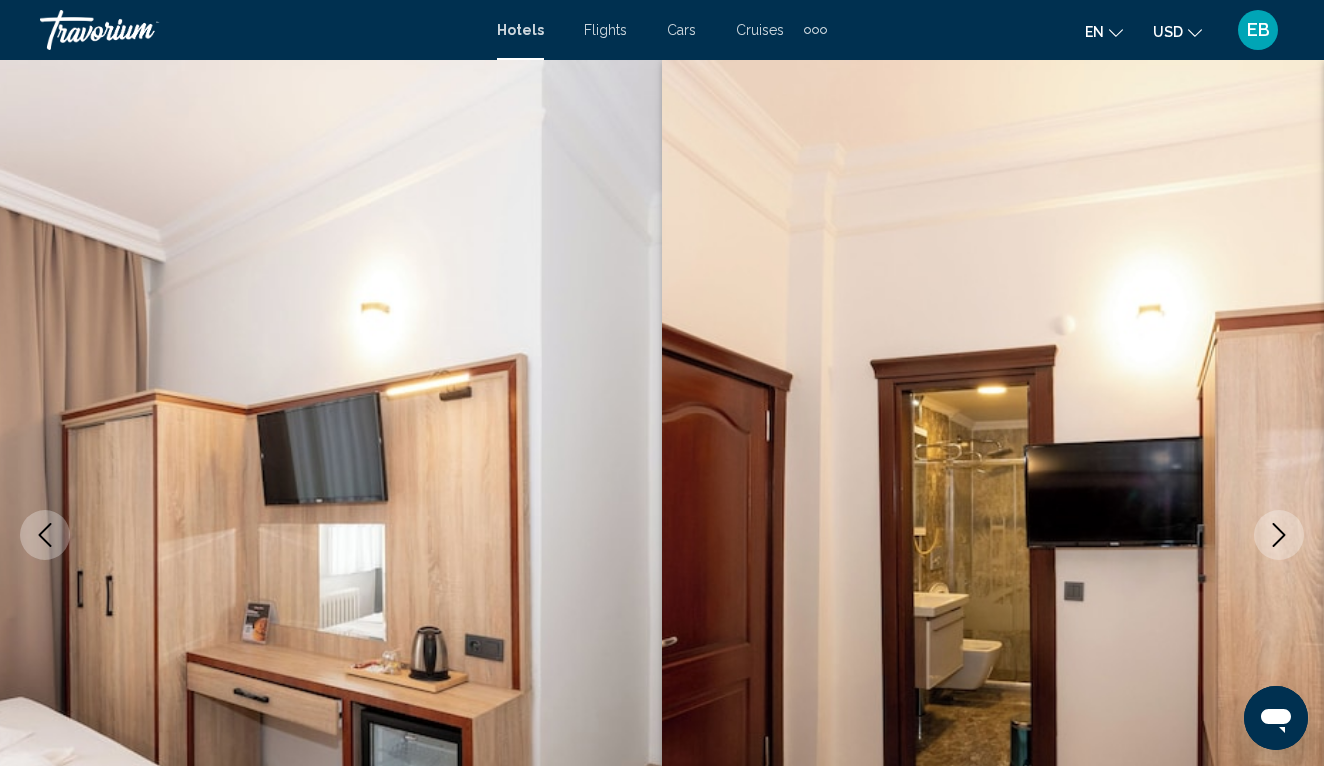 click 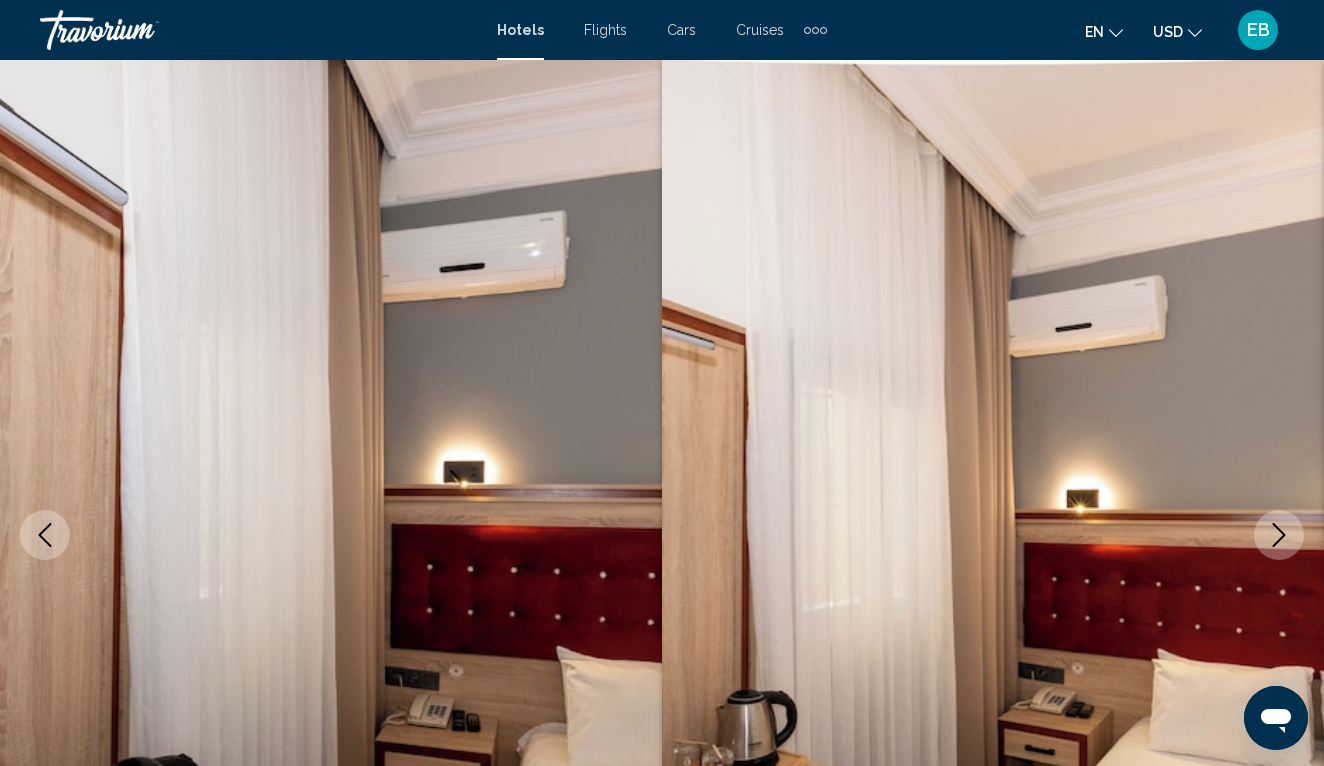 click 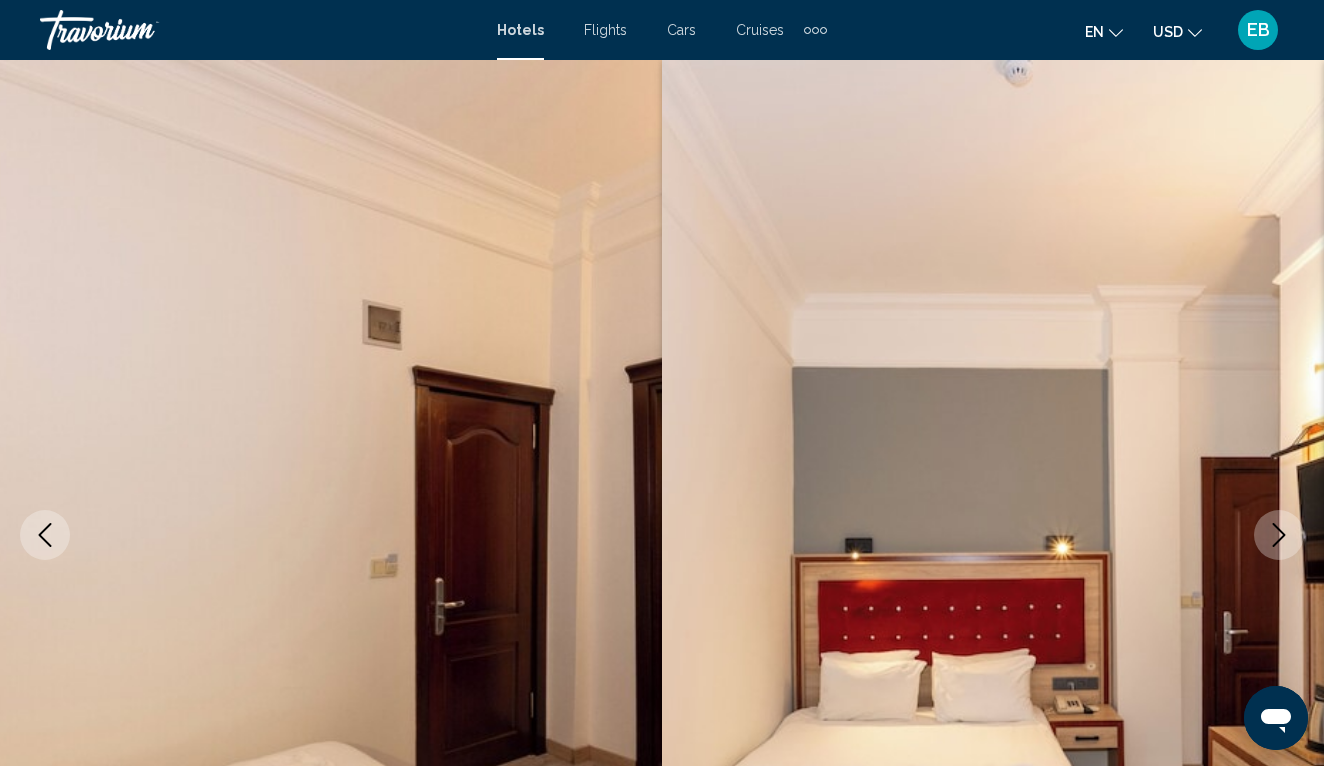 click 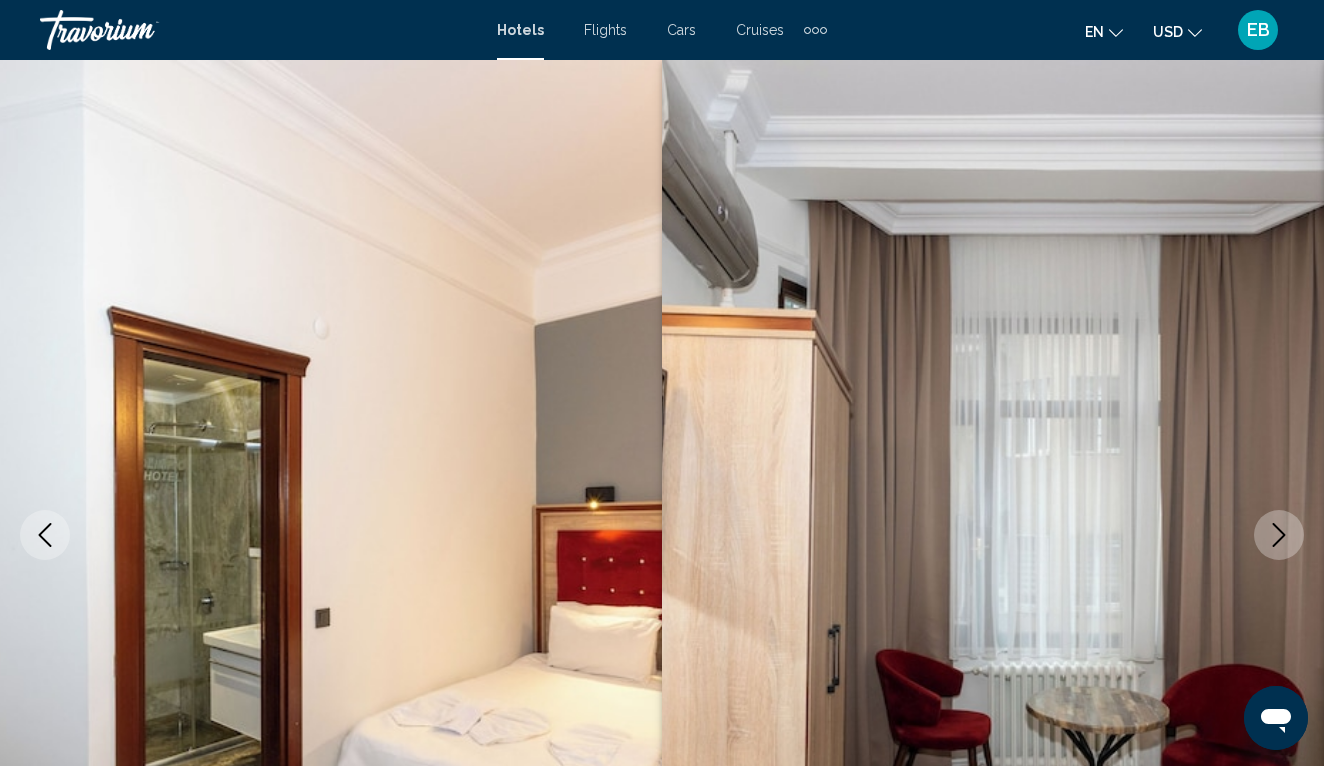 click 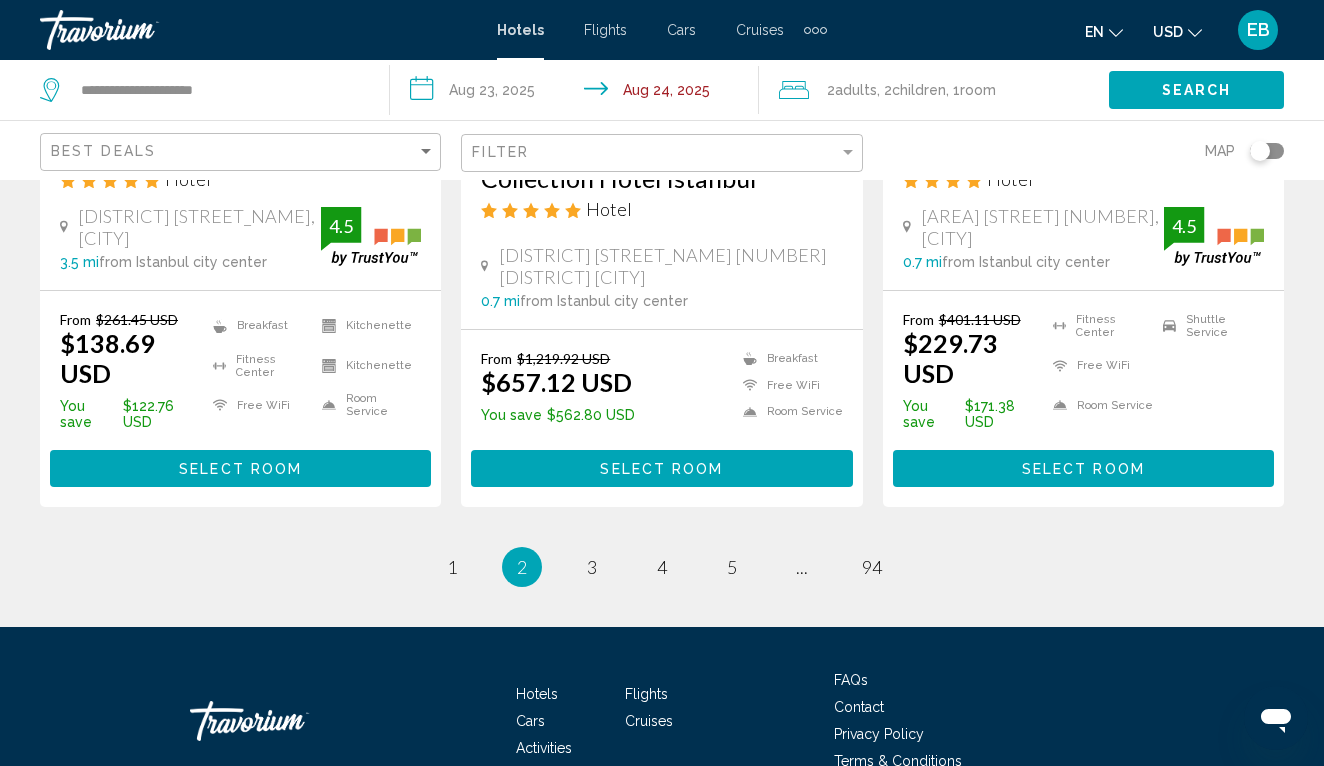 scroll, scrollTop: 2747, scrollLeft: 0, axis: vertical 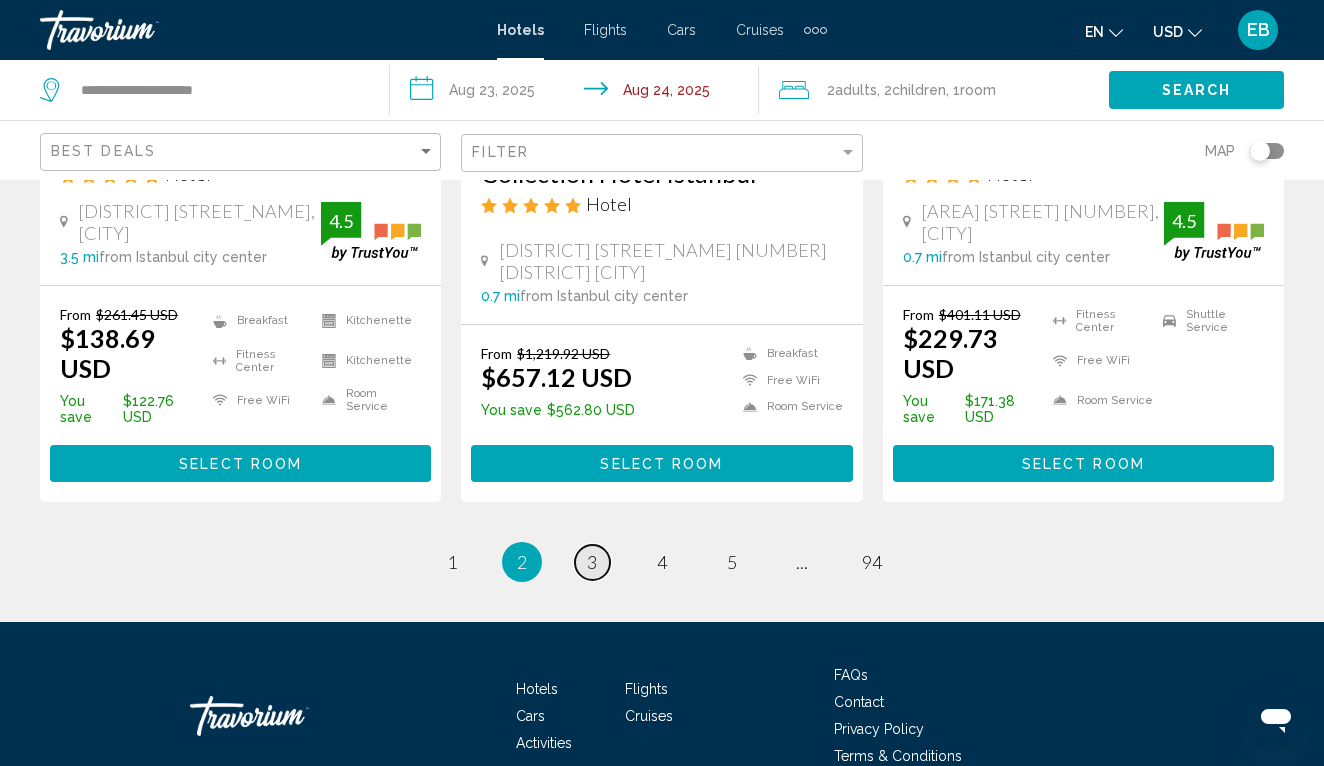 click on "3" at bounding box center (592, 562) 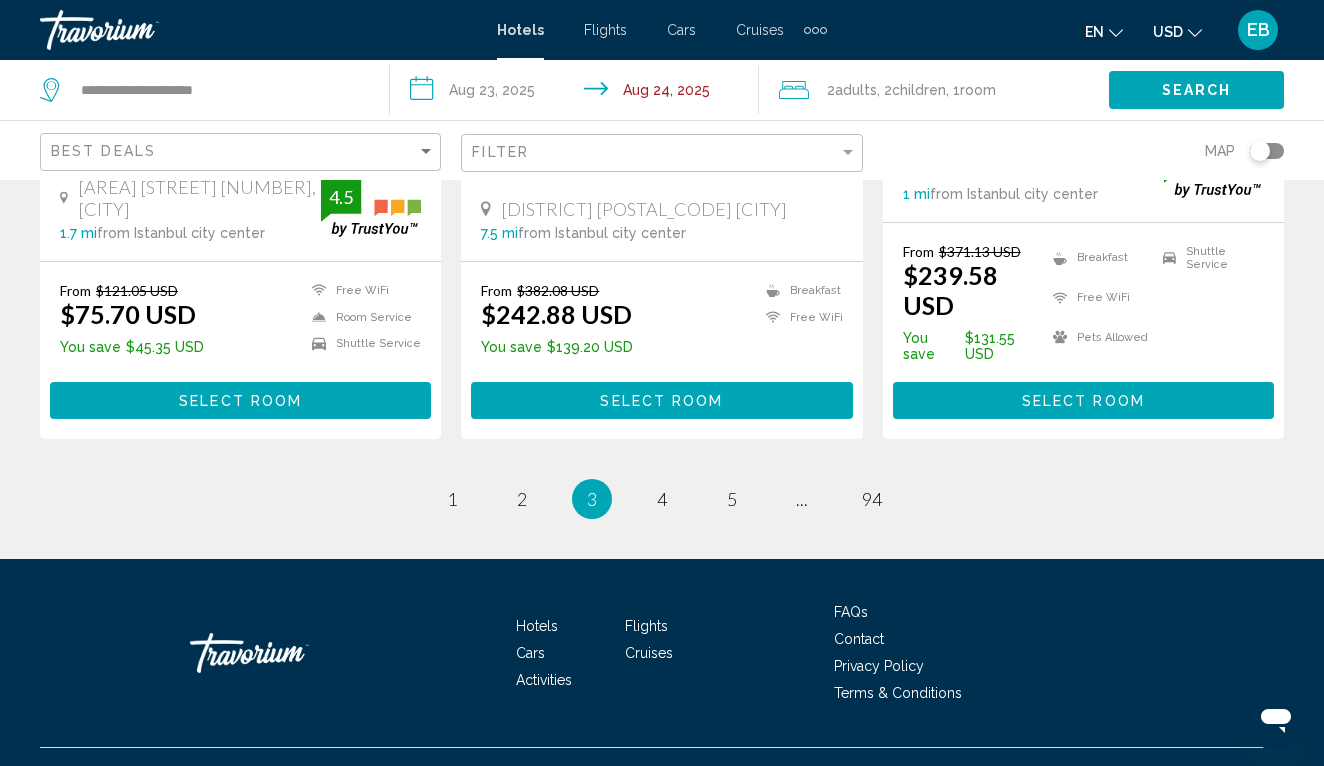scroll, scrollTop: 2847, scrollLeft: 0, axis: vertical 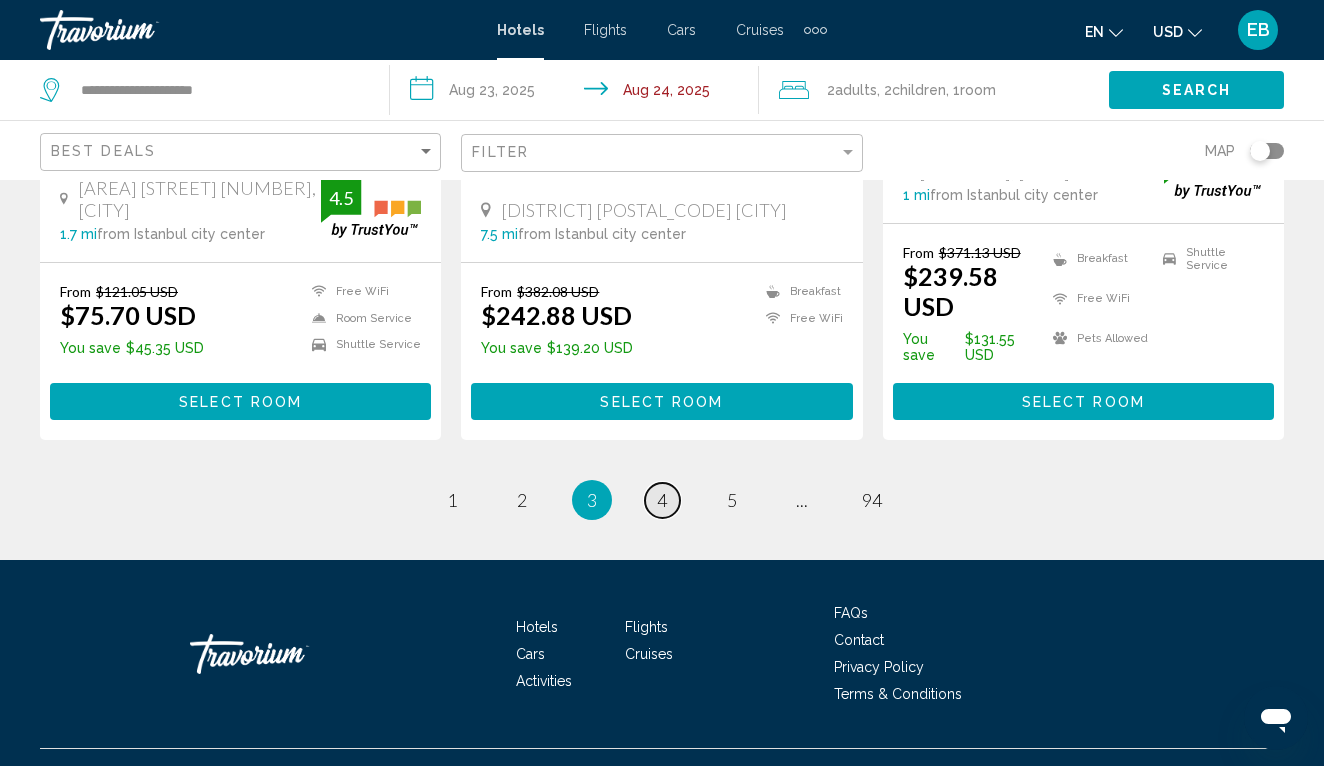 click on "4" at bounding box center [662, 500] 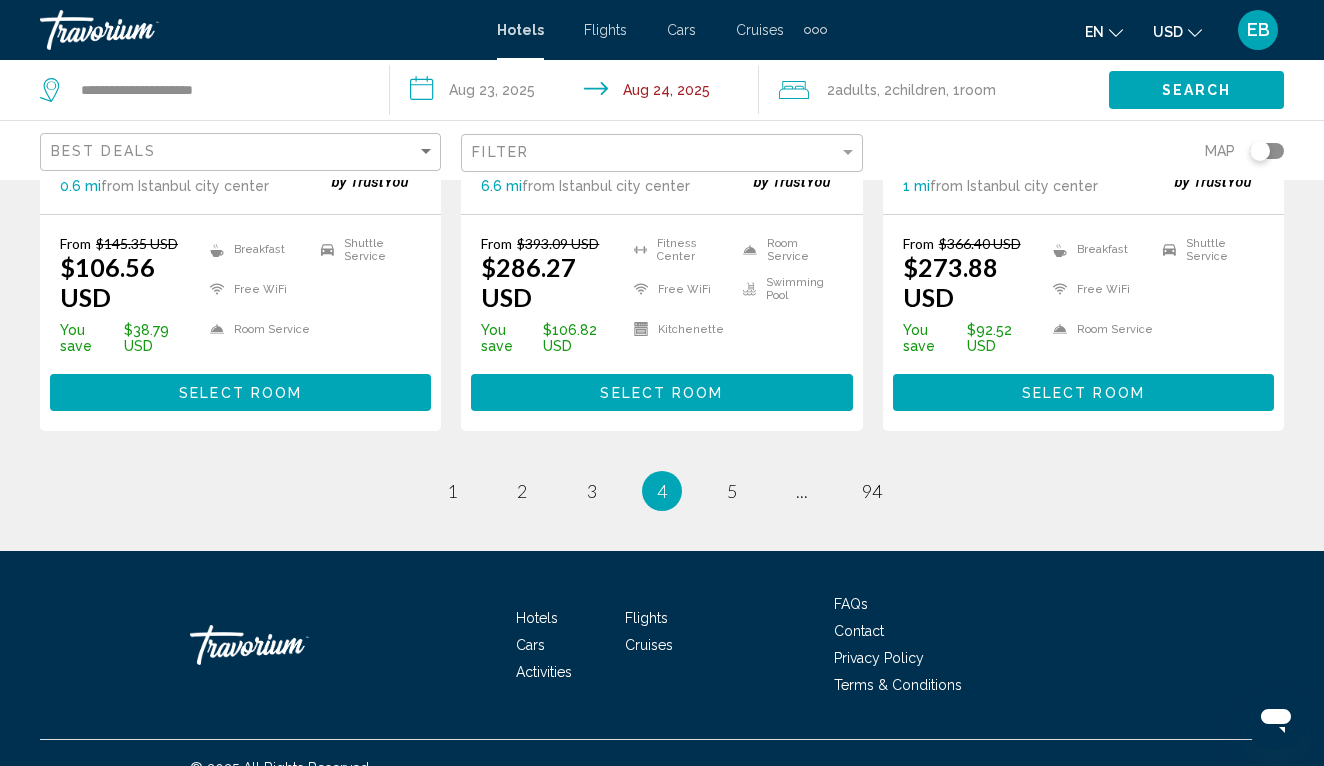 scroll, scrollTop: 2851, scrollLeft: 0, axis: vertical 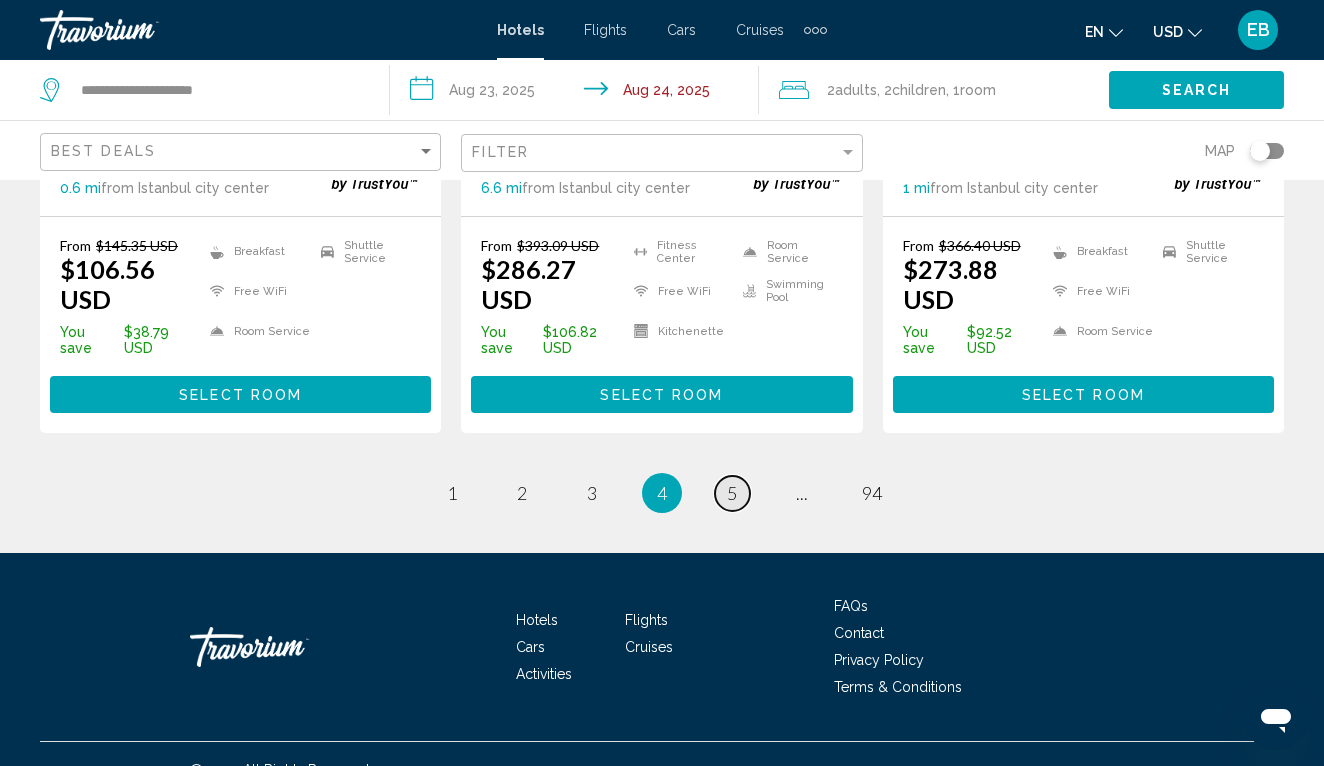 click on "5" at bounding box center (732, 493) 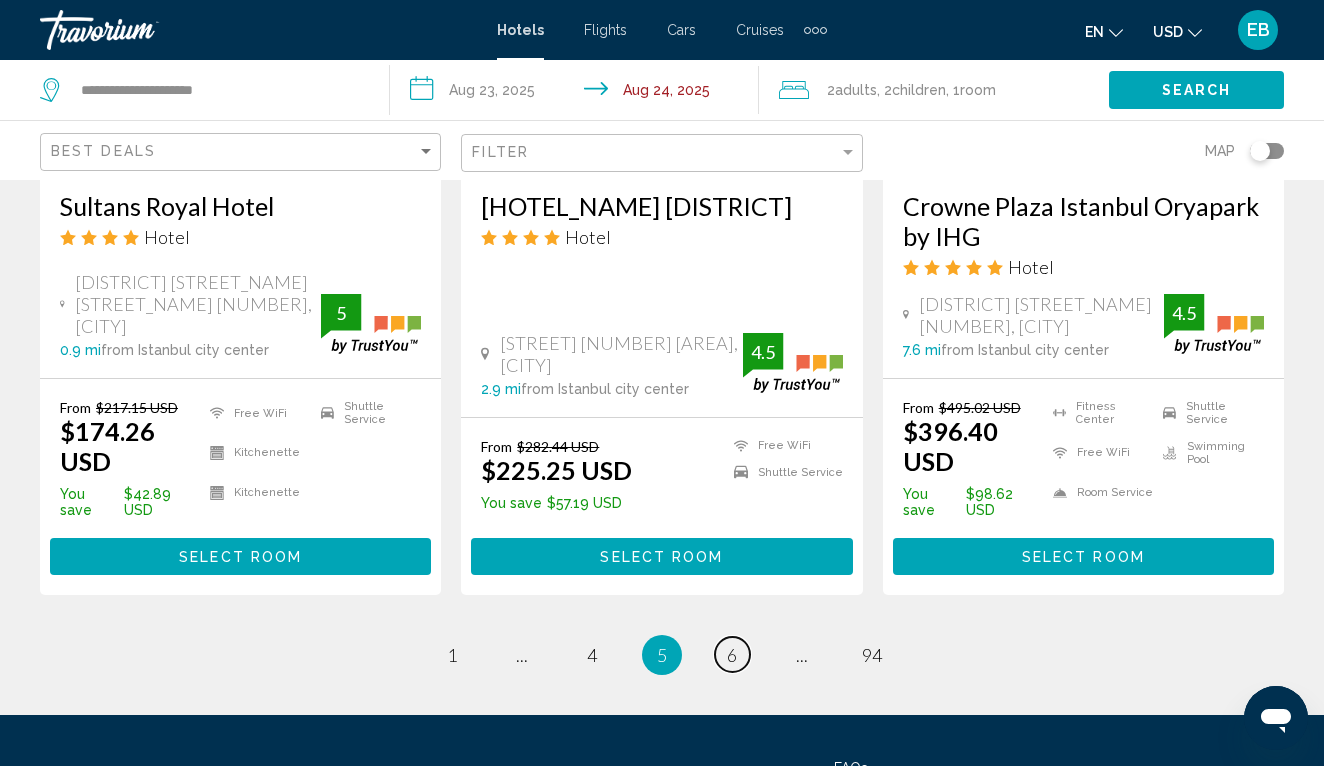 scroll, scrollTop: 2692, scrollLeft: 0, axis: vertical 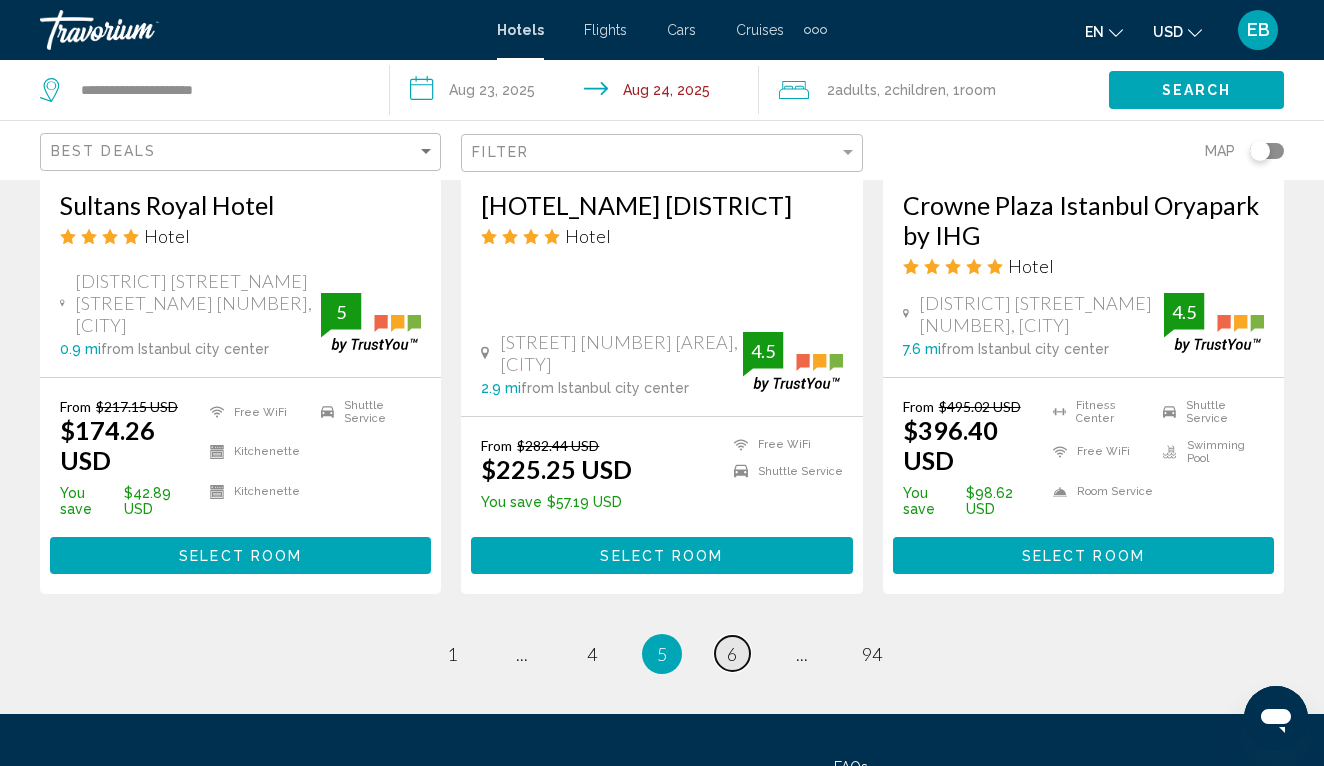 click on "6" at bounding box center (732, 654) 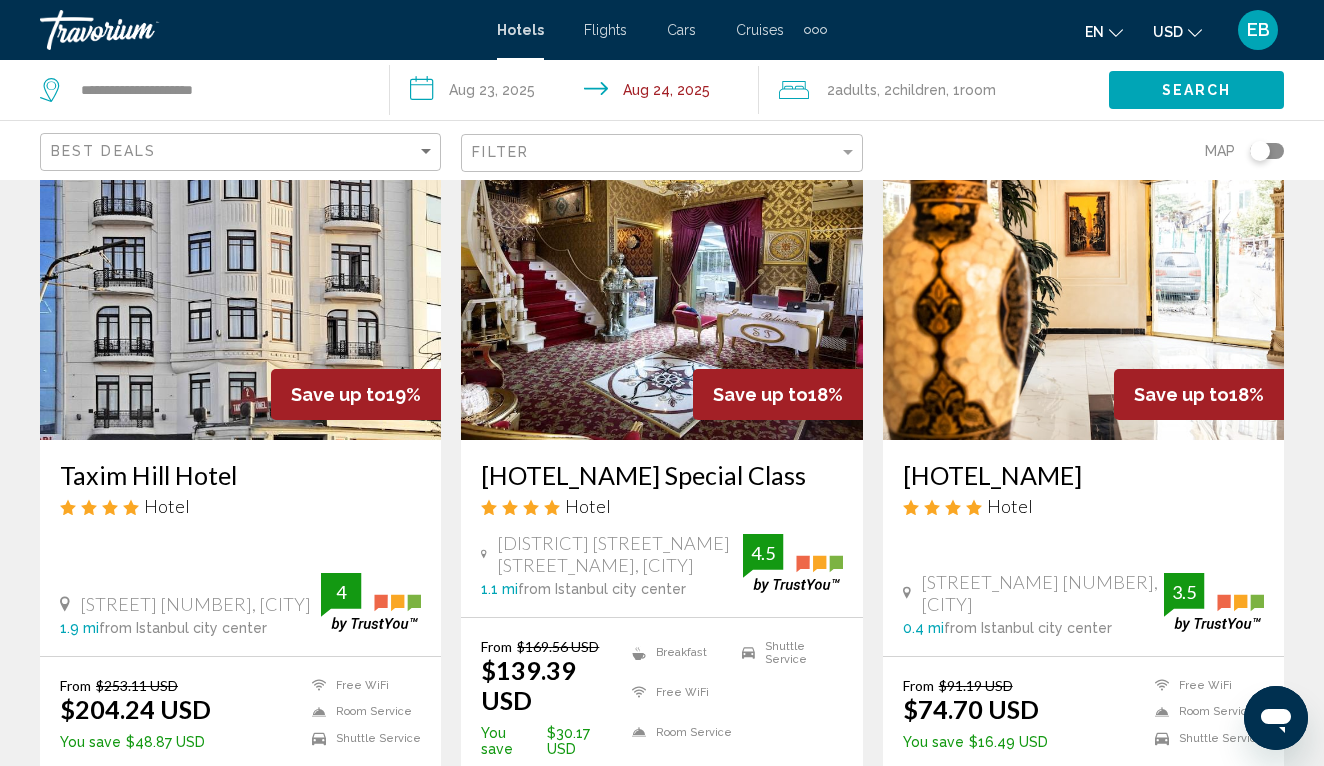 scroll, scrollTop: 134, scrollLeft: 0, axis: vertical 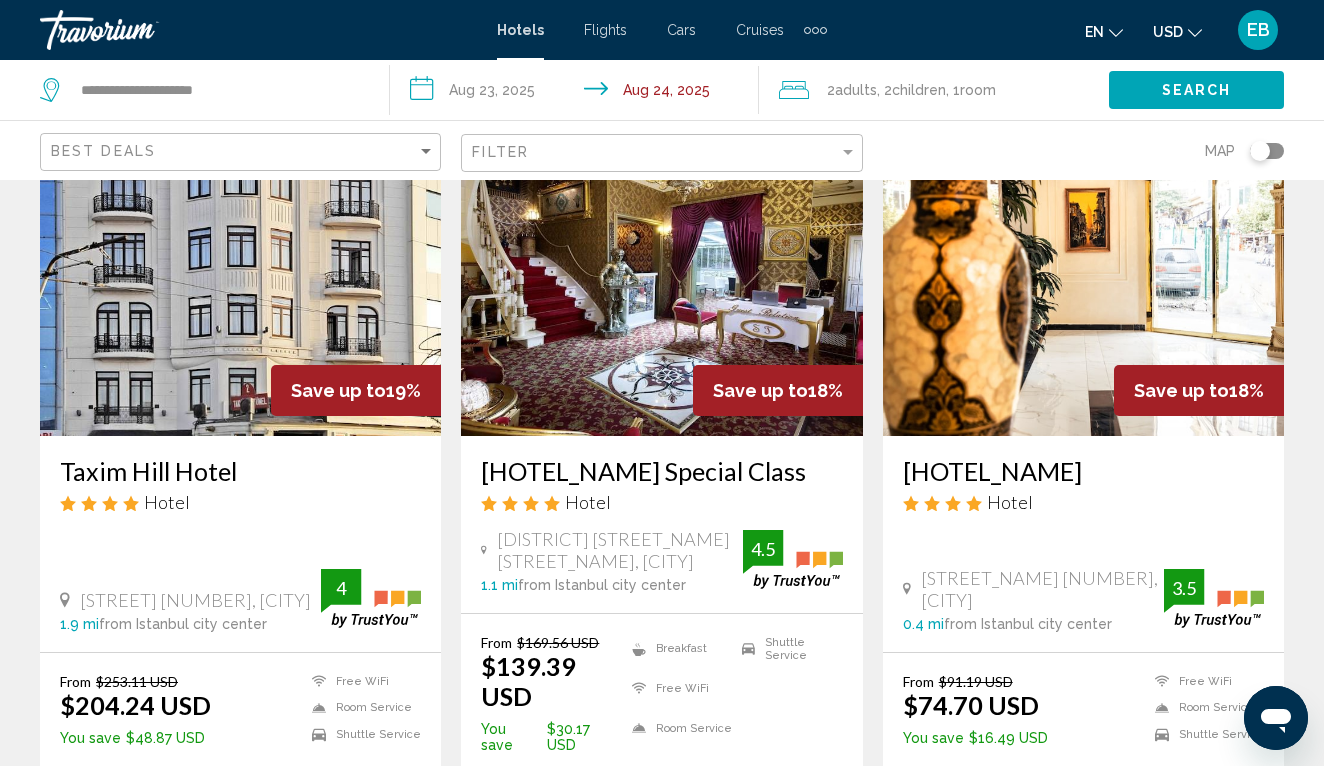 click at bounding box center (1083, 276) 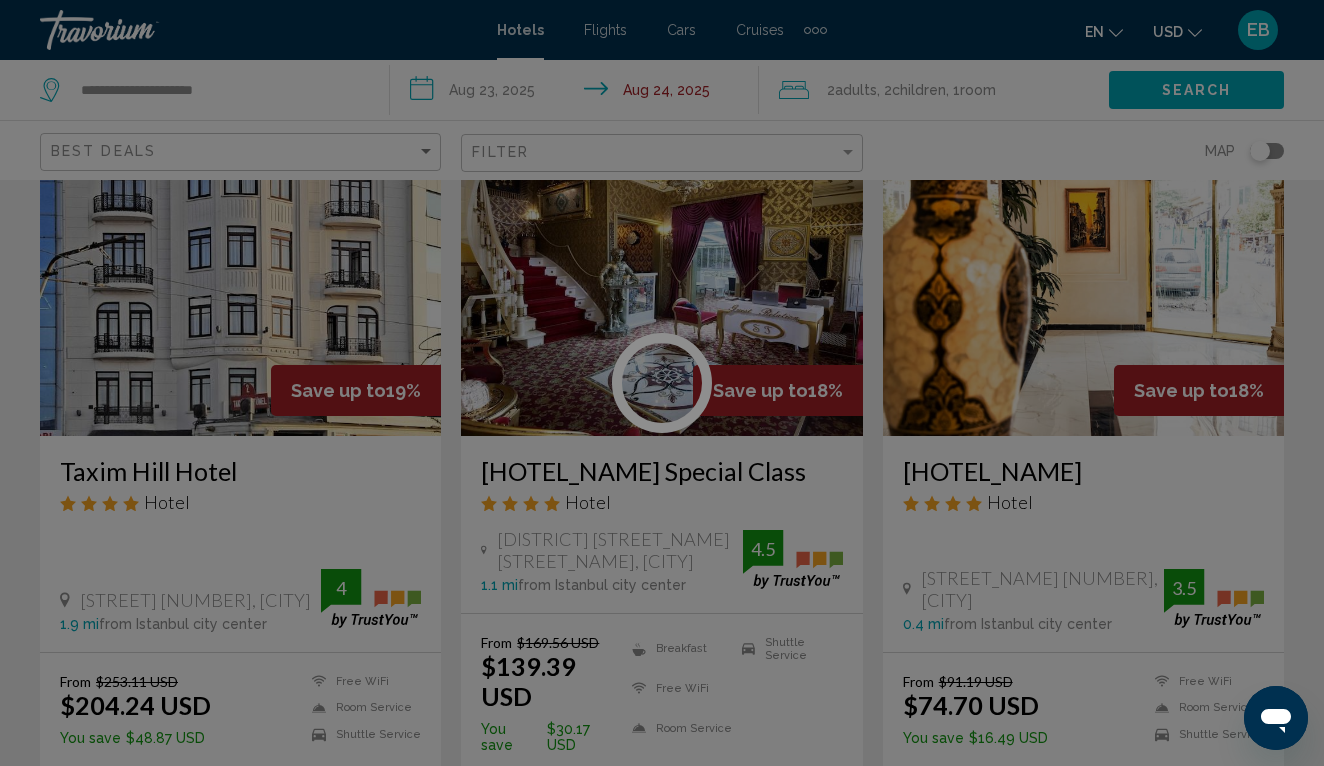 scroll, scrollTop: 0, scrollLeft: 0, axis: both 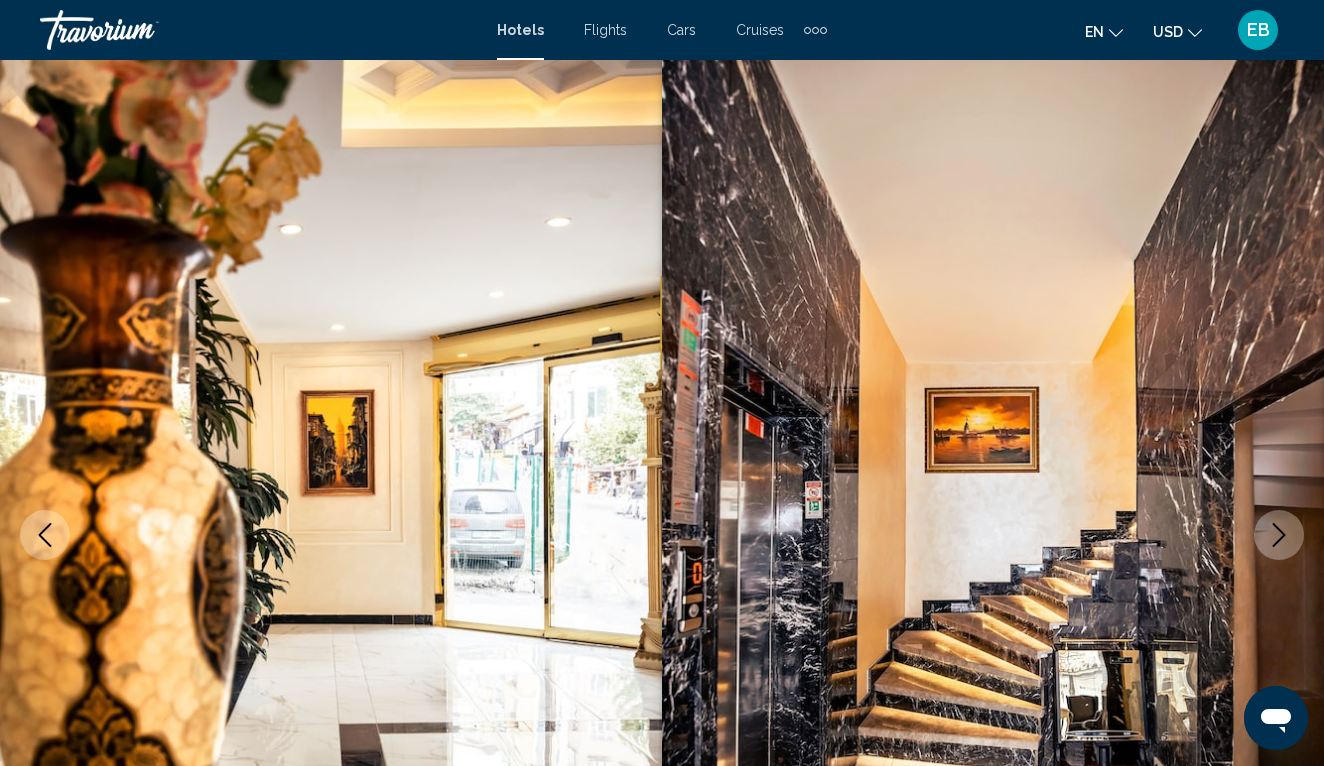 type 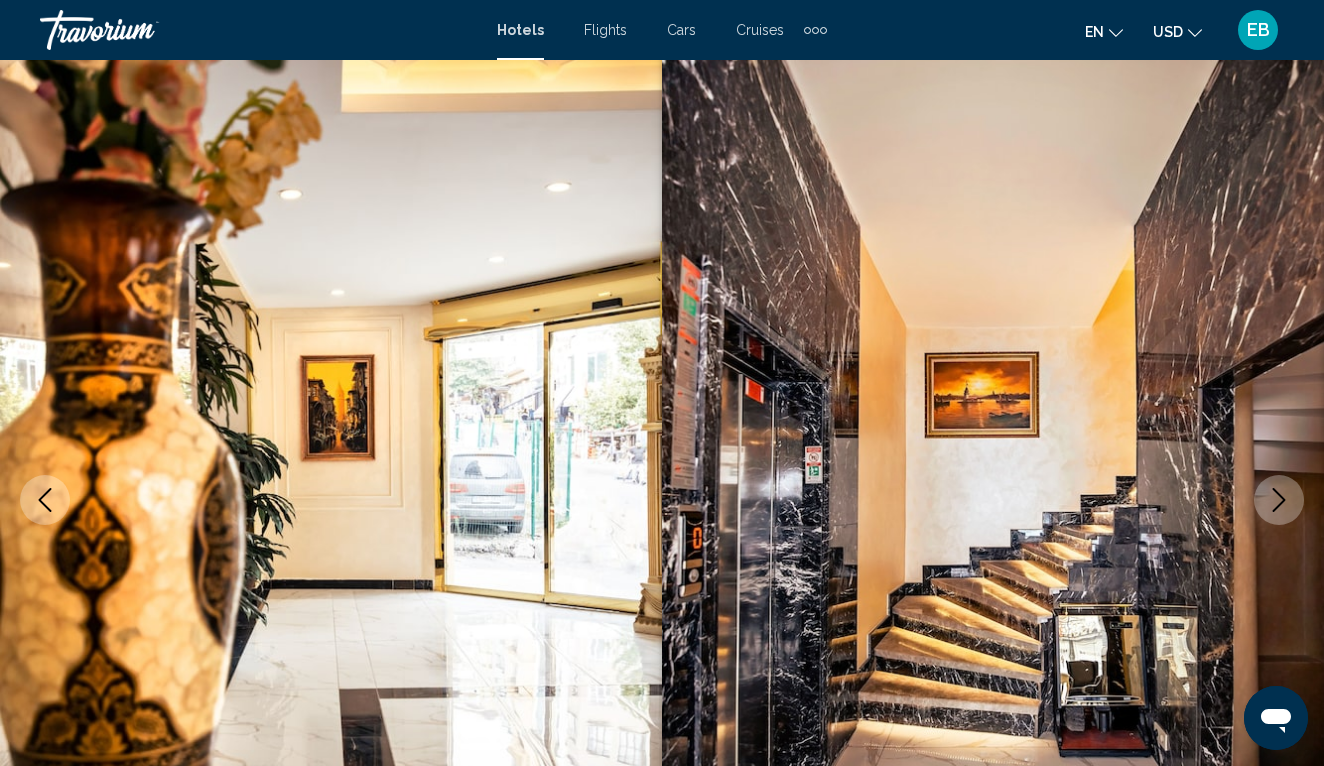 scroll, scrollTop: 132, scrollLeft: 0, axis: vertical 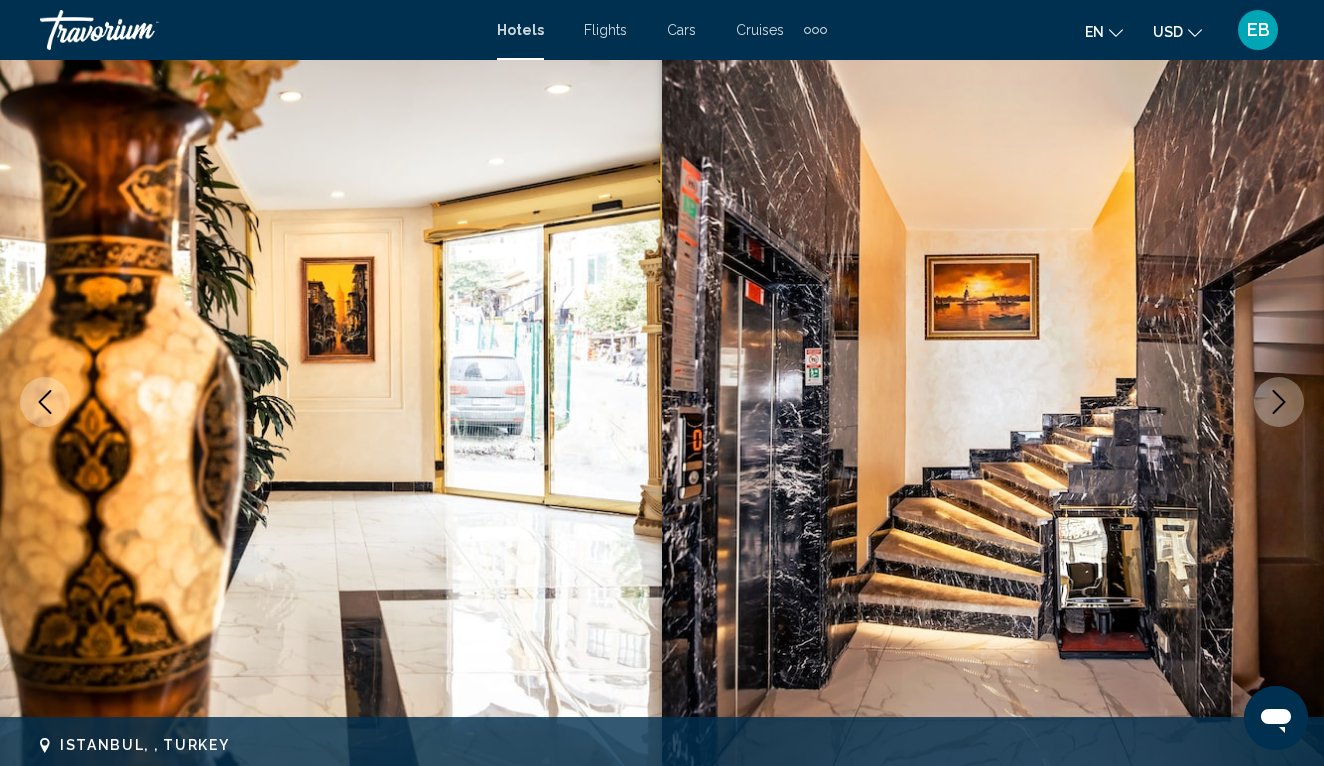 click 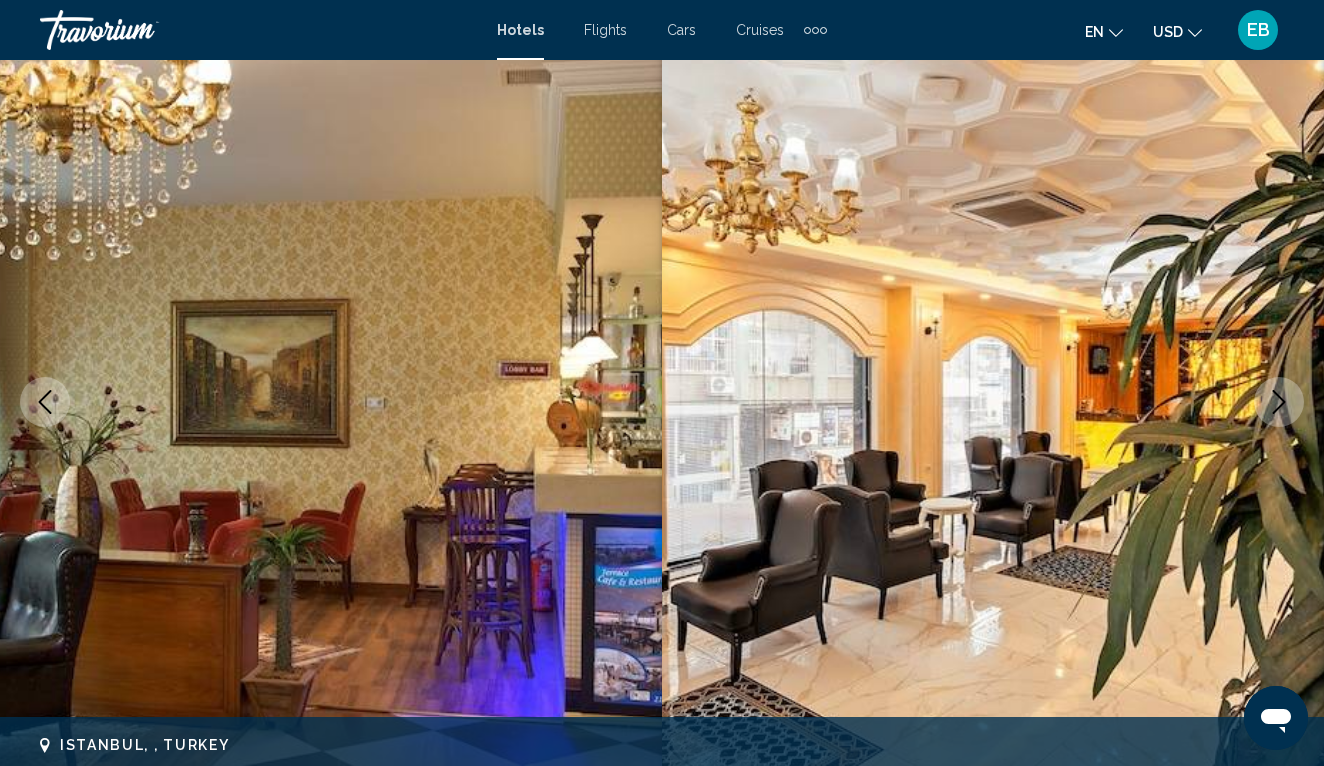scroll, scrollTop: 0, scrollLeft: 0, axis: both 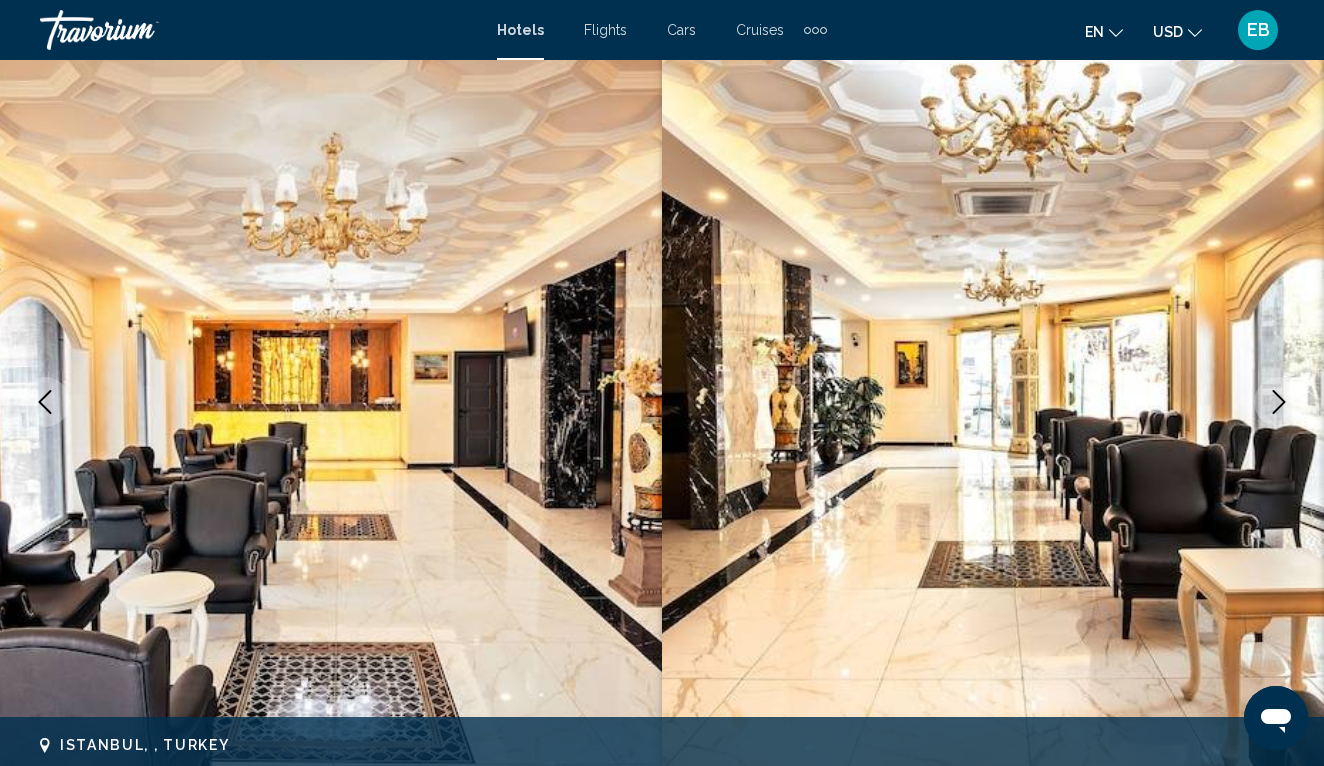 click 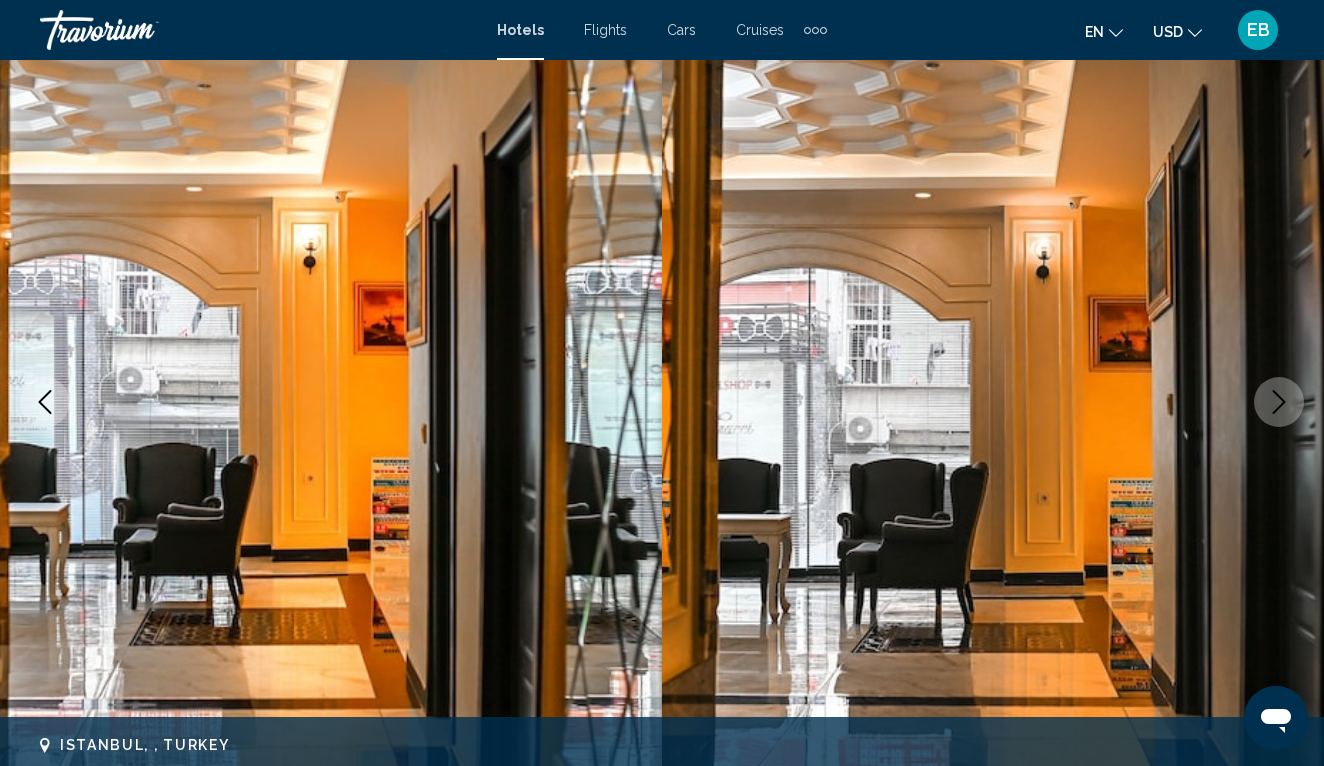 click 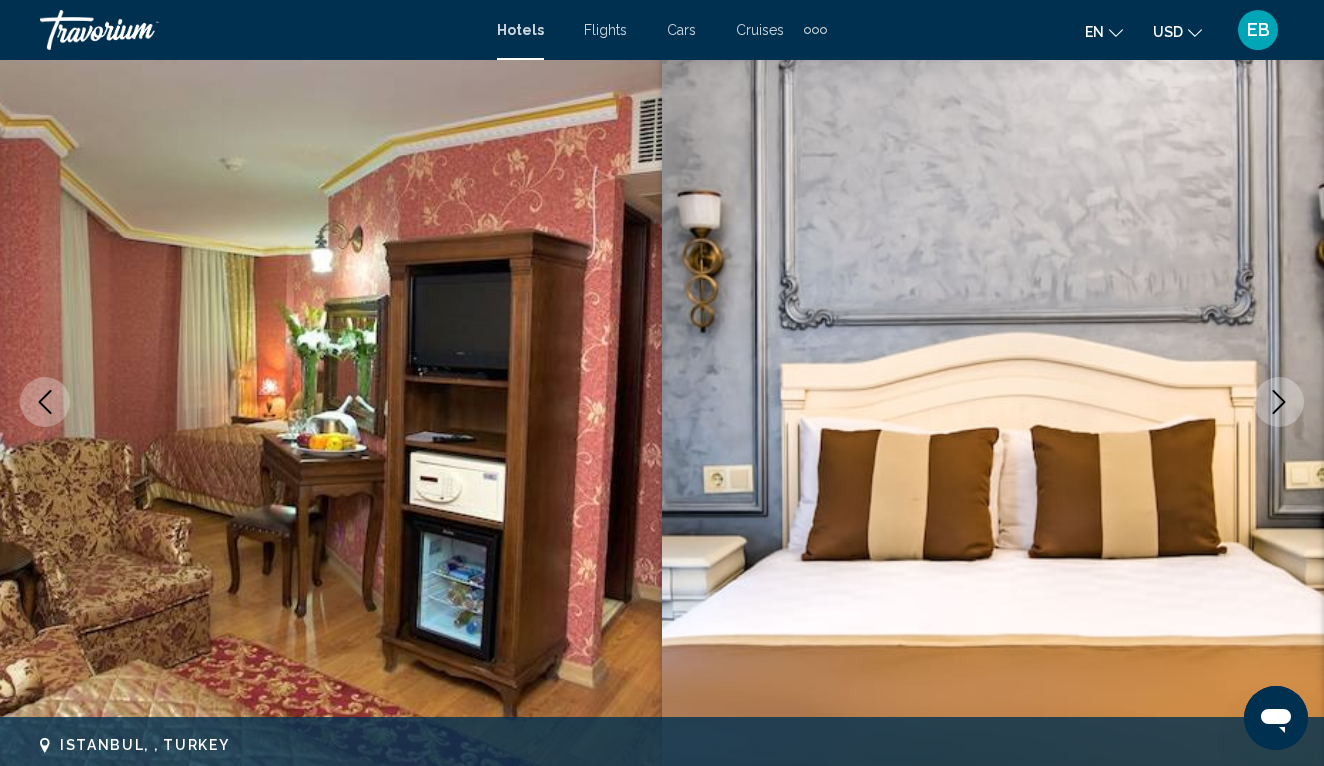 scroll, scrollTop: 0, scrollLeft: 0, axis: both 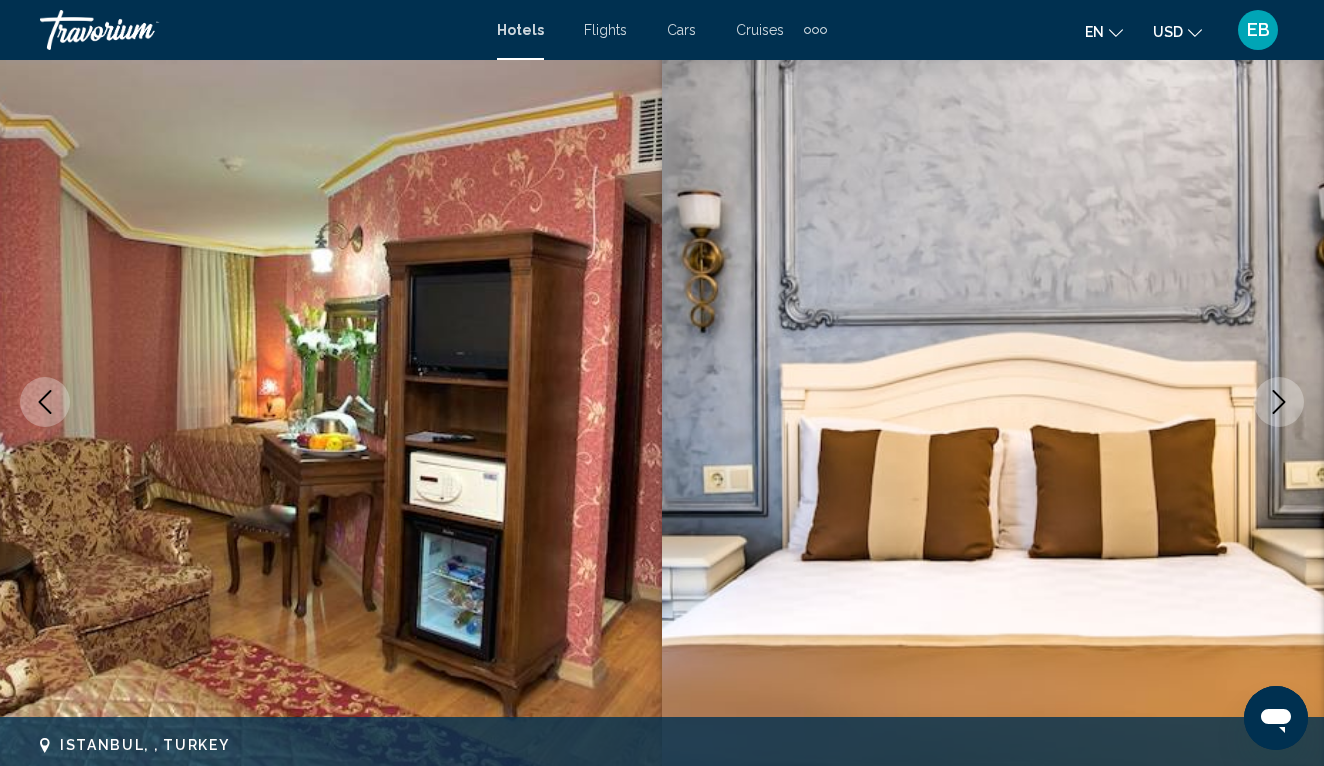 click 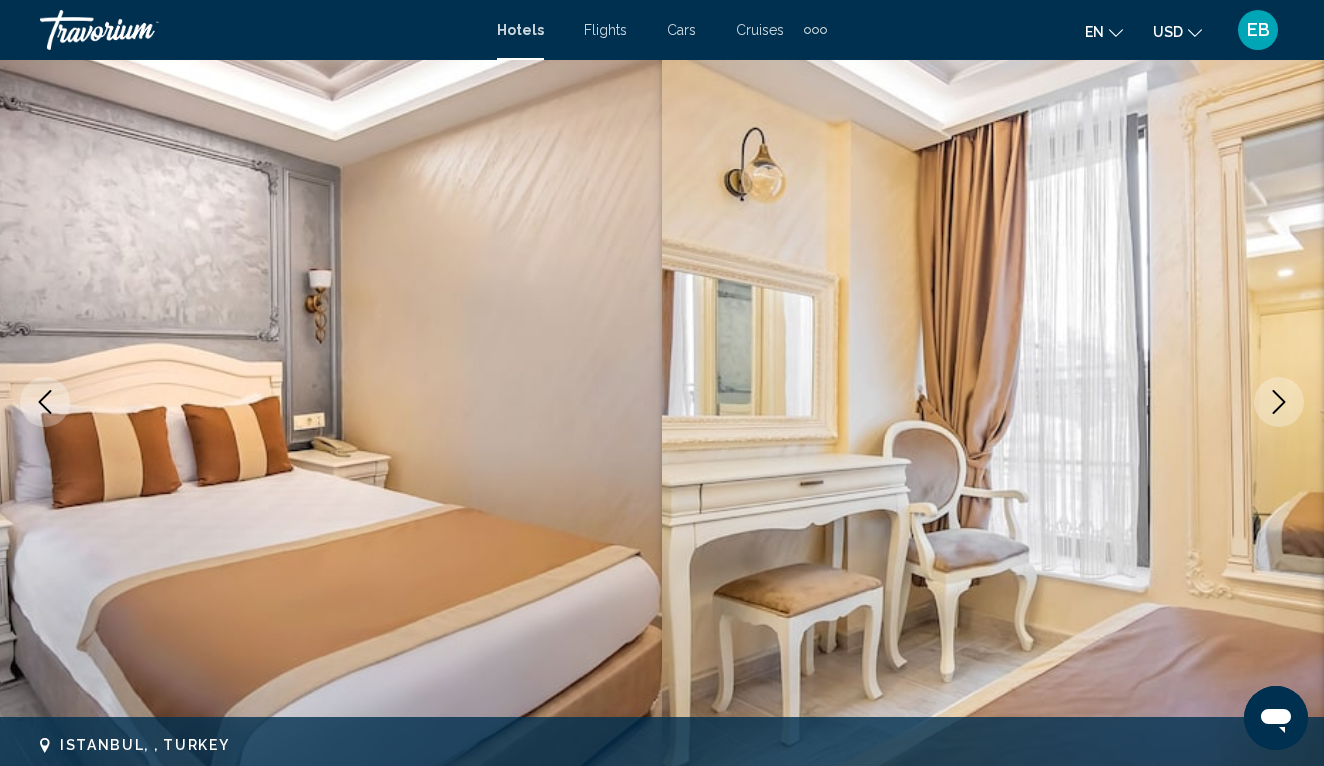 click 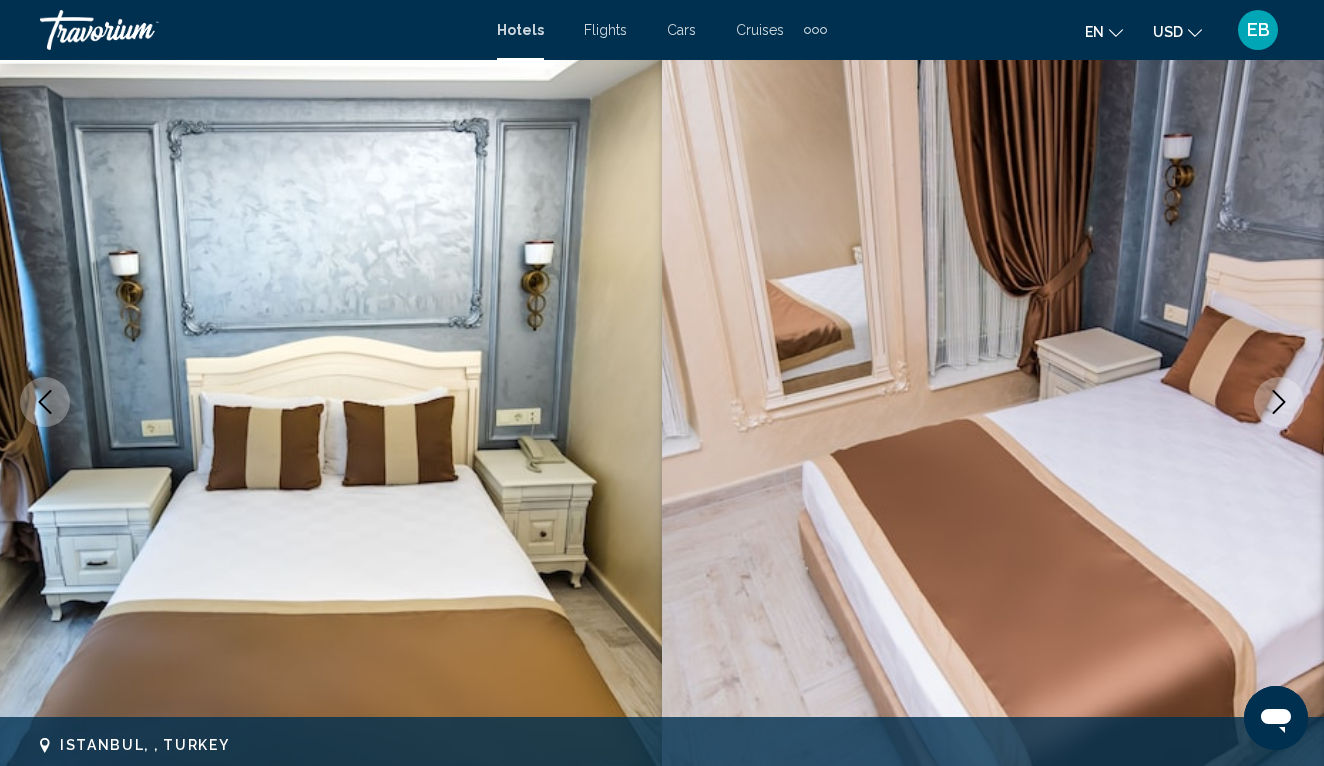 click 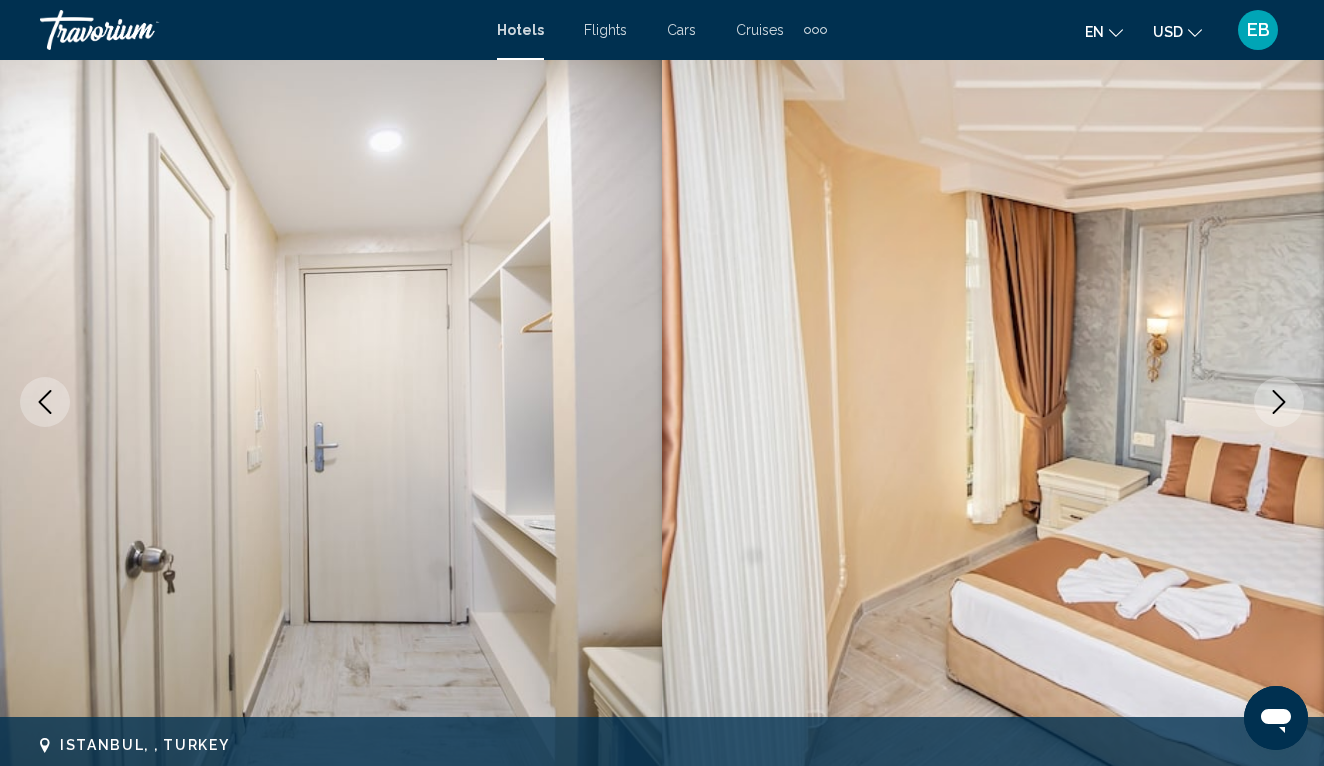 click 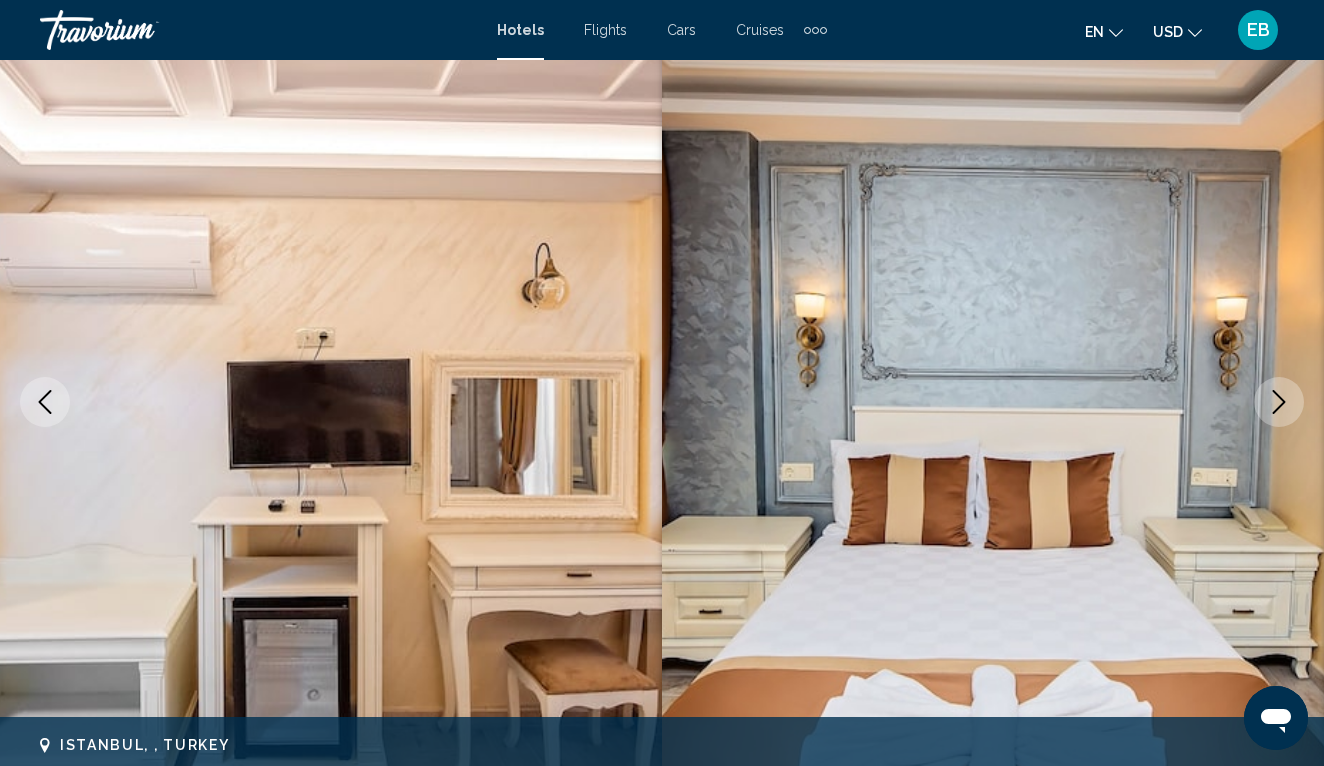 click 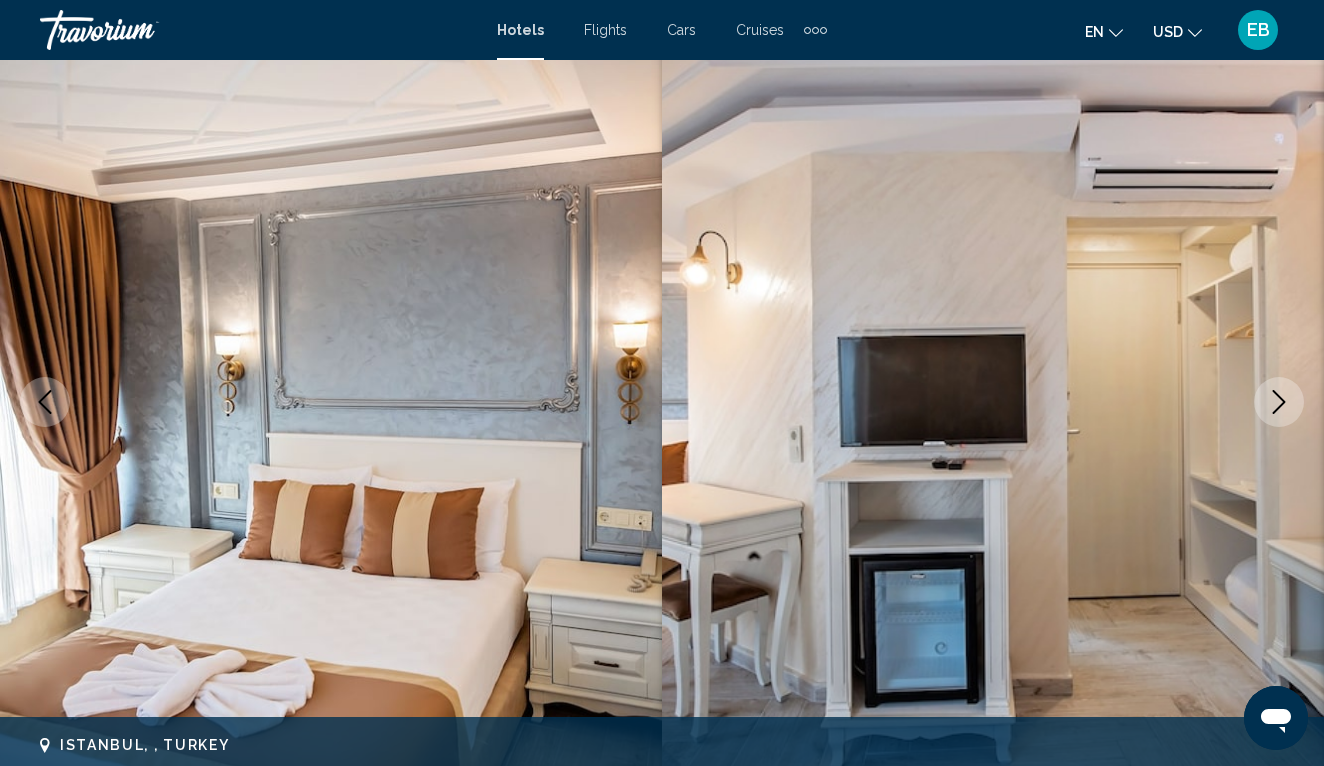 click 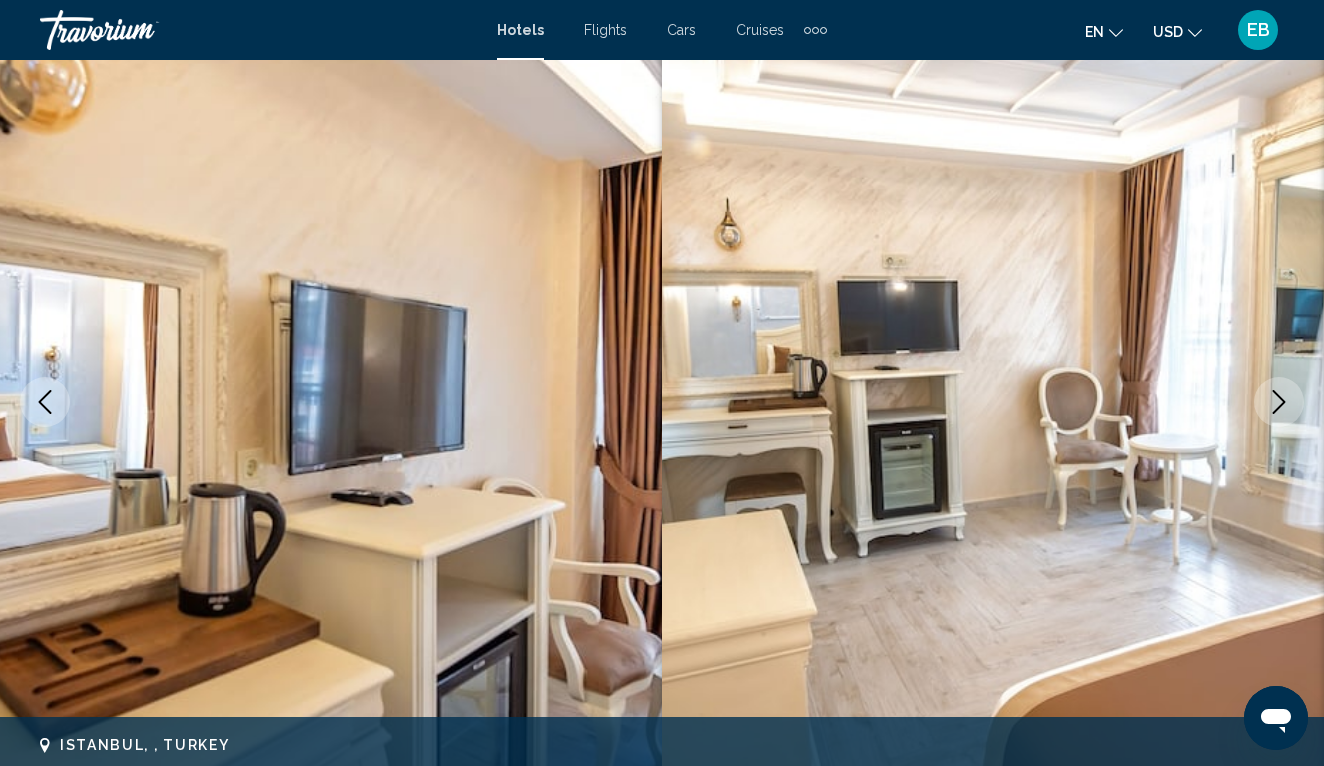 click 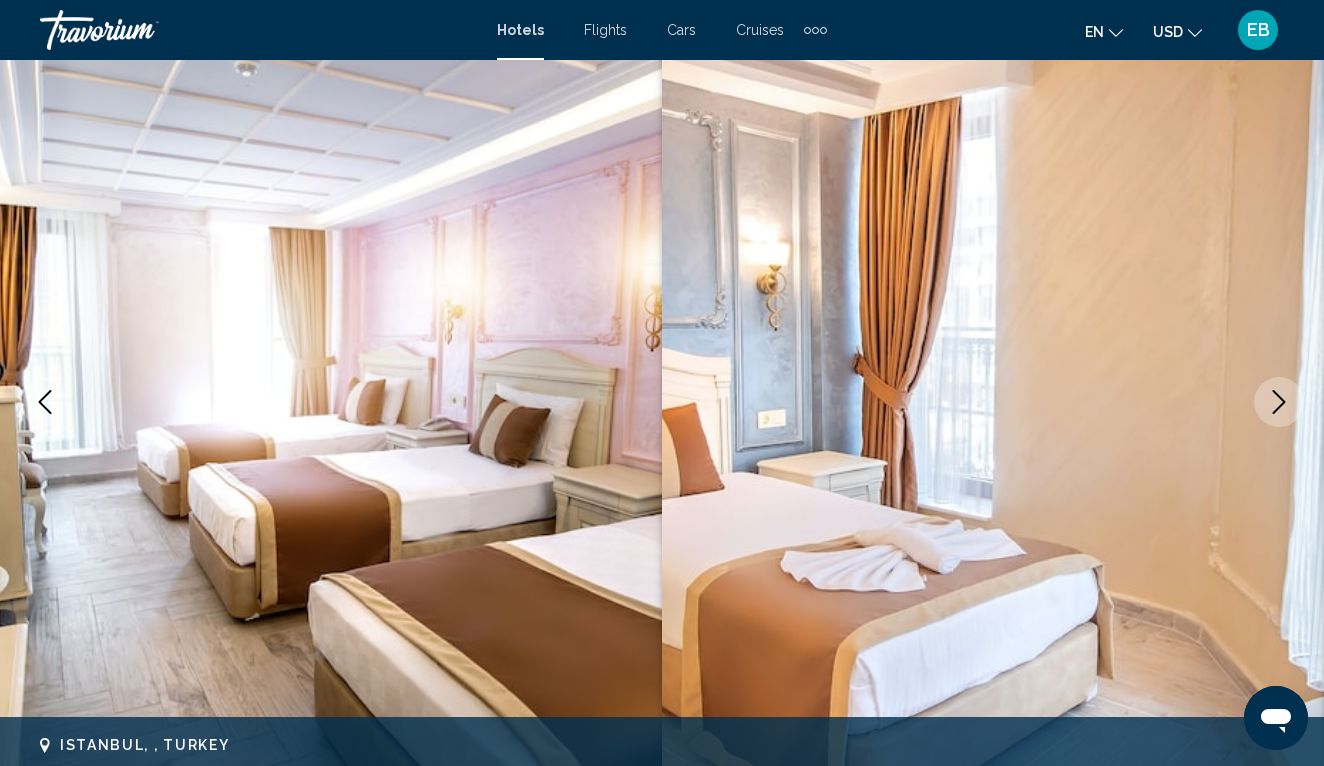 click 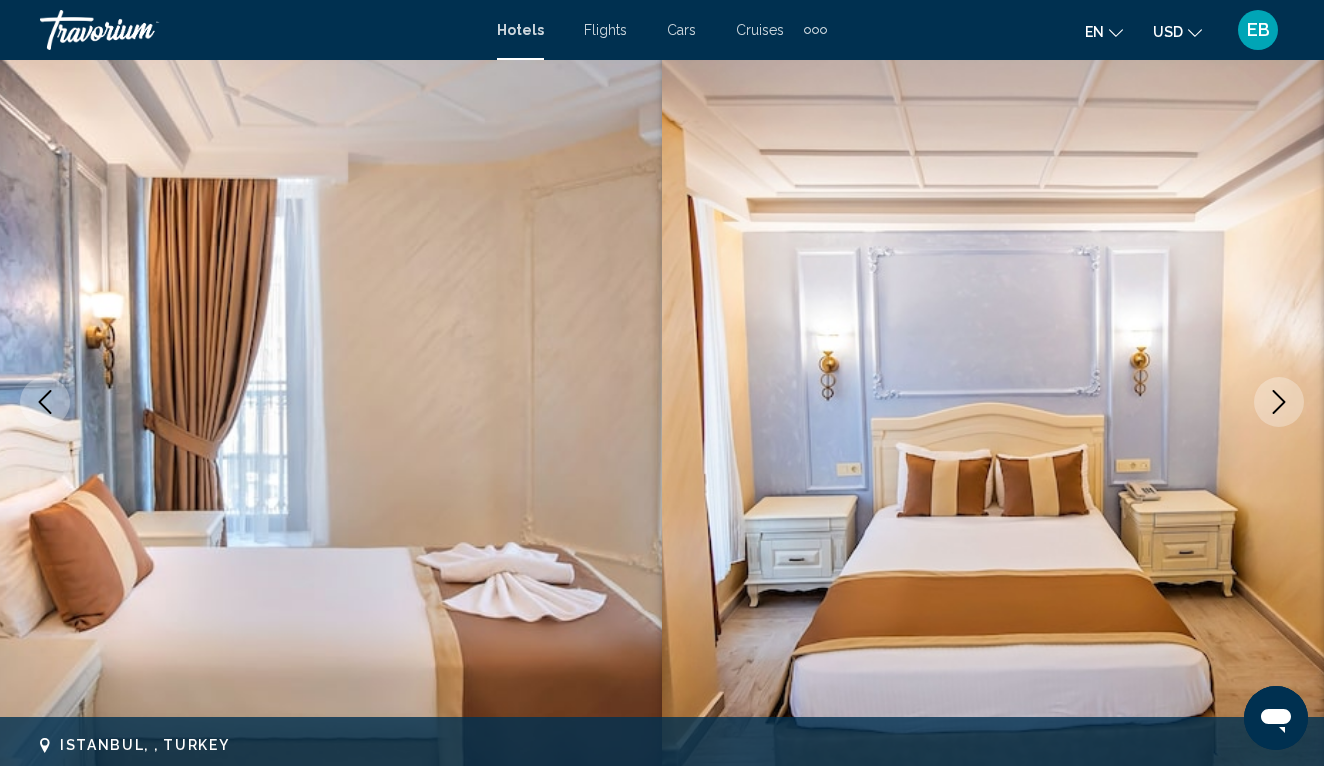 click 